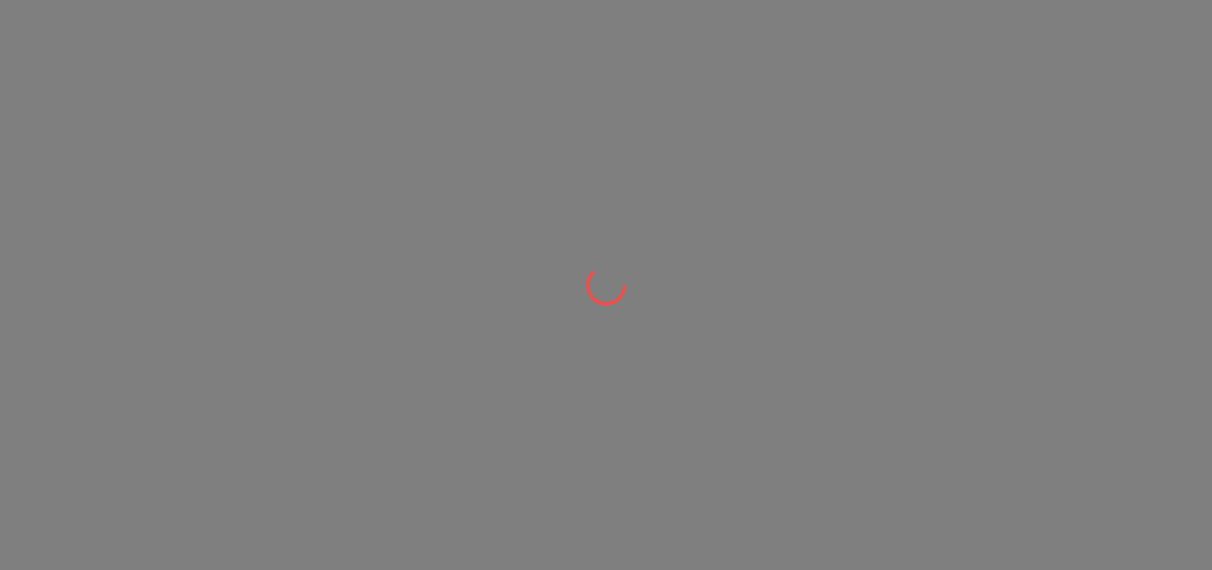 scroll, scrollTop: 0, scrollLeft: 0, axis: both 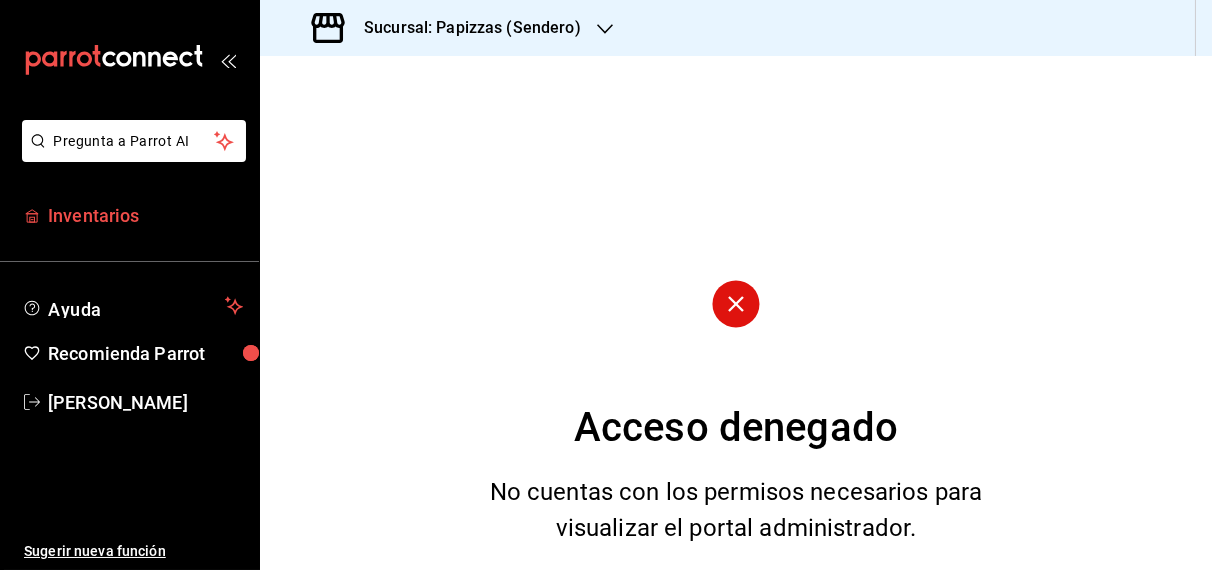 click on "Inventarios" at bounding box center (145, 215) 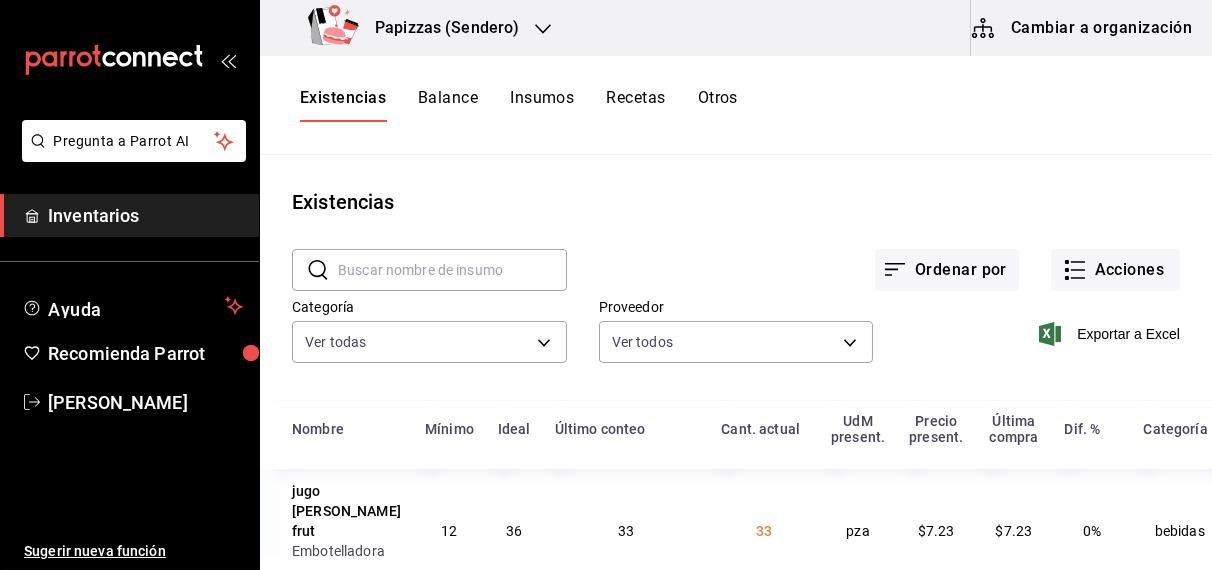 click on "Papizzas (Sendero)" at bounding box center (439, 28) 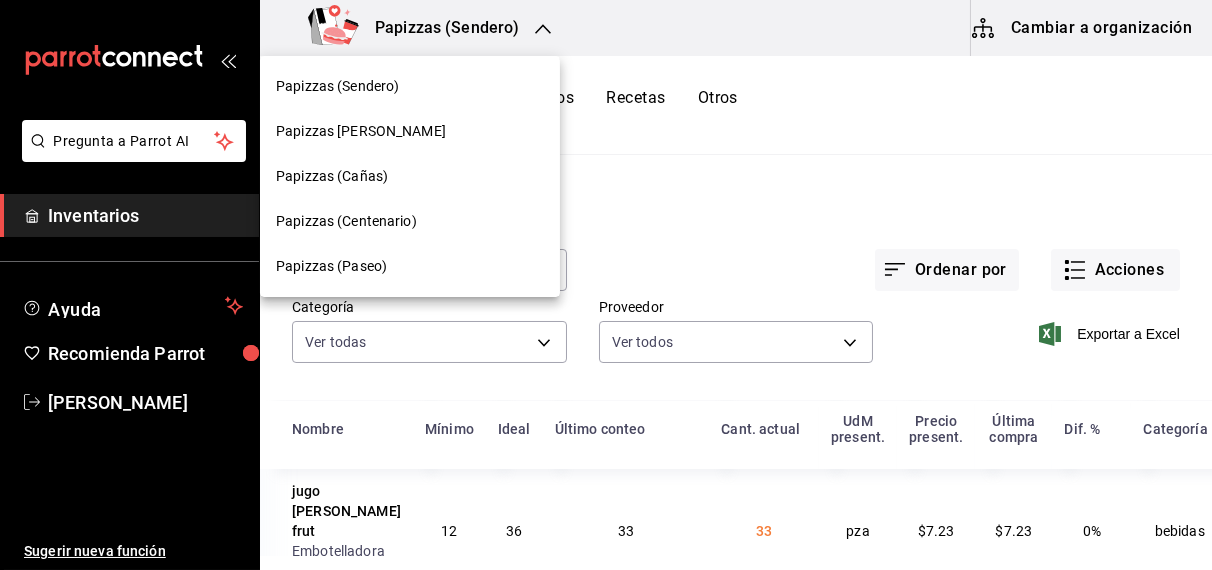 click on "Papizzas (Paseo)" at bounding box center [331, 266] 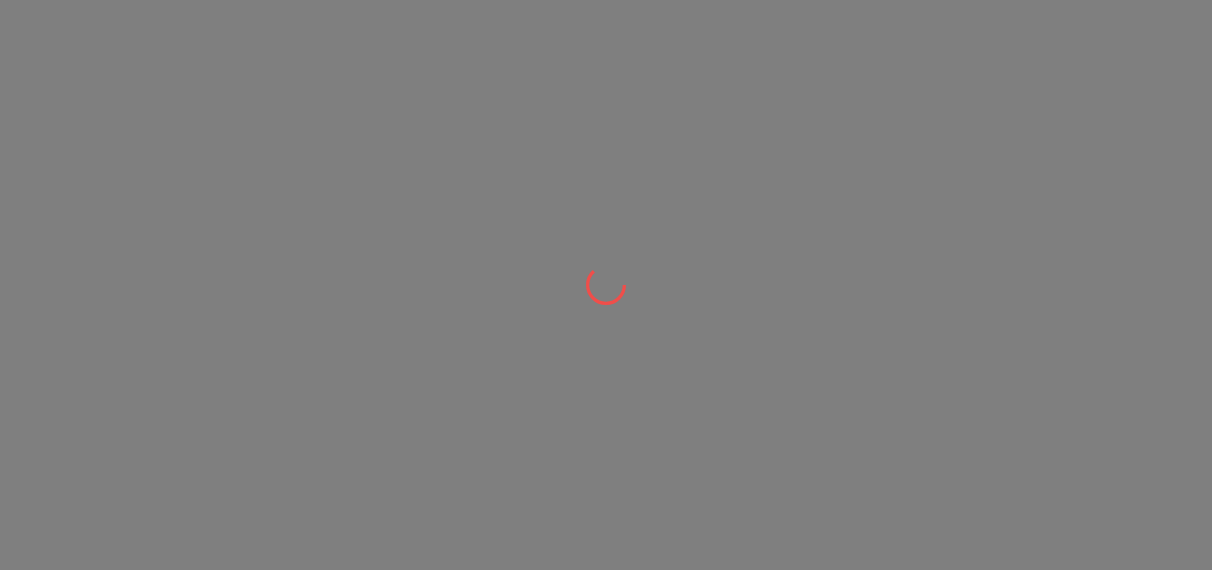 scroll, scrollTop: 0, scrollLeft: 0, axis: both 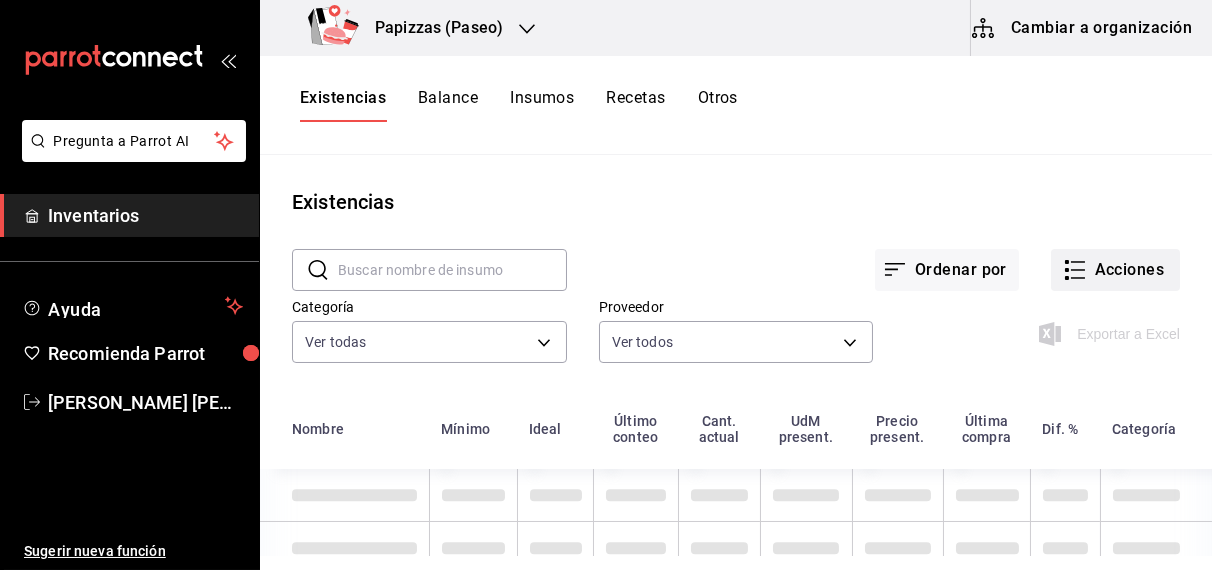 click on "Acciones" at bounding box center [1115, 270] 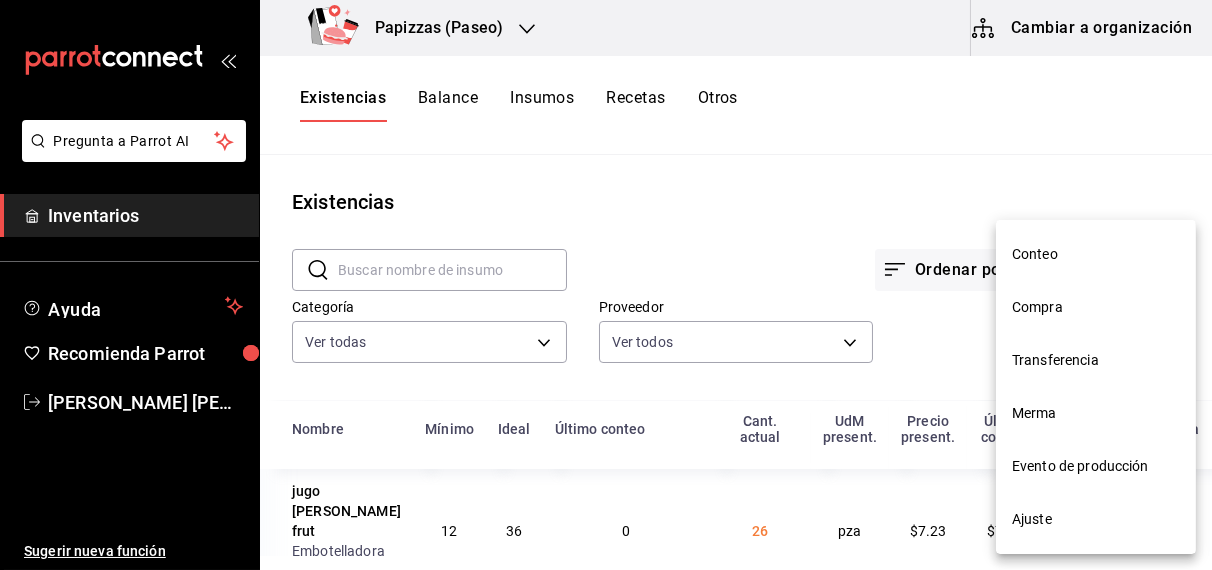 click on "Compra" at bounding box center [1096, 307] 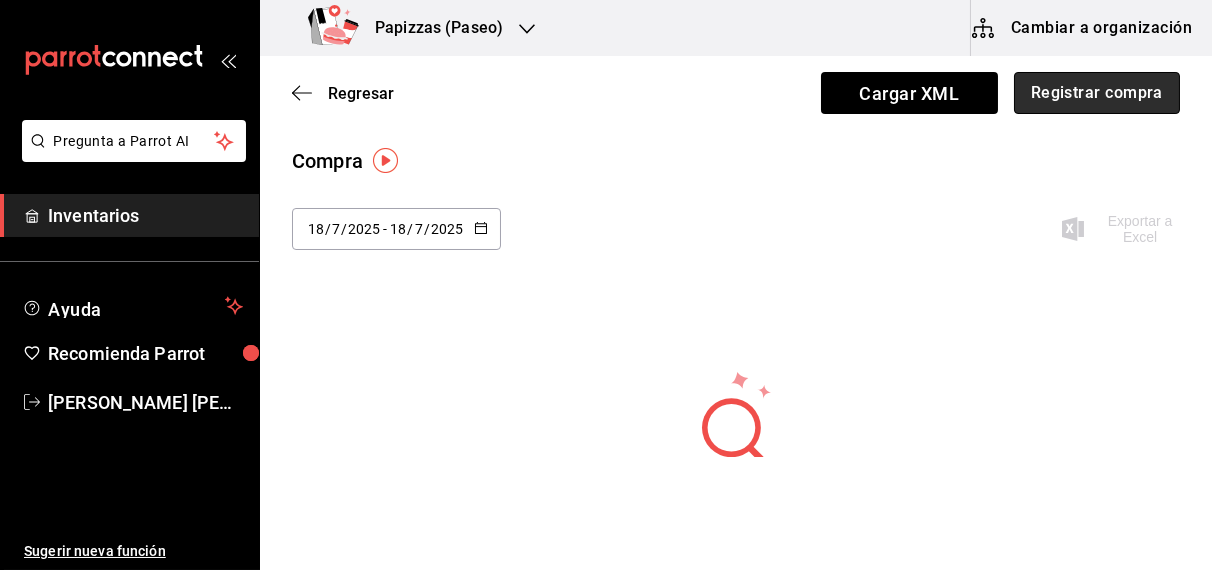 click on "Registrar compra" at bounding box center [1097, 93] 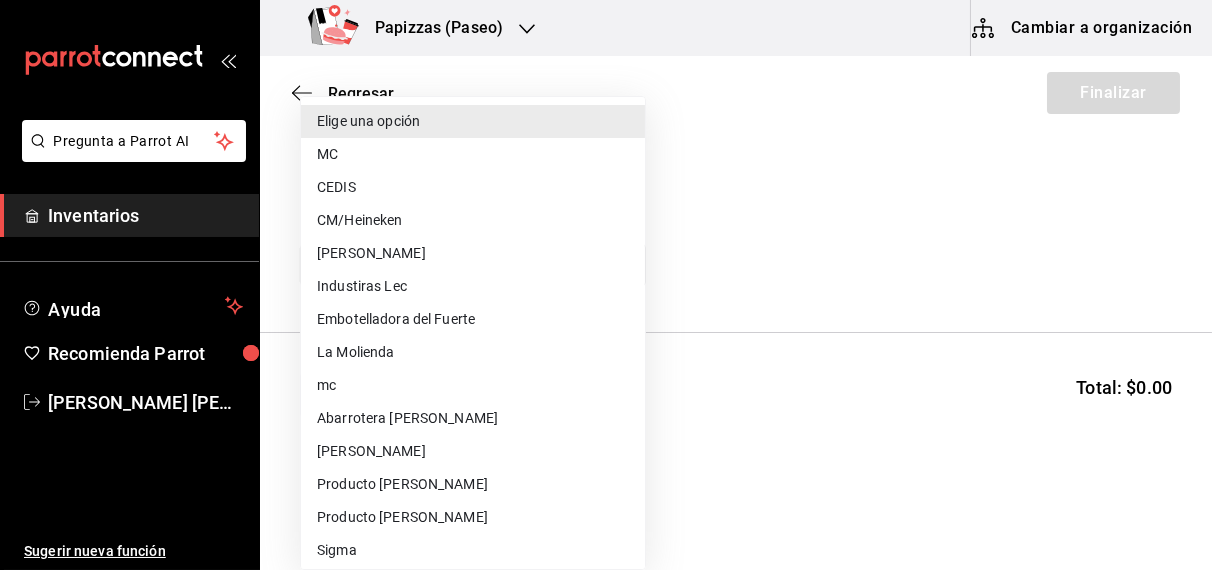 click on "Pregunta a Parrot AI Inventarios   Ayuda Recomienda Parrot   [PERSON_NAME] [PERSON_NAME]   Sugerir nueva función   Papizzas (Paseo) Cambiar a organización Regresar Finalizar Compra Proveedor Elige una opción default Buscar Total: $0.00 No hay insumos a mostrar. Busca un insumo para agregarlo a la lista Pregunta a Parrot AI Inventarios   Ayuda Recomienda Parrot   [PERSON_NAME] [PERSON_NAME]   Sugerir nueva función   GANA 1 MES GRATIS EN TU SUSCRIPCIÓN AQUÍ ¿Recuerdas cómo empezó tu restaurante?
[PERSON_NAME] puedes ayudar a un colega a tener el mismo cambio que tú viviste.
Recomienda Parrot directamente desde tu Portal Administrador.
Es fácil y rápido.
🎁 Por cada restaurante que se una, ganas 1 mes gratis. Ver video tutorial Ir a video Editar Eliminar Visitar centro de ayuda [PHONE_NUMBER] [EMAIL_ADDRESS][DOMAIN_NAME] Visitar centro de ayuda [PHONE_NUMBER] [EMAIL_ADDRESS][DOMAIN_NAME] Elige una opción MC CEDIS CM/Heineken Pescaderia [PERSON_NAME] Industiras Lec Embotelladora del Fuerte La Molienda mc" at bounding box center [606, 228] 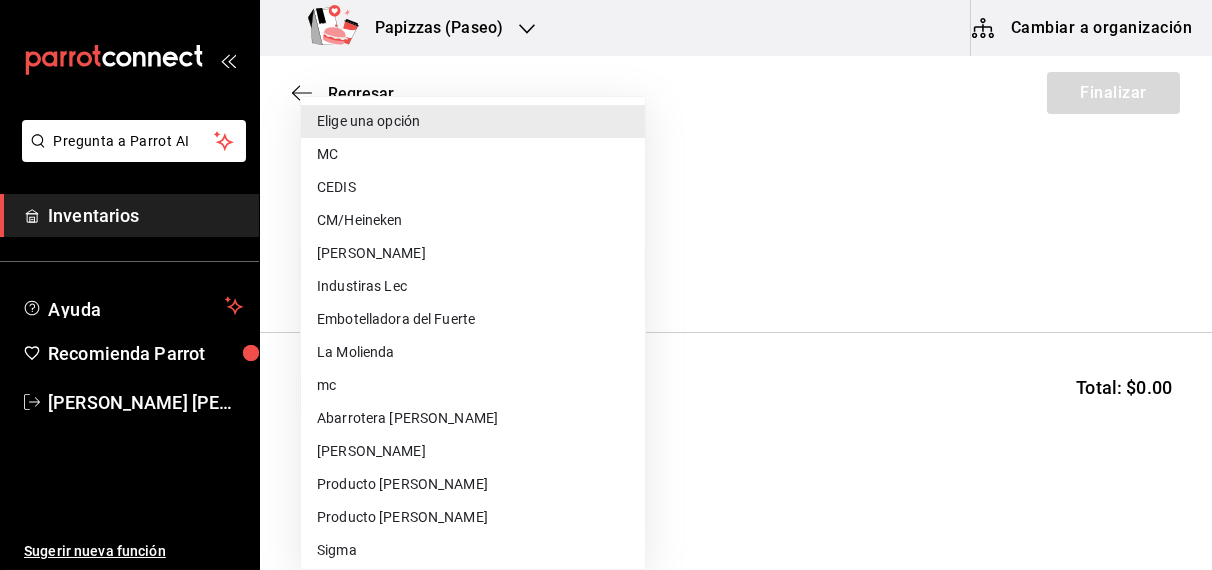 click on "Embotelladora del Fuerte" at bounding box center [473, 319] 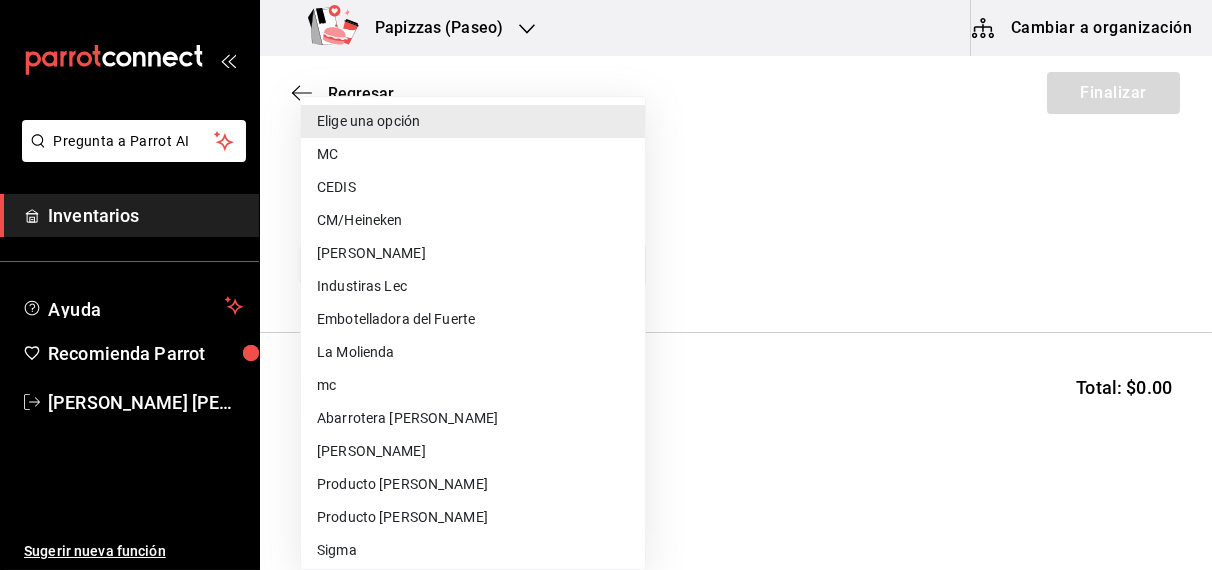 type on "2a449e60-1878-40e8-ba60-5a9907f89e6b" 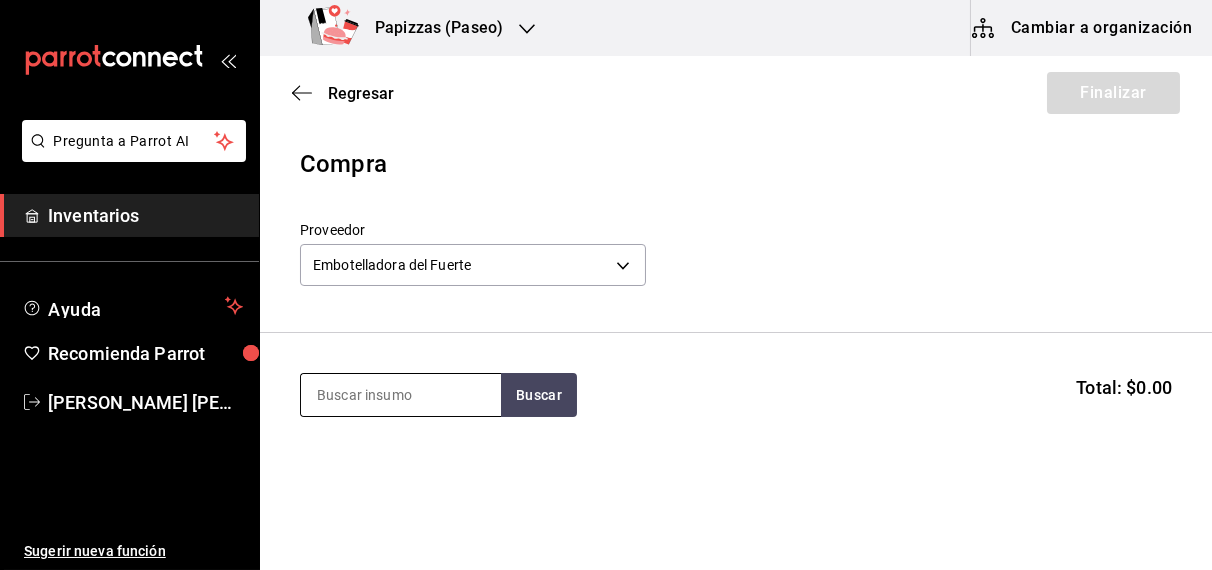 click at bounding box center (401, 395) 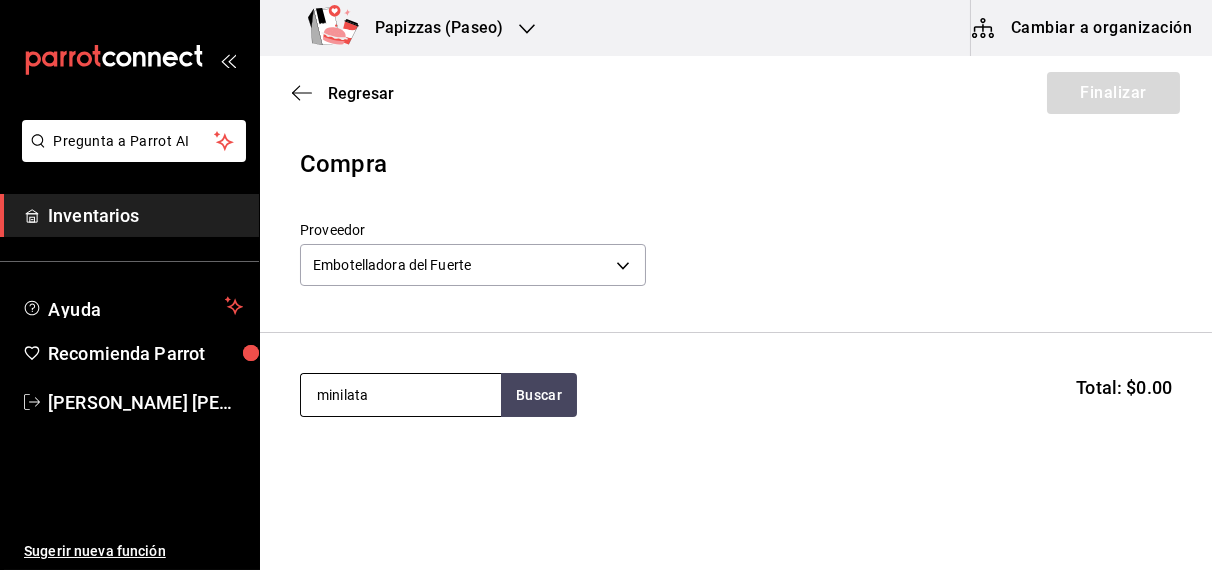 type on "minilata" 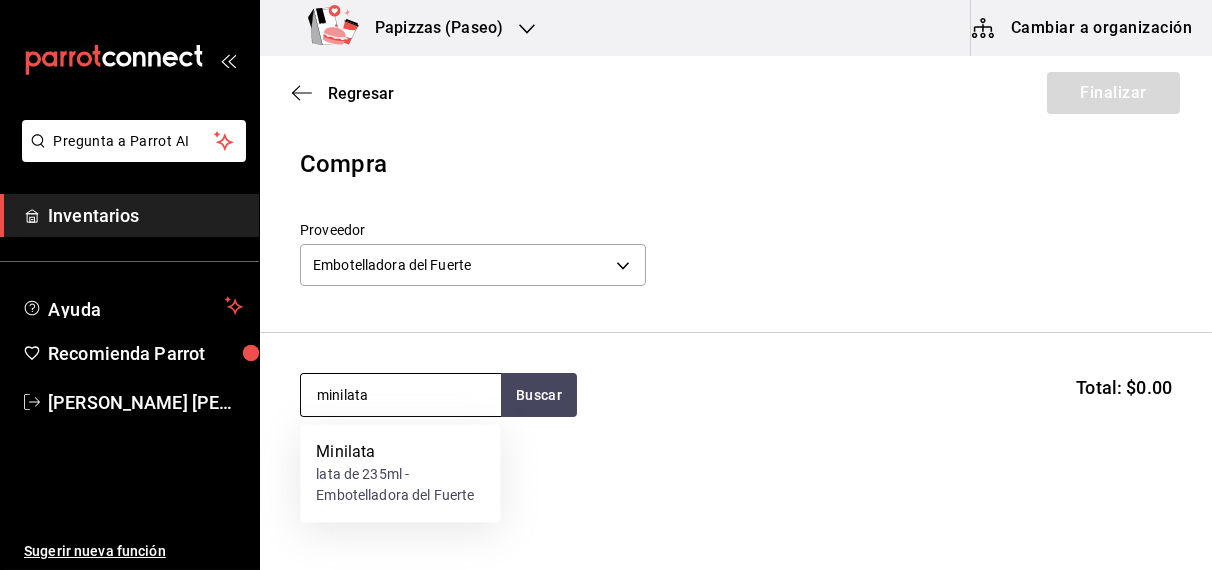 click on "lata de 235ml - Embotelladora del Fuerte" at bounding box center [400, 486] 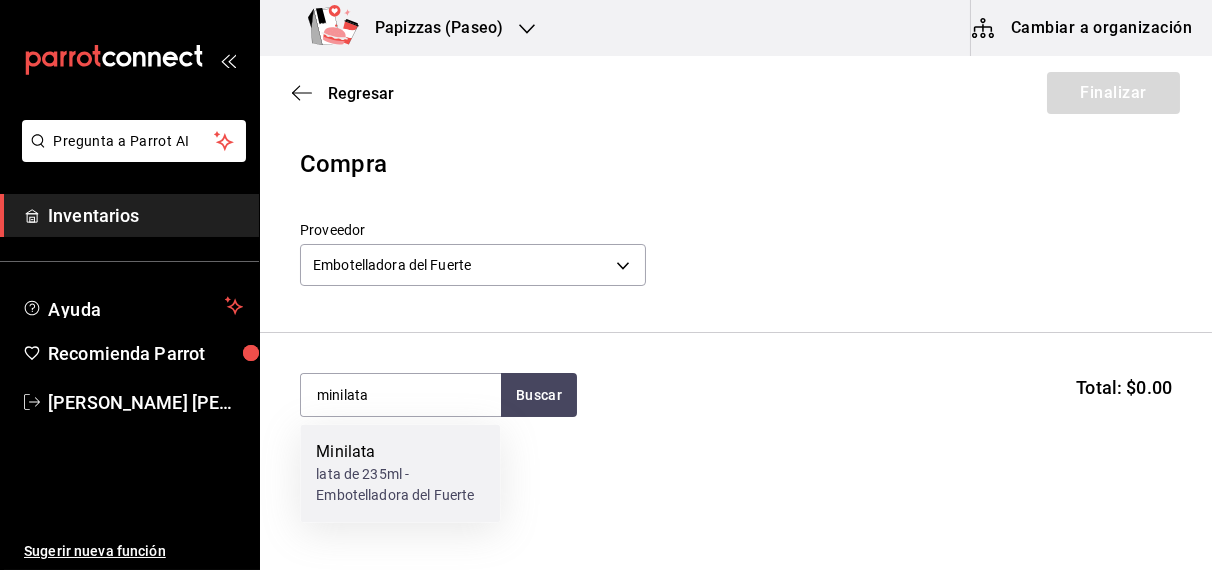 type 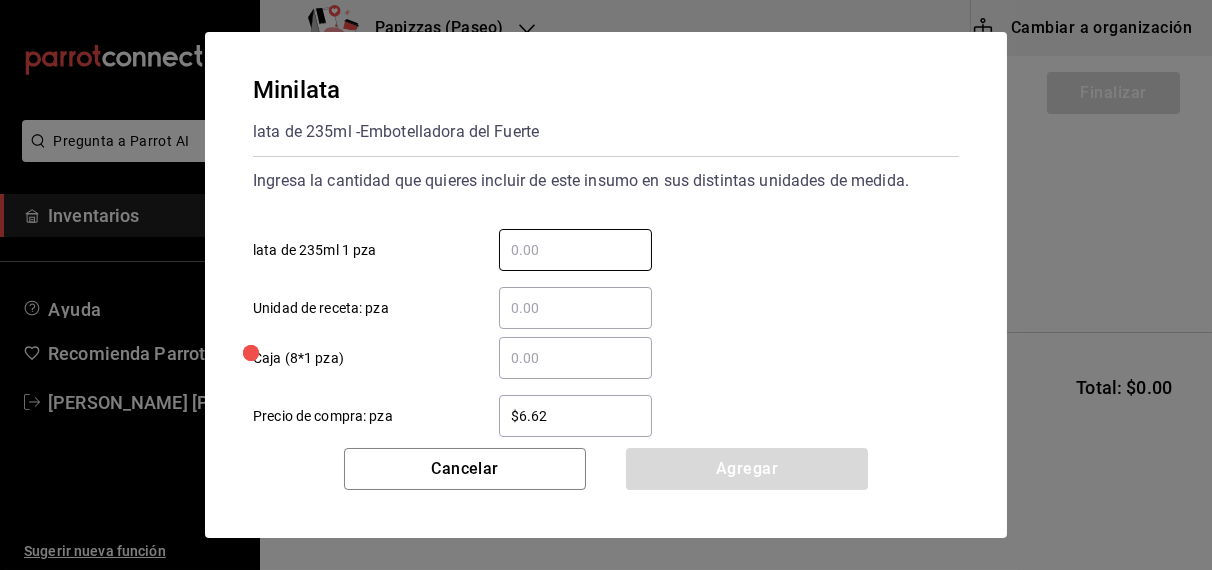 click on "​ Caja (8*1 pza)" at bounding box center (575, 358) 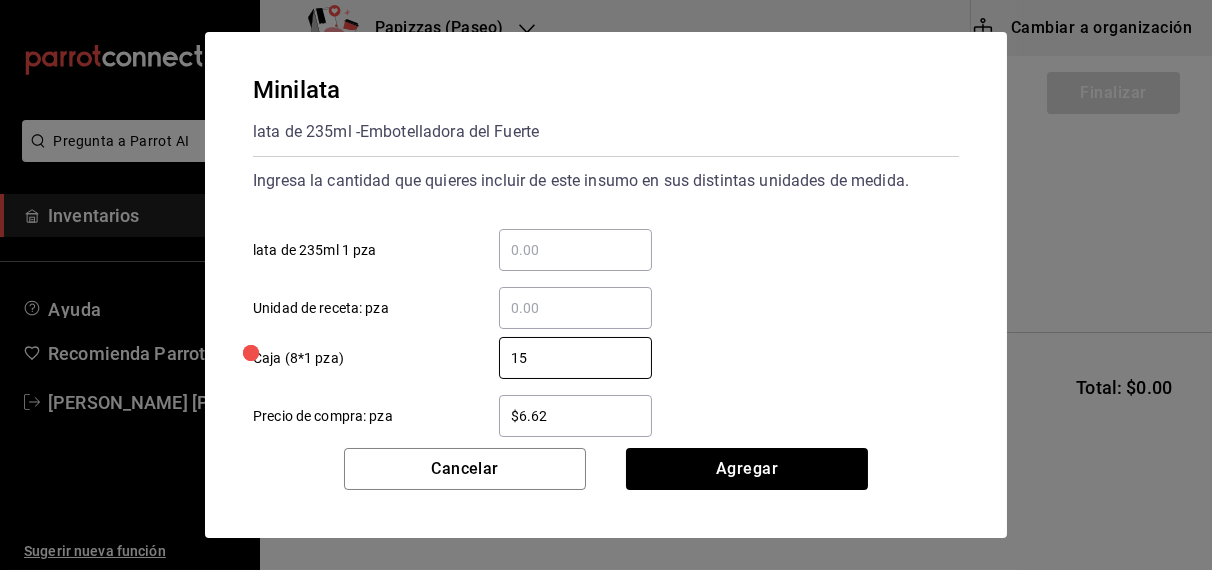 type on "15" 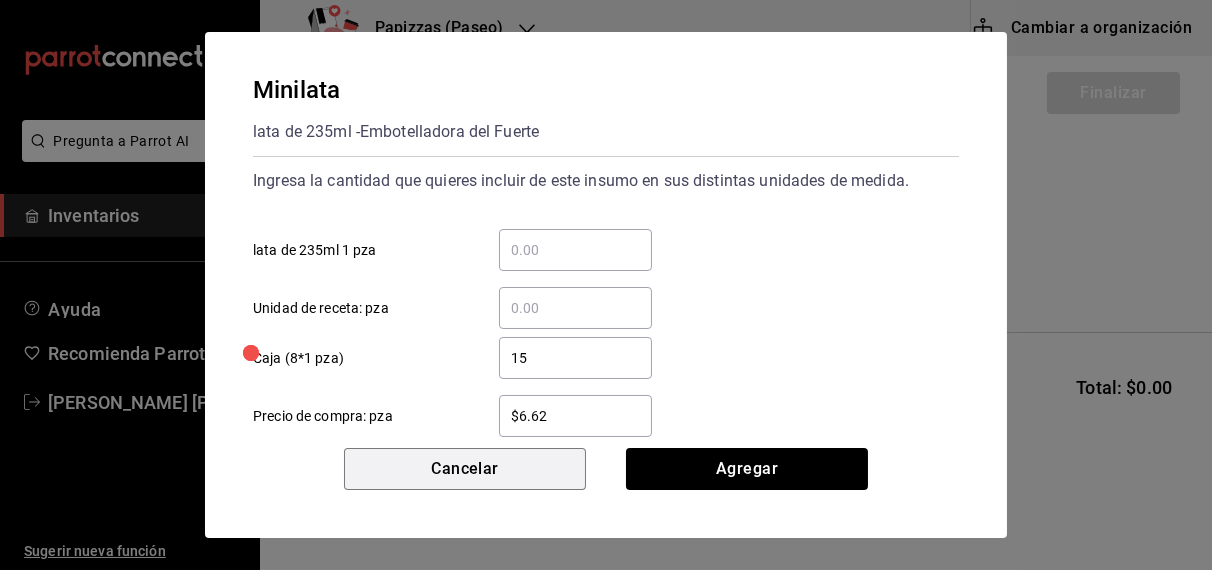 type 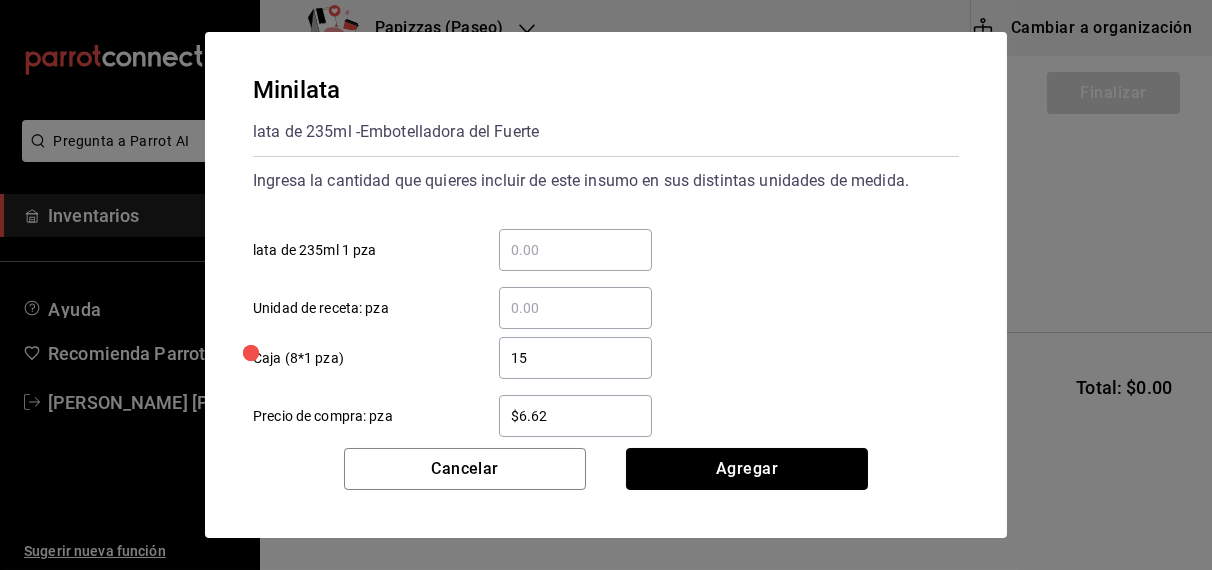 type 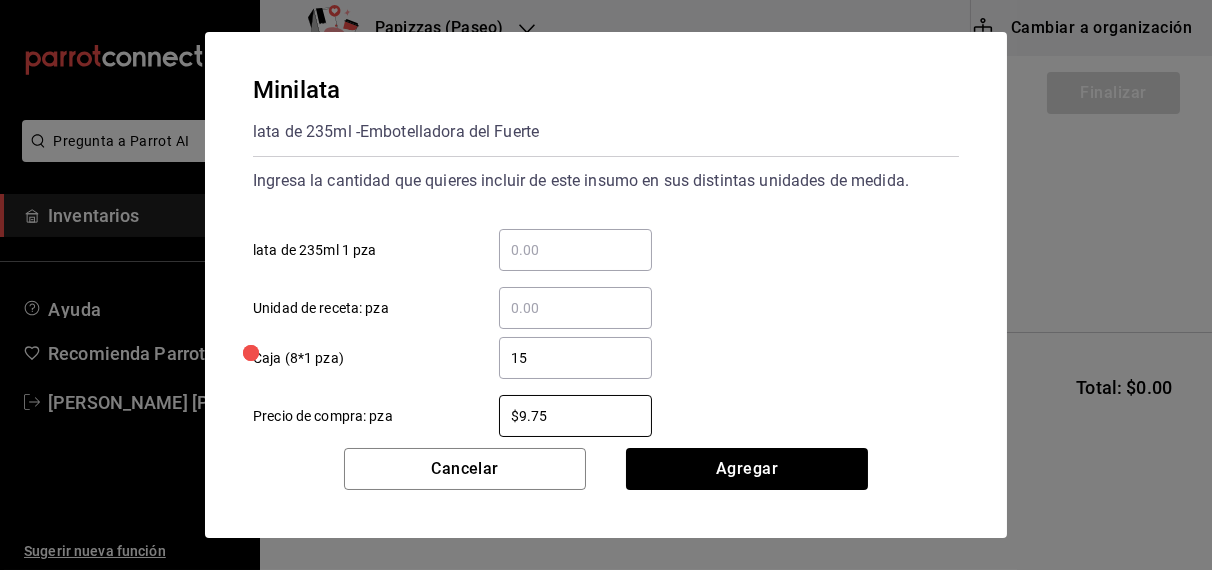 type on "$9.75" 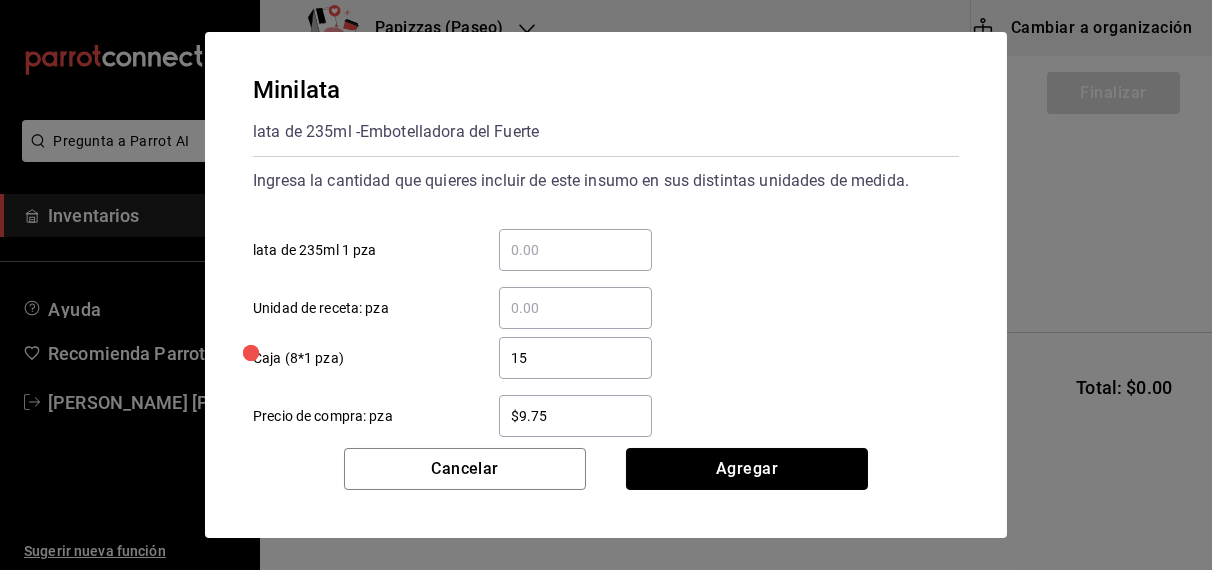 click on "Agregar" at bounding box center [747, 469] 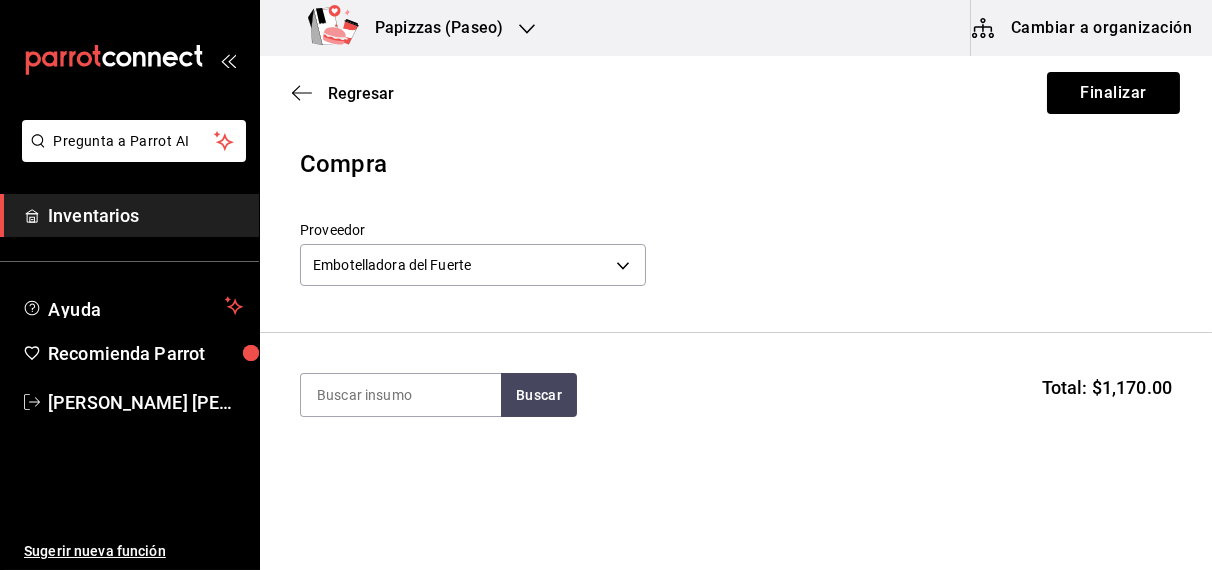click on "Buscar Total: $1,170.00" at bounding box center [736, 395] 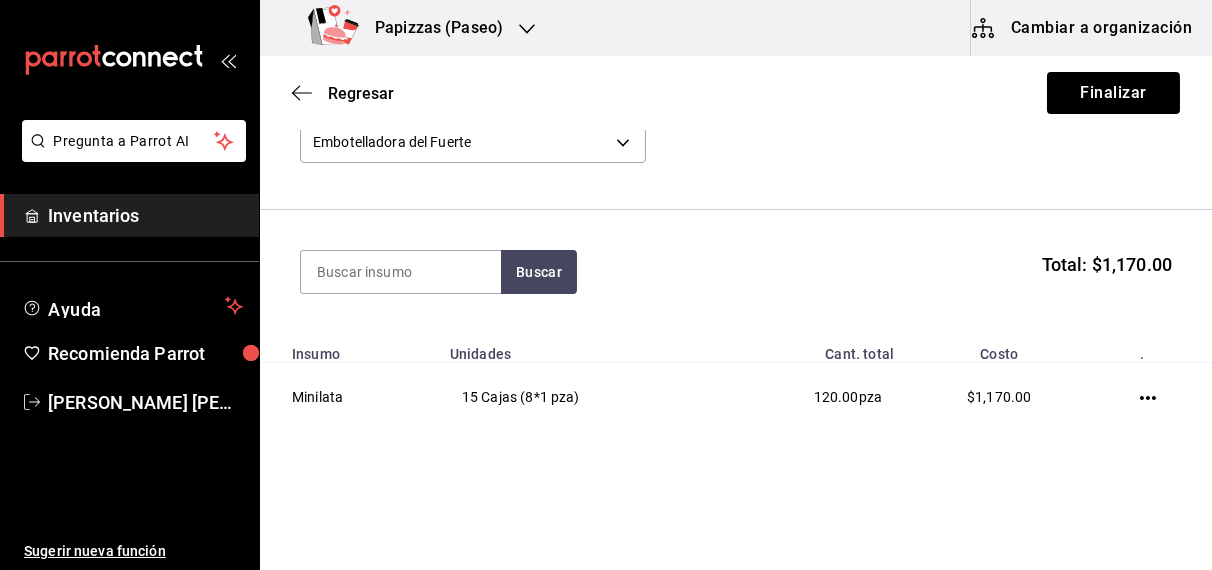 scroll, scrollTop: 161, scrollLeft: 0, axis: vertical 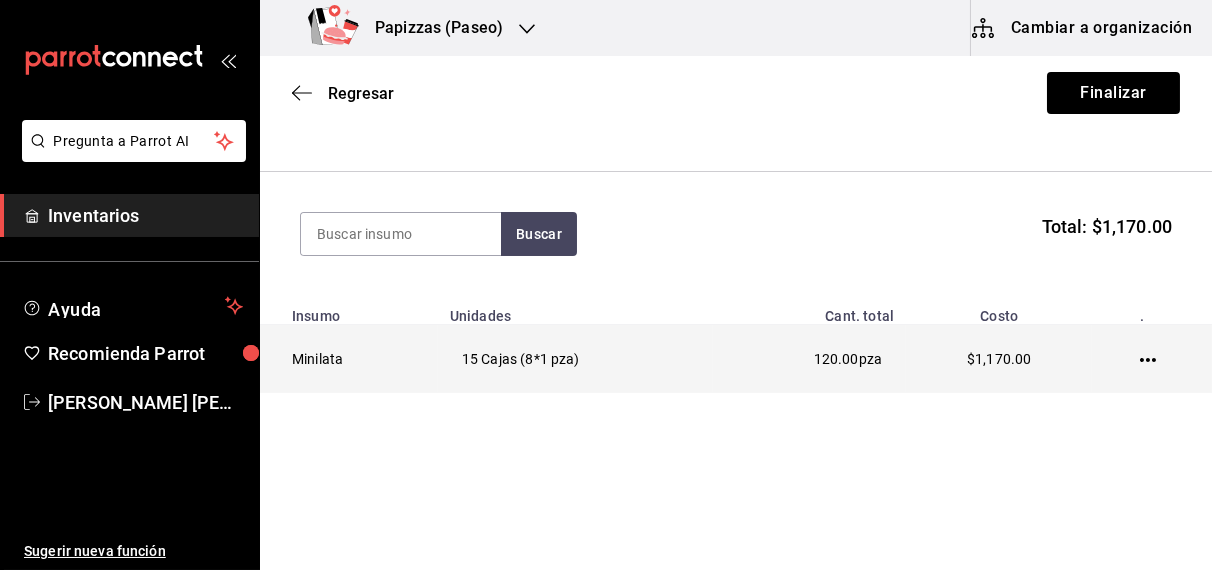 click 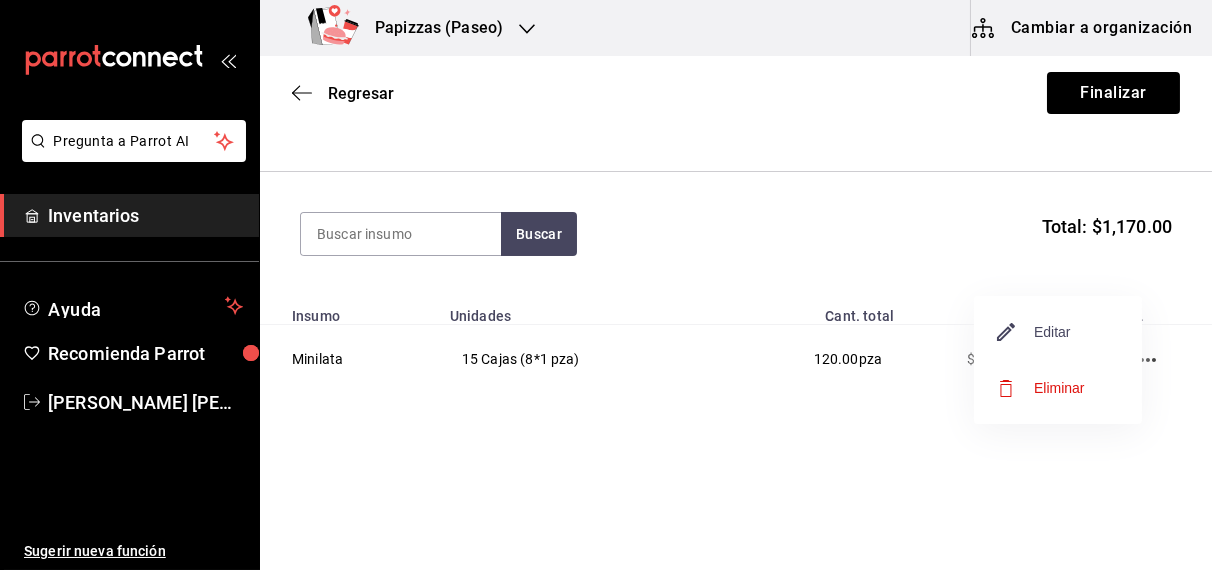 click on "Editar" at bounding box center (1034, 332) 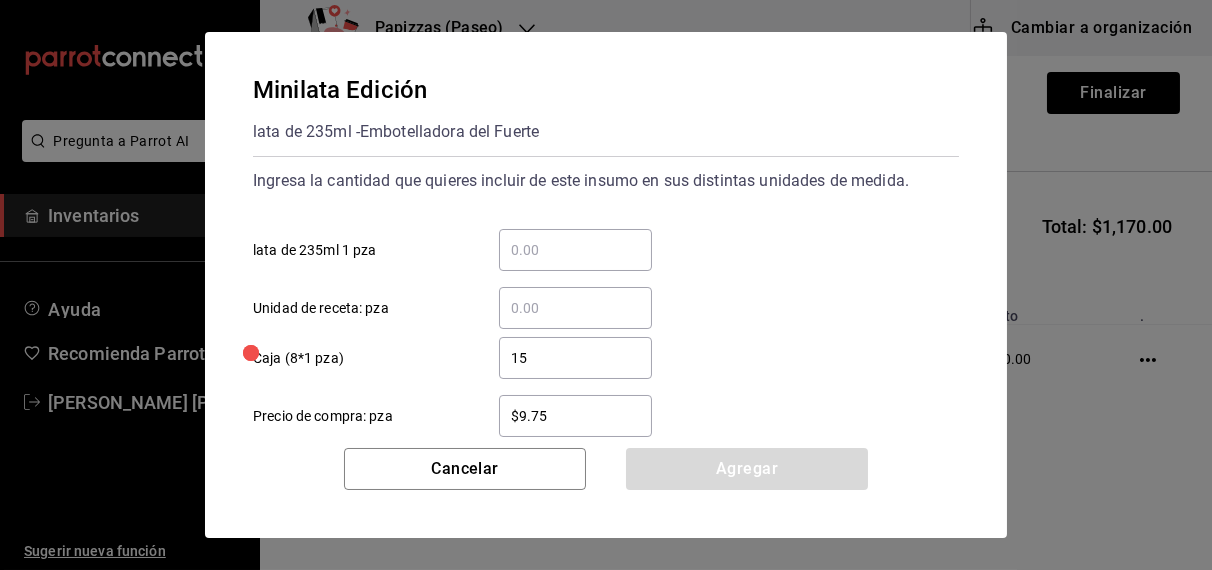 click on "15" at bounding box center (575, 358) 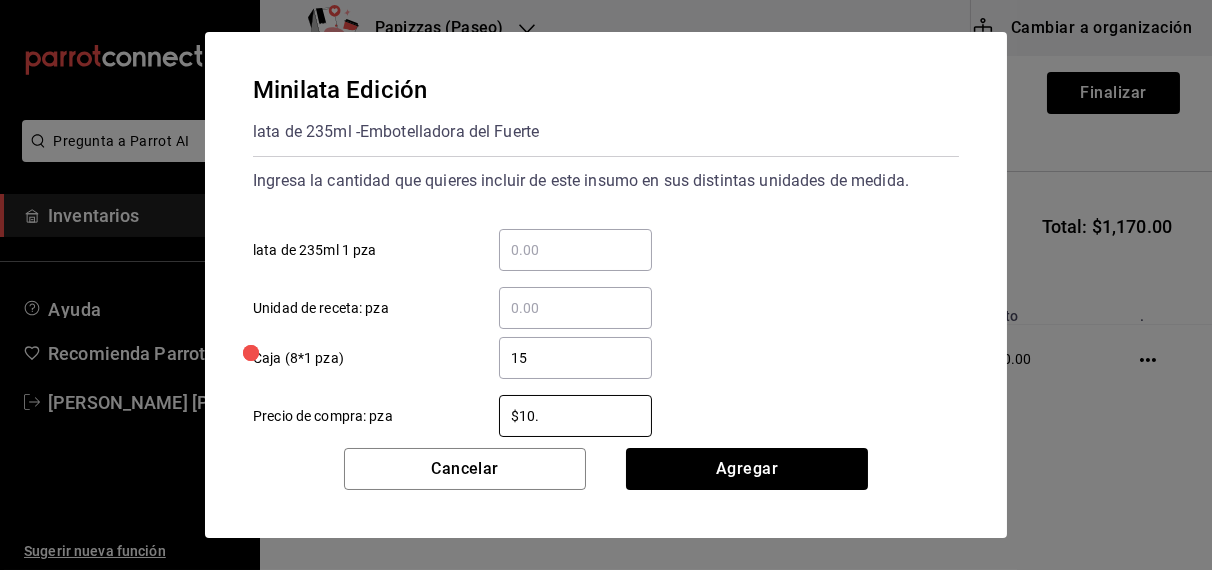type on "$10.16" 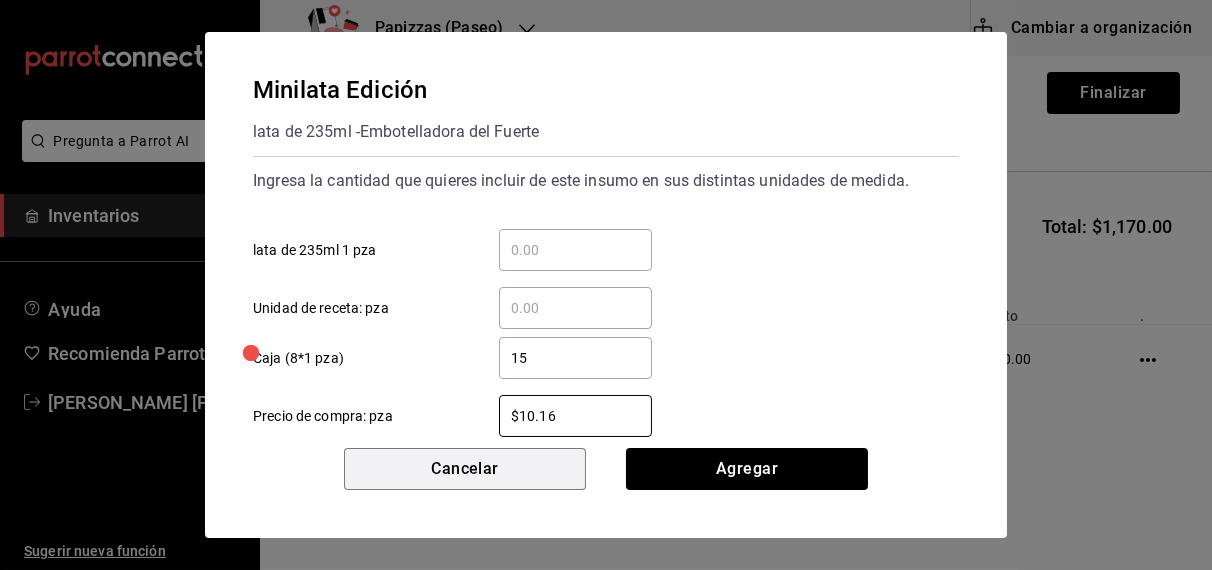 type 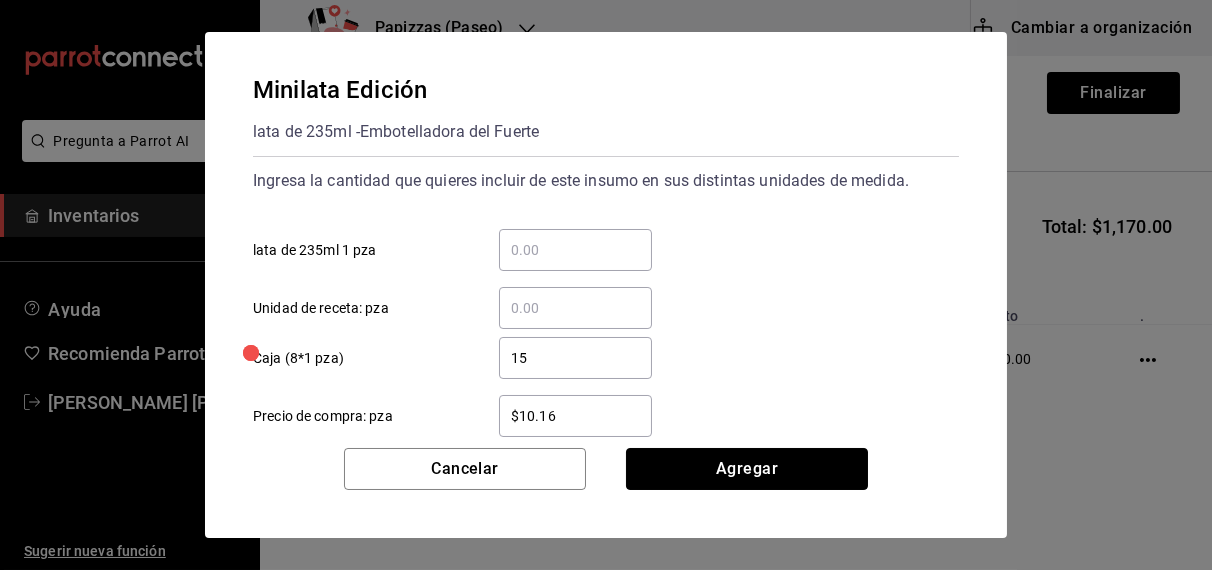 type 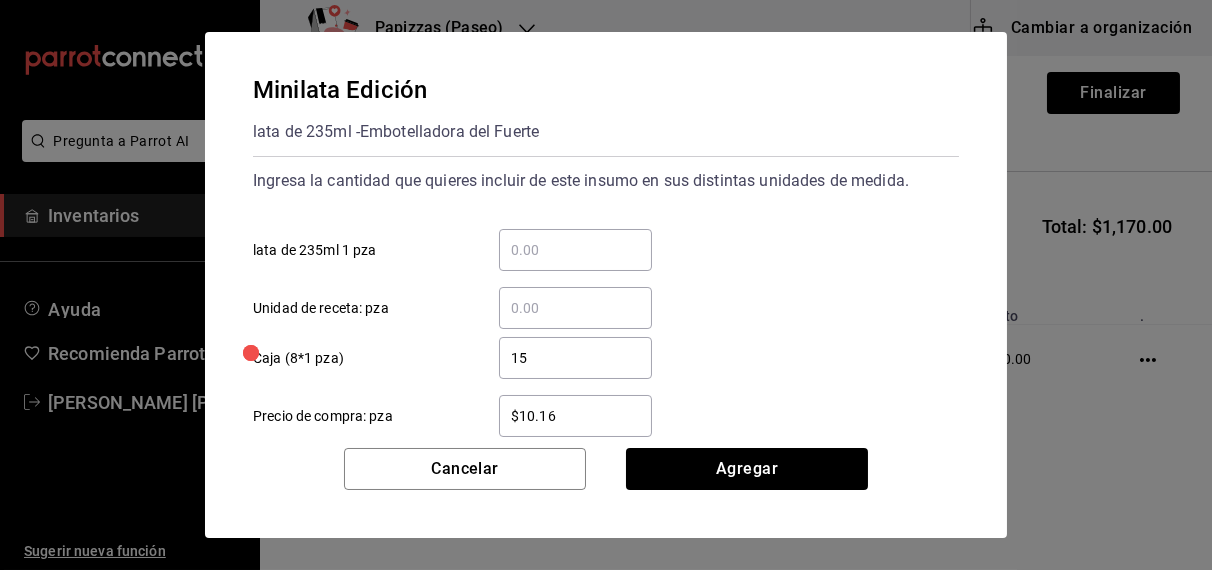 type 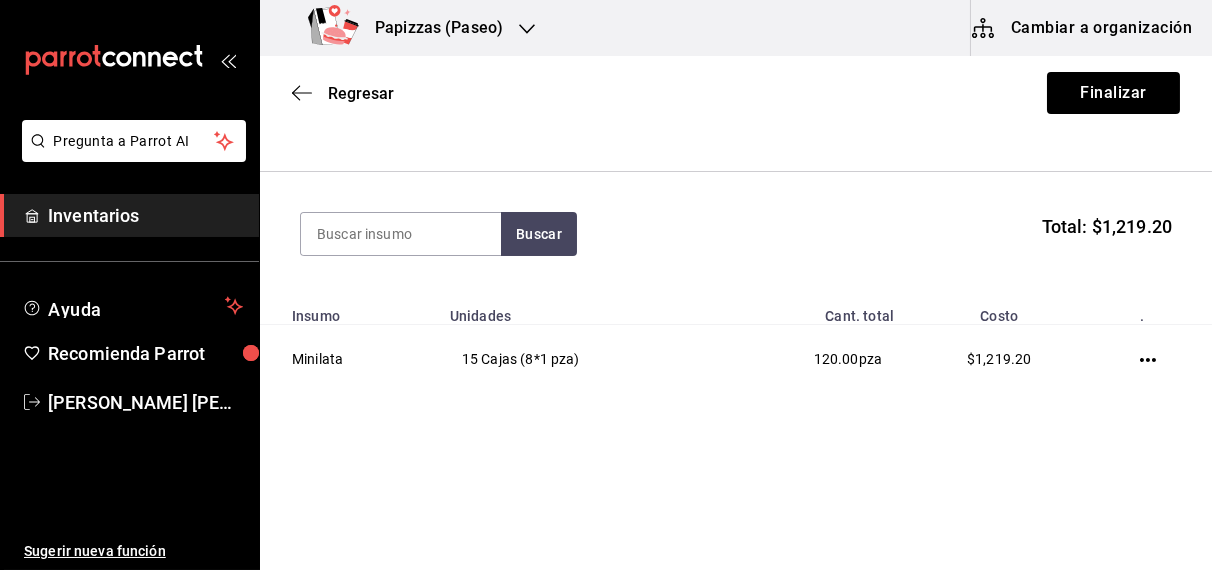 click 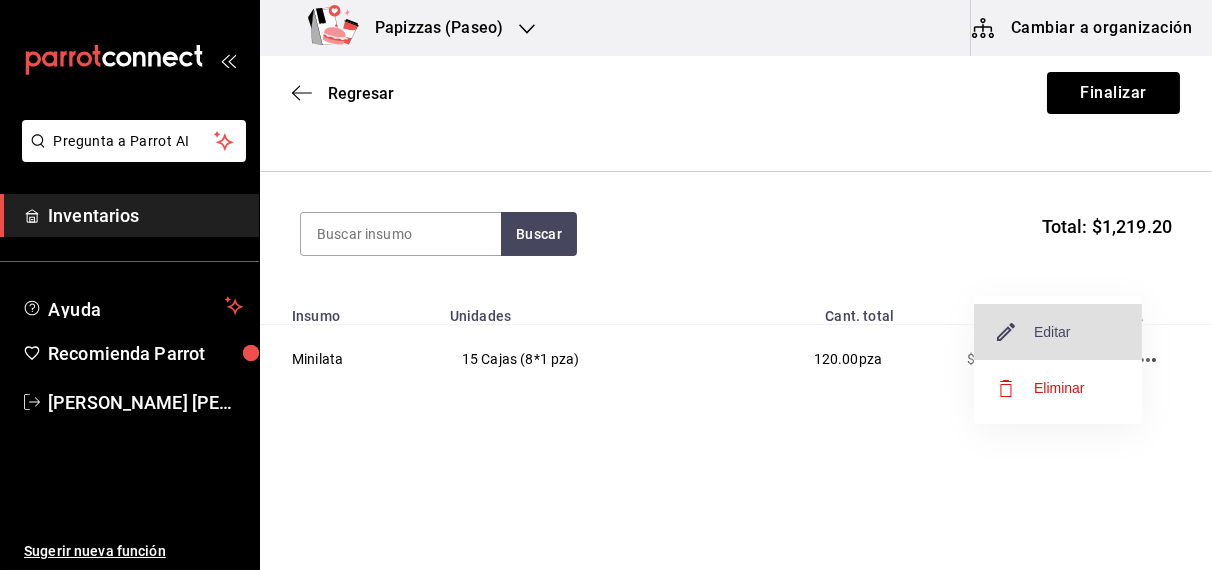 click on "Editar" at bounding box center (1034, 332) 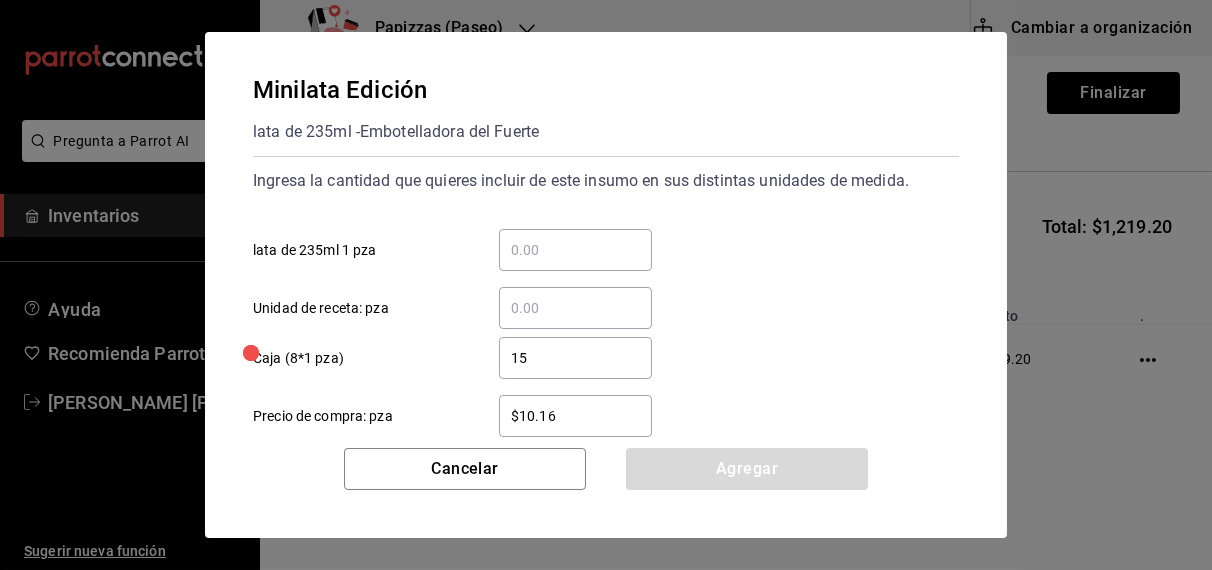 click on "$10.16" at bounding box center (575, 416) 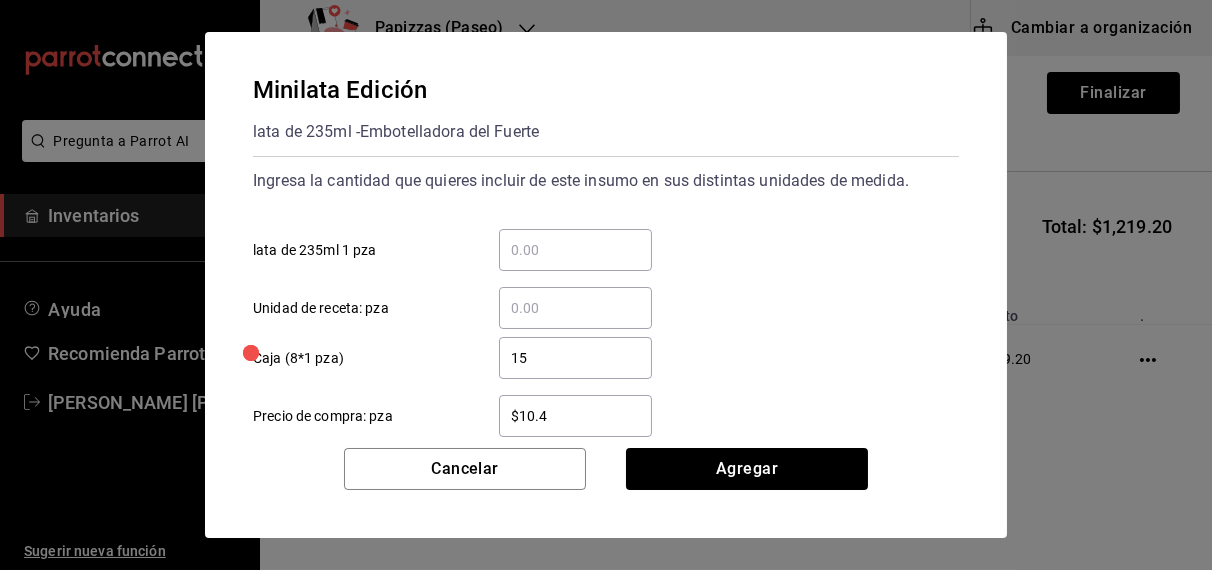 click on "$10.4 ​ Precio de compra: pza" at bounding box center [598, 408] 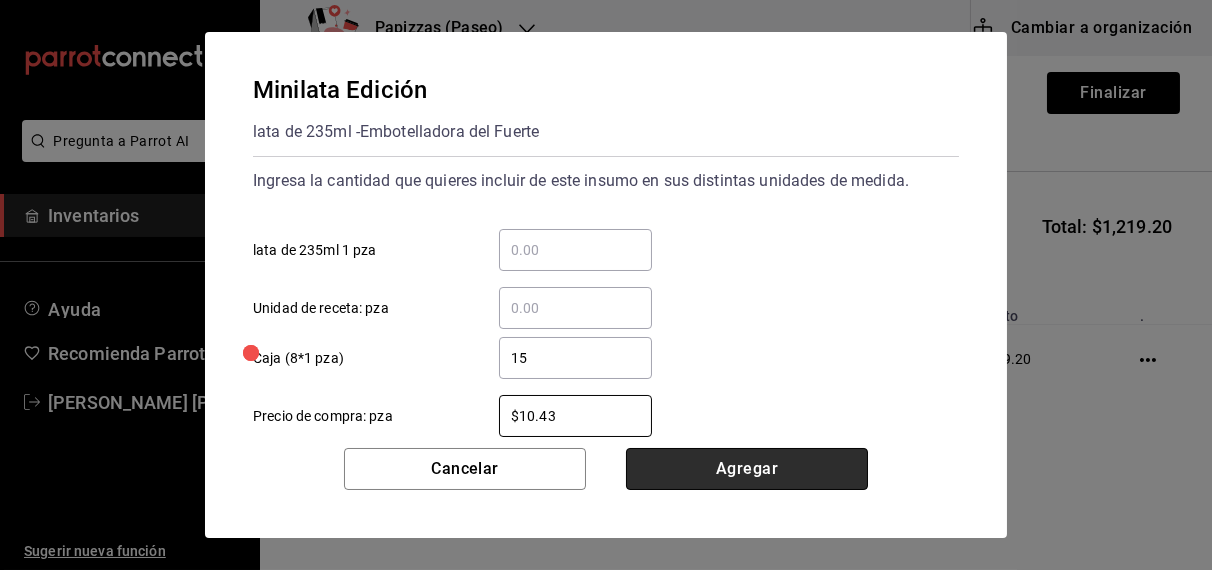 click on "Agregar" at bounding box center (747, 469) 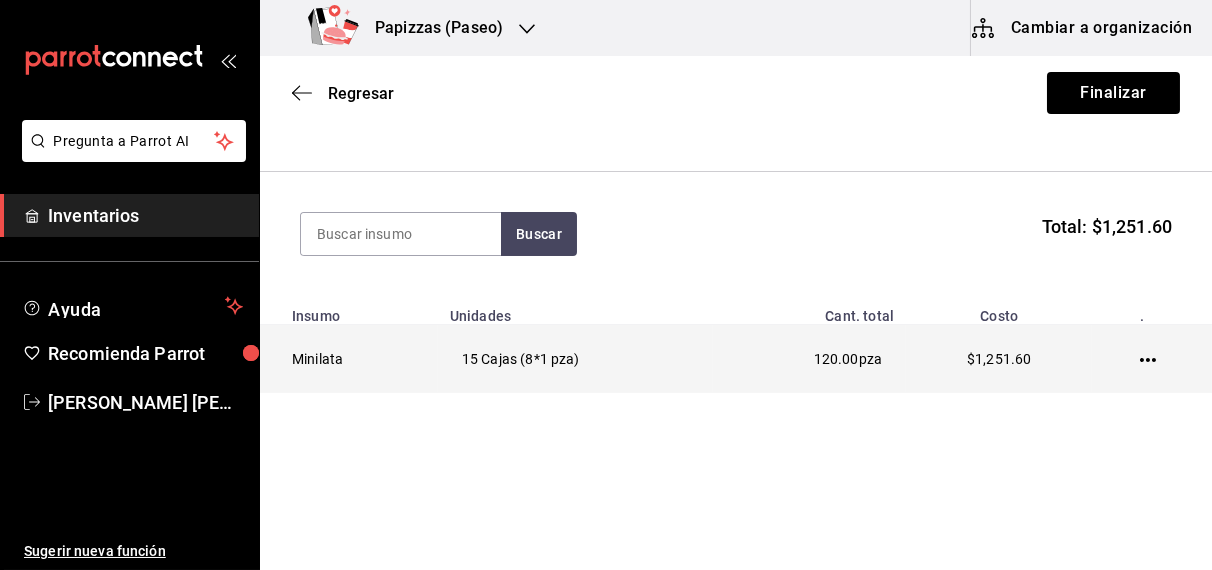 click 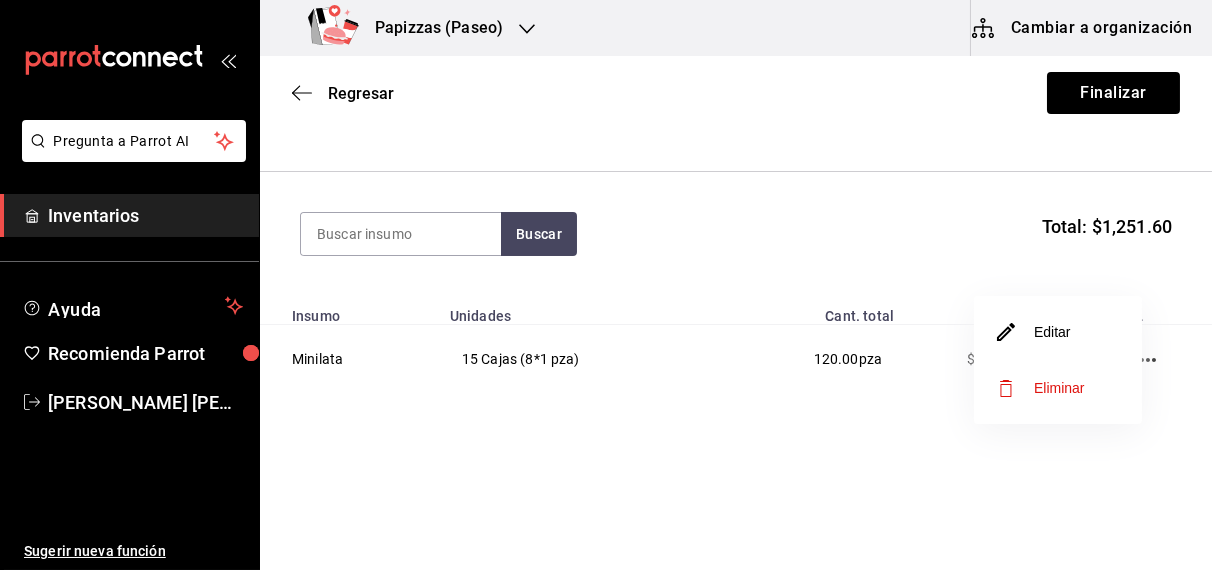 click on "Editar" at bounding box center (1034, 332) 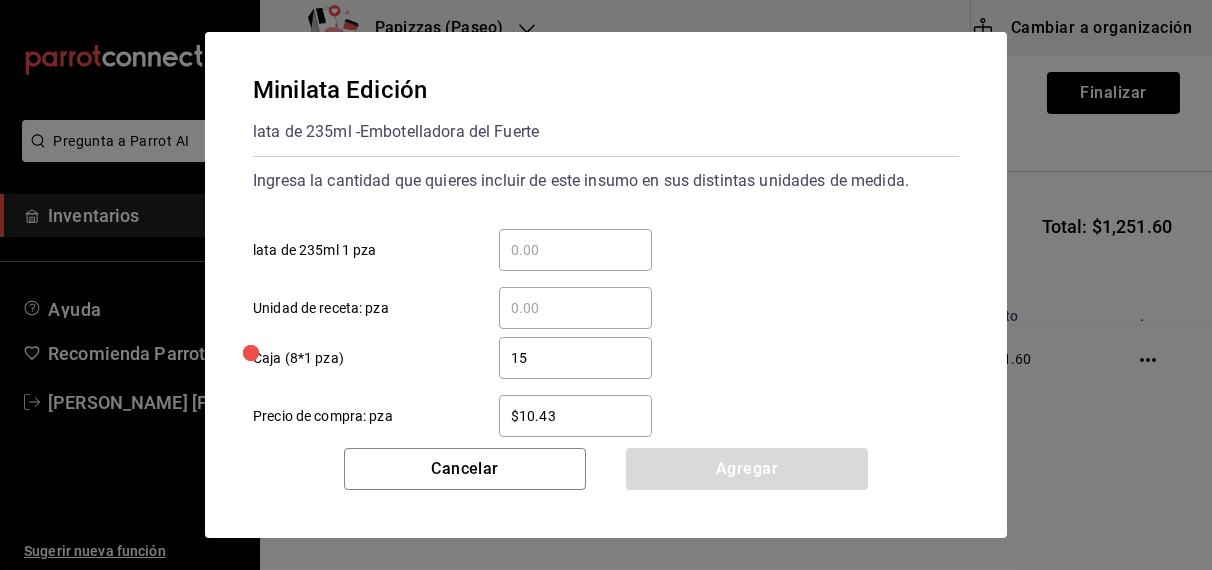 click on "15 ​" at bounding box center [575, 358] 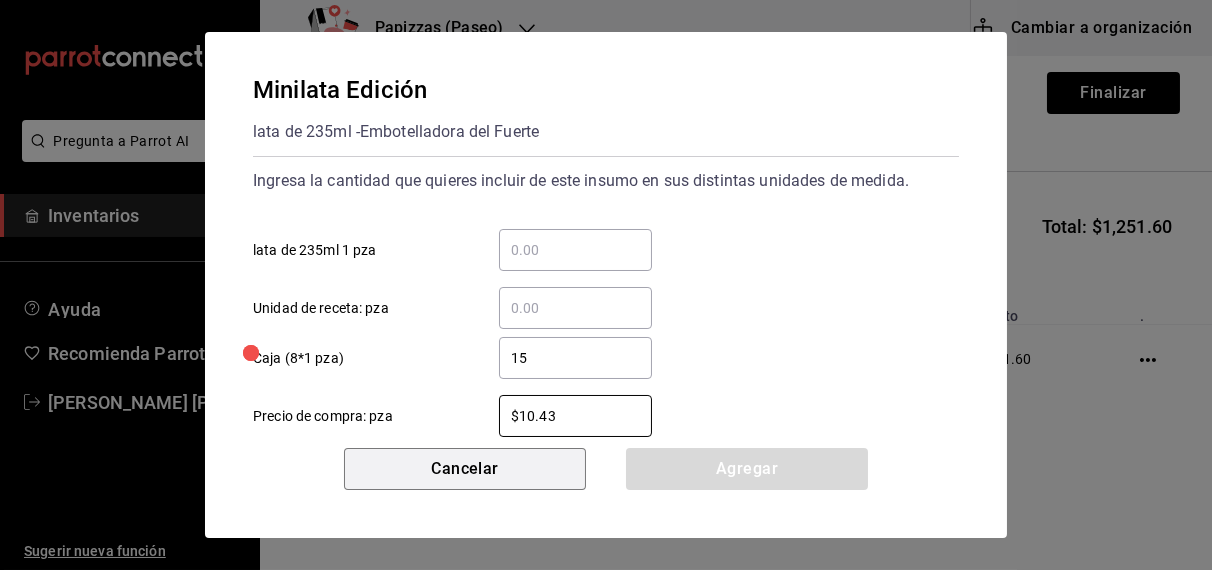 type 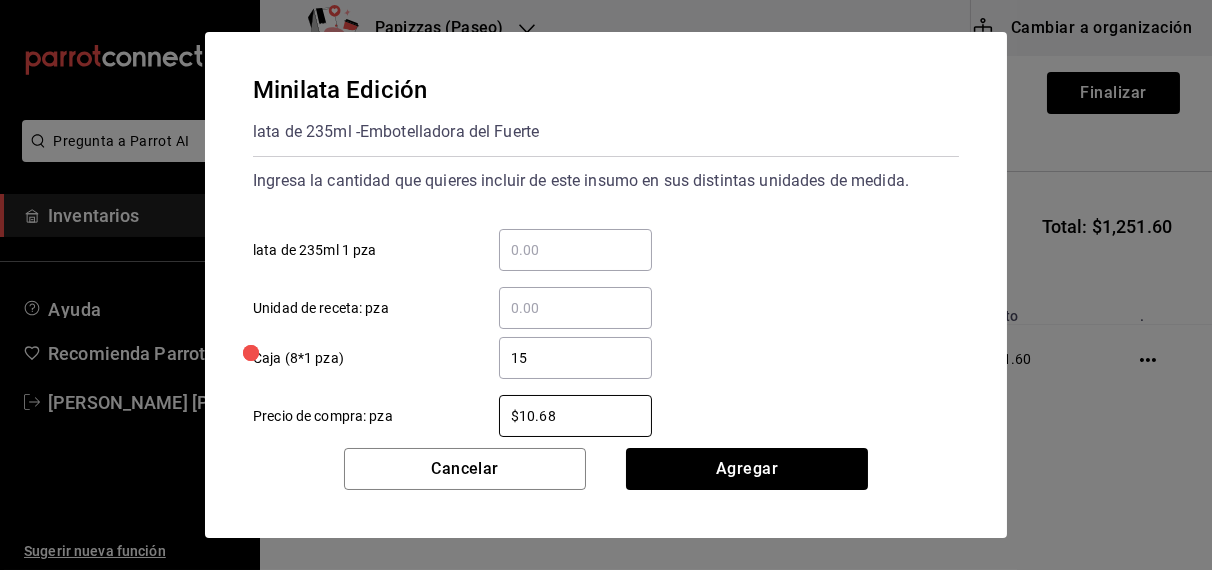 type on "$10.68" 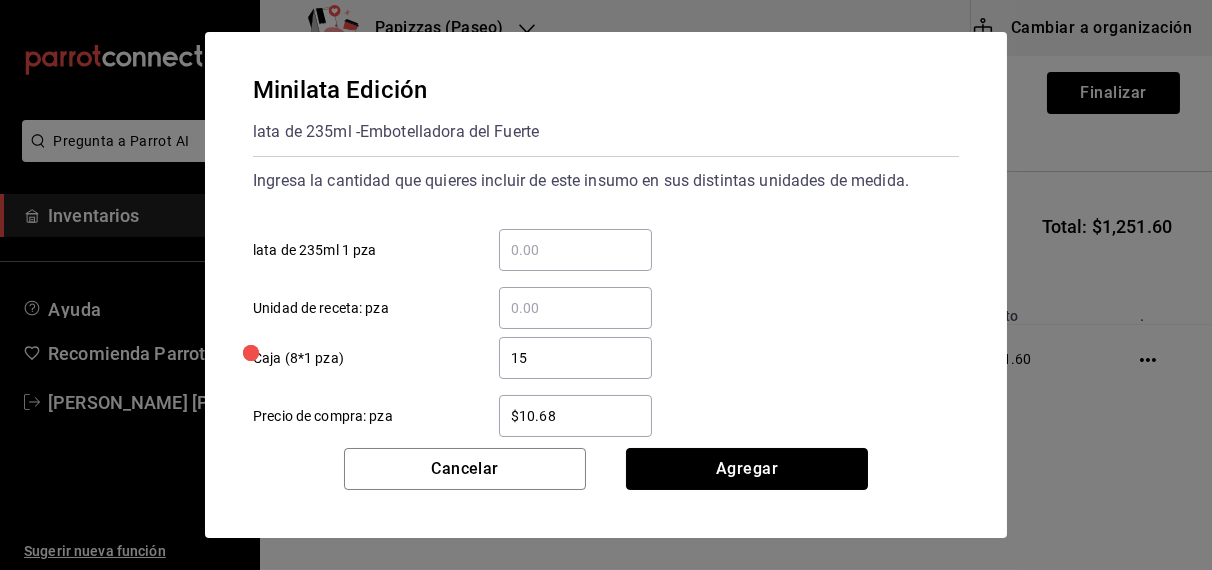 type 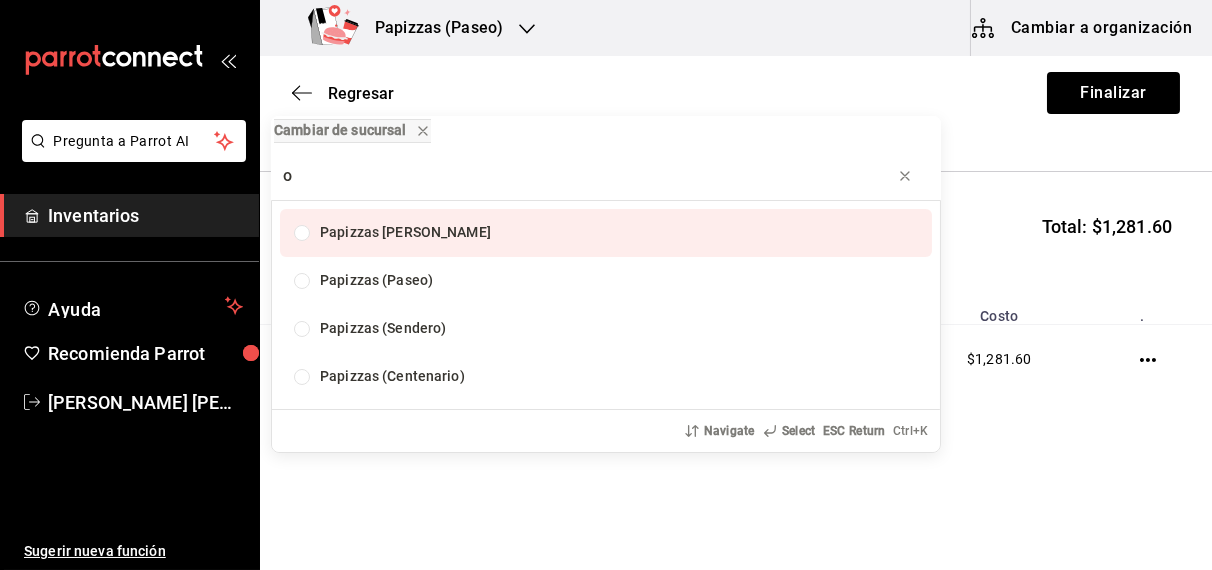 type on "o" 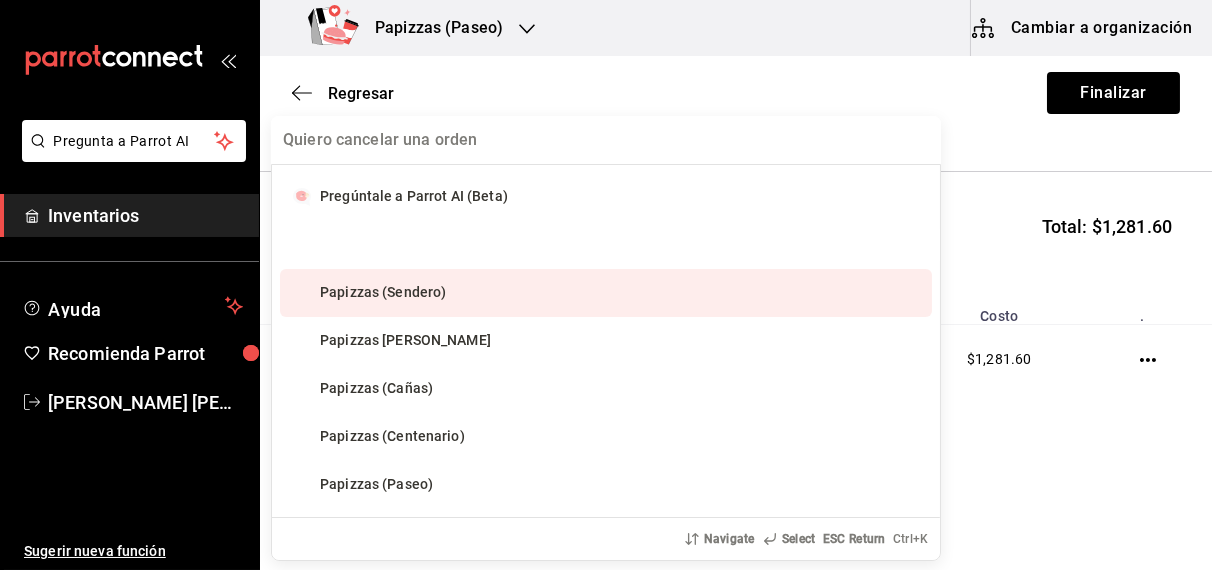 click at bounding box center [606, 140] 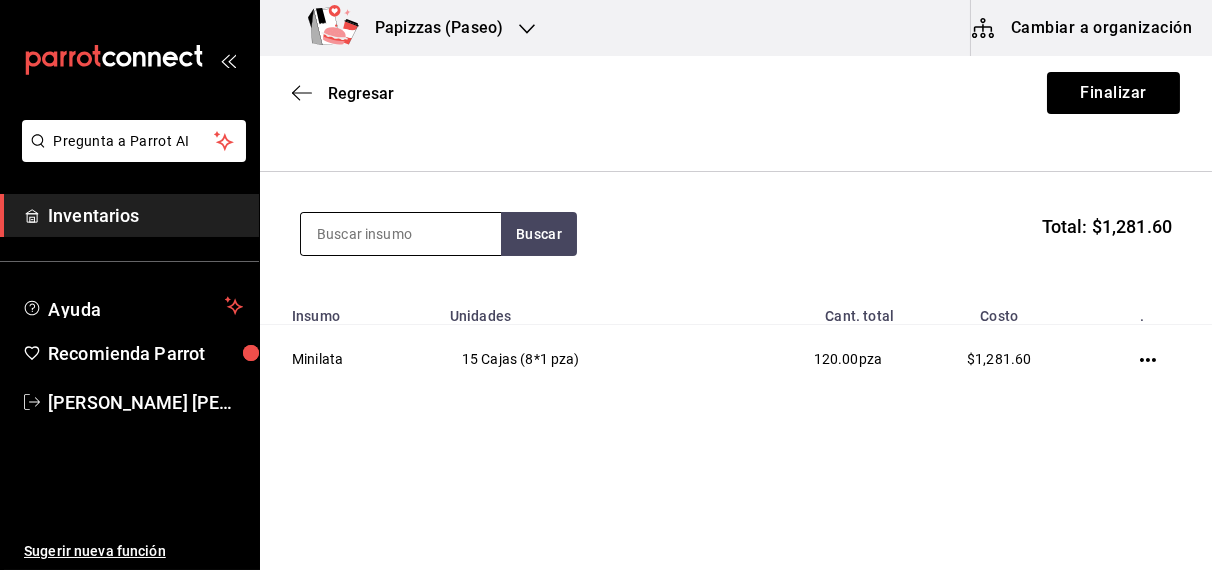 click at bounding box center [401, 234] 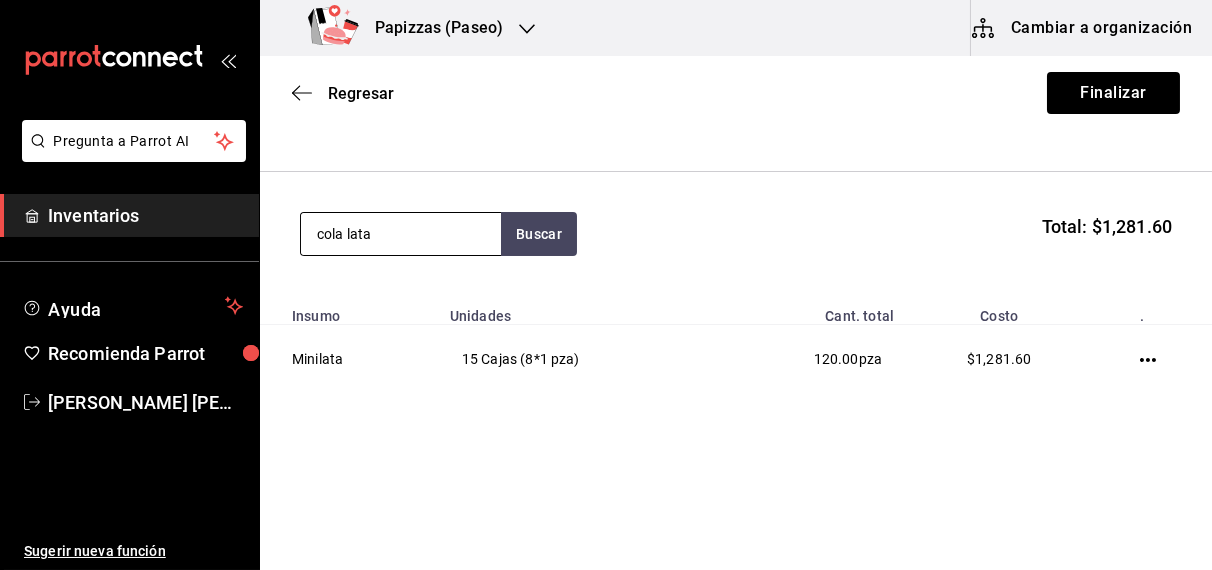 type on "cola lata" 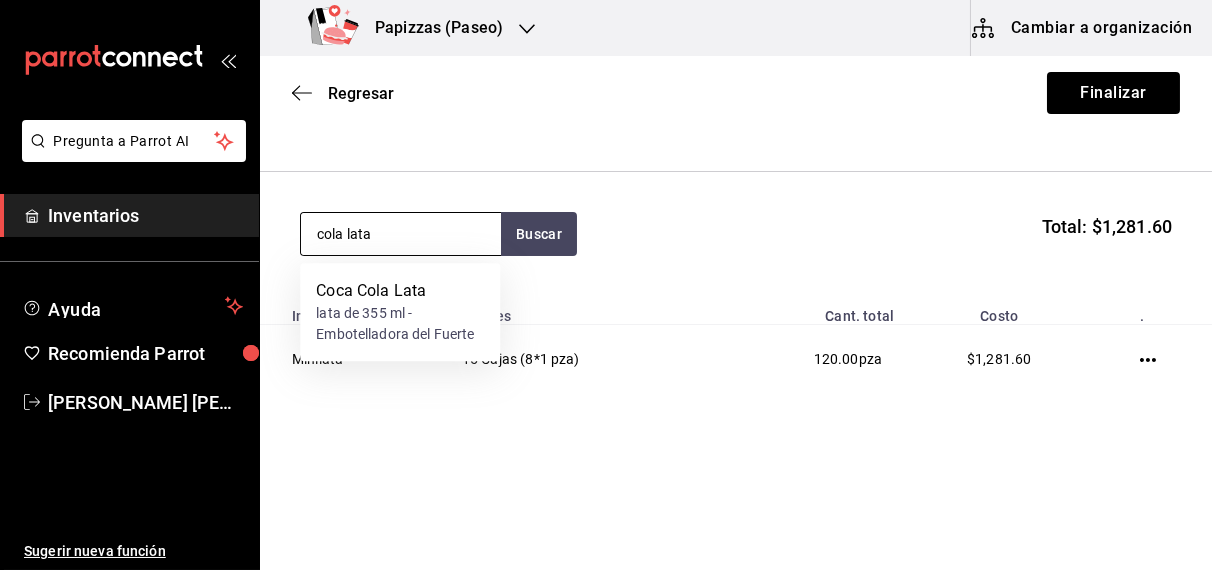 click on "lata de 355 ml  - Embotelladora del Fuerte" at bounding box center [400, 324] 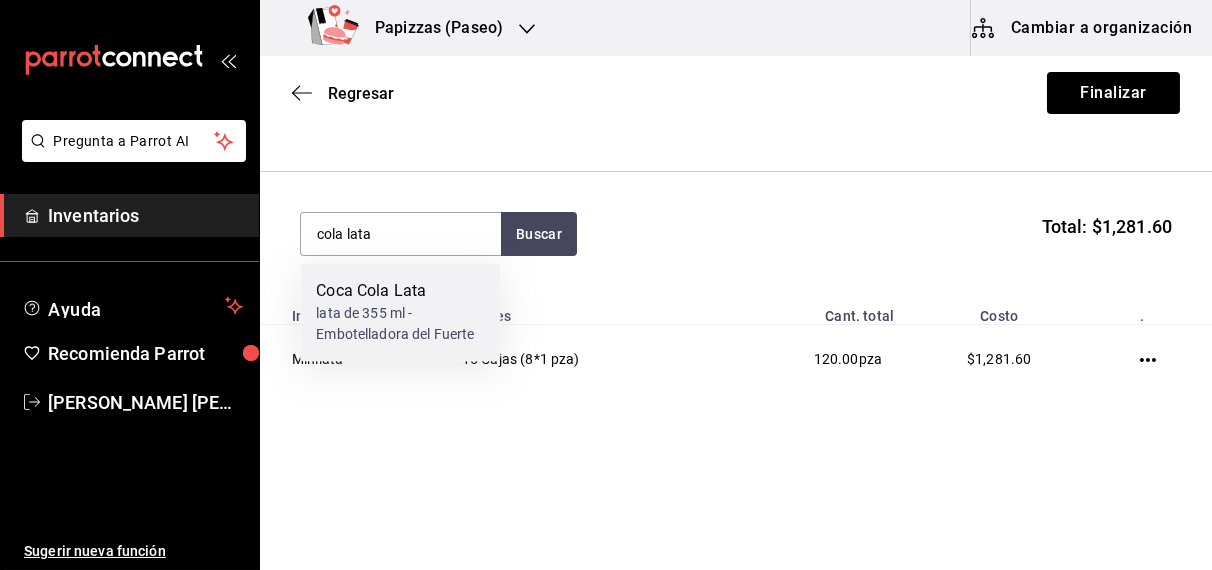 type 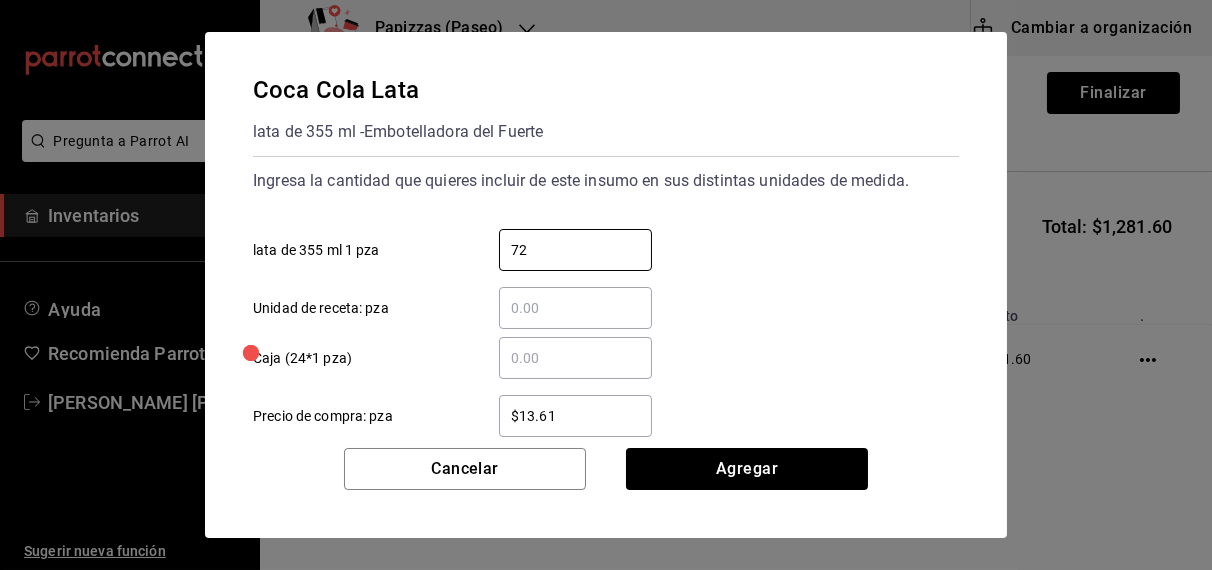 type on "72" 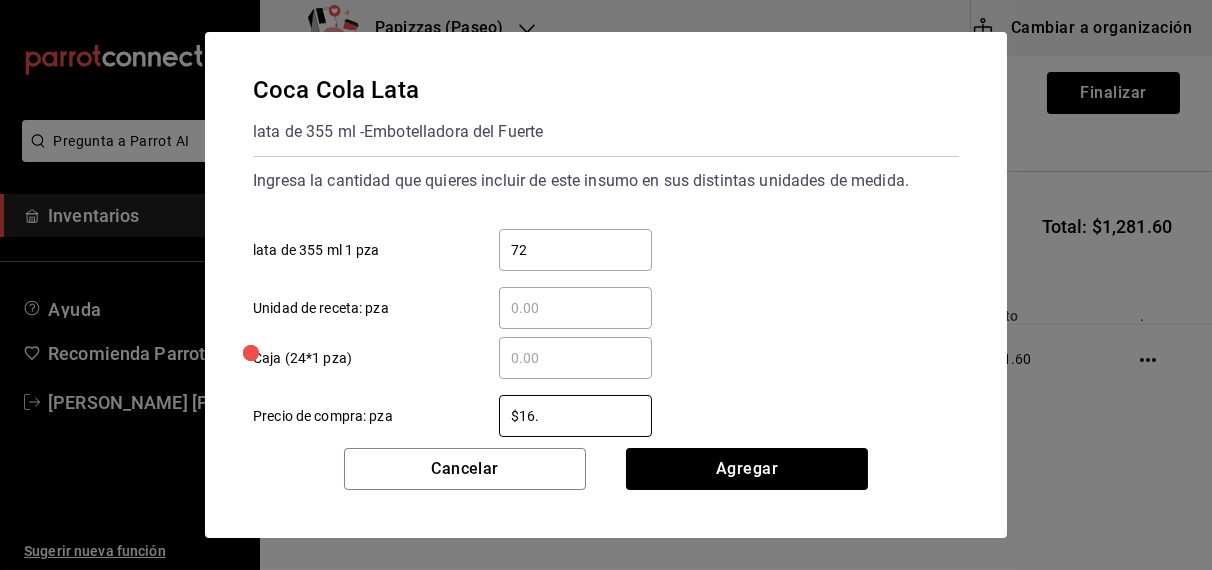 type on "$16.75" 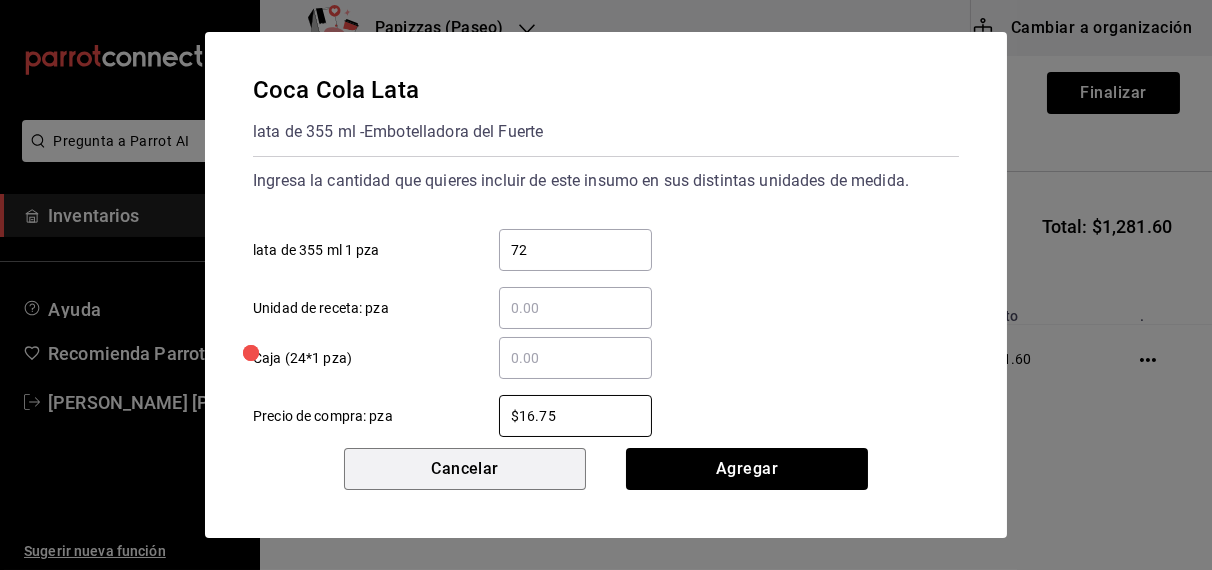 type 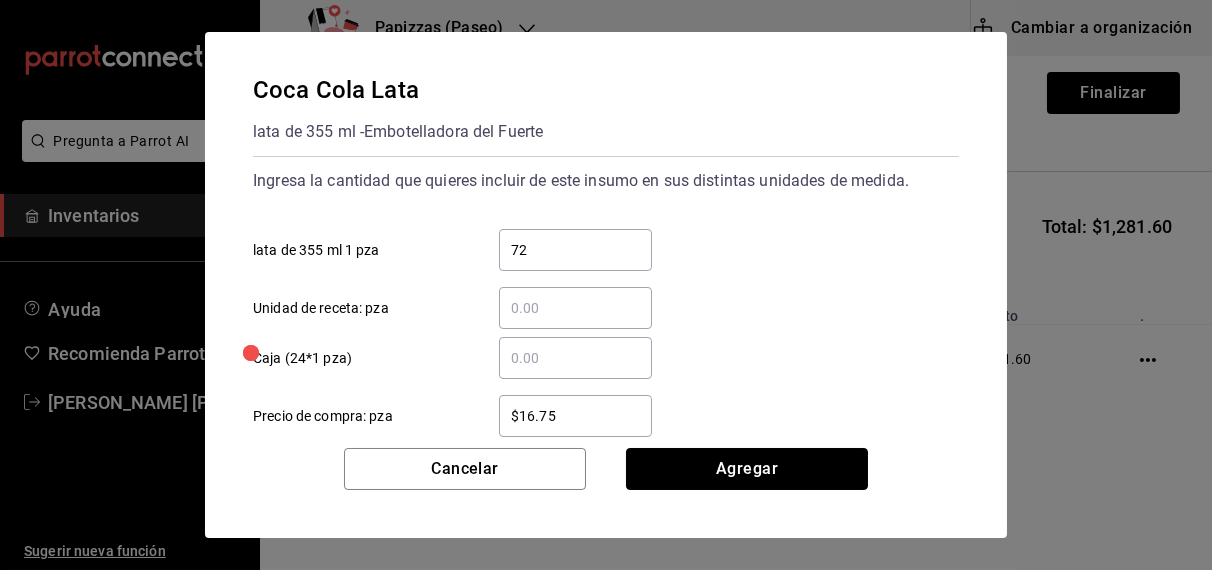 type 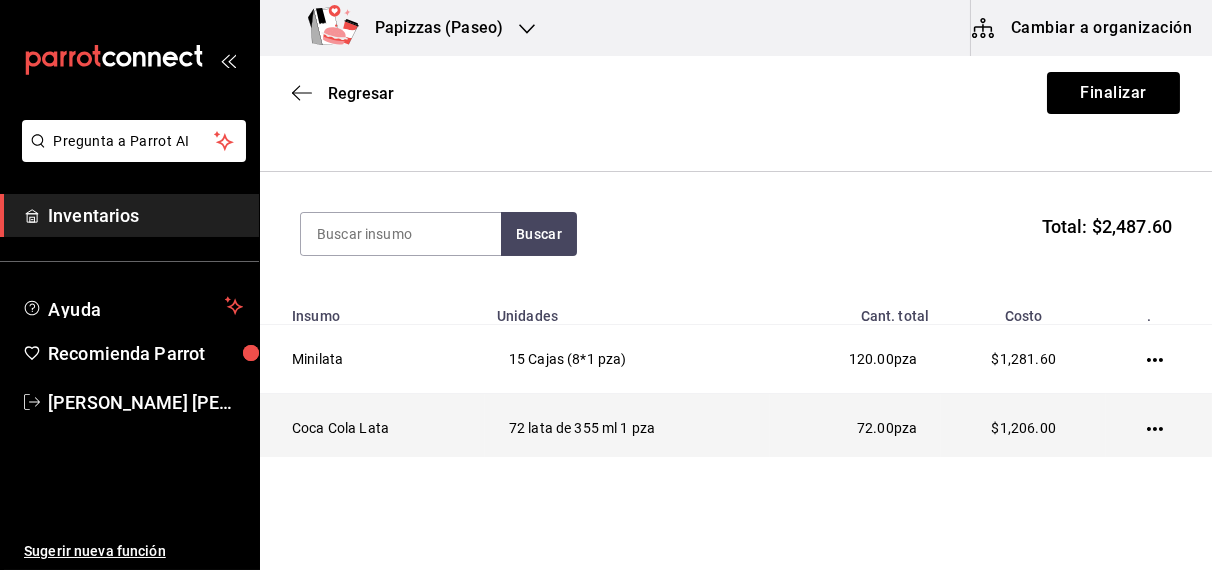 click 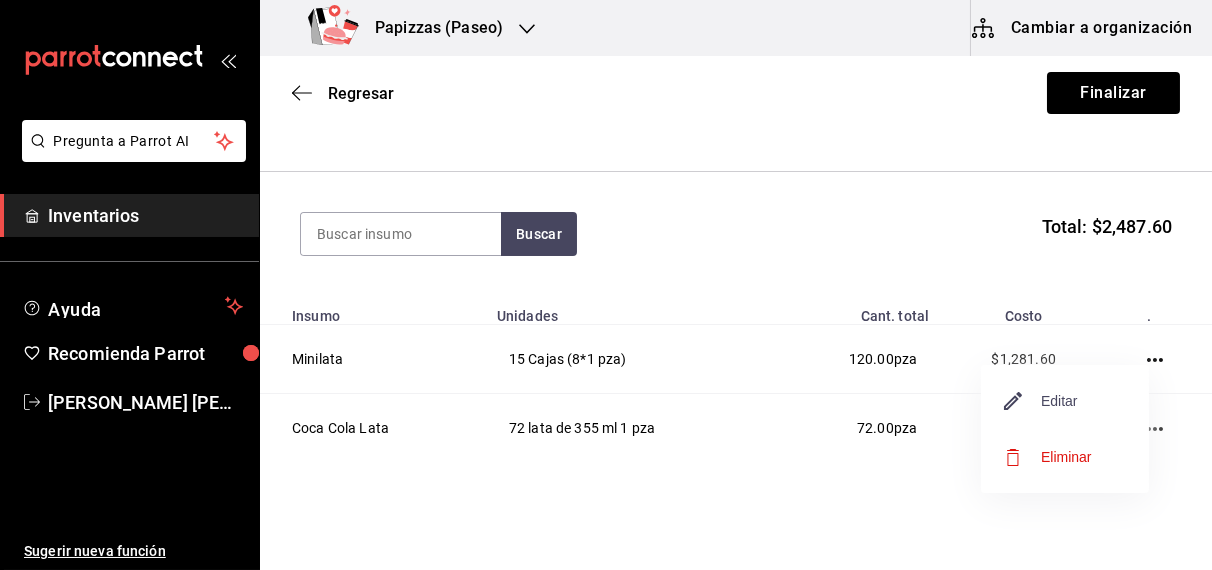 click on "Editar" at bounding box center [1041, 401] 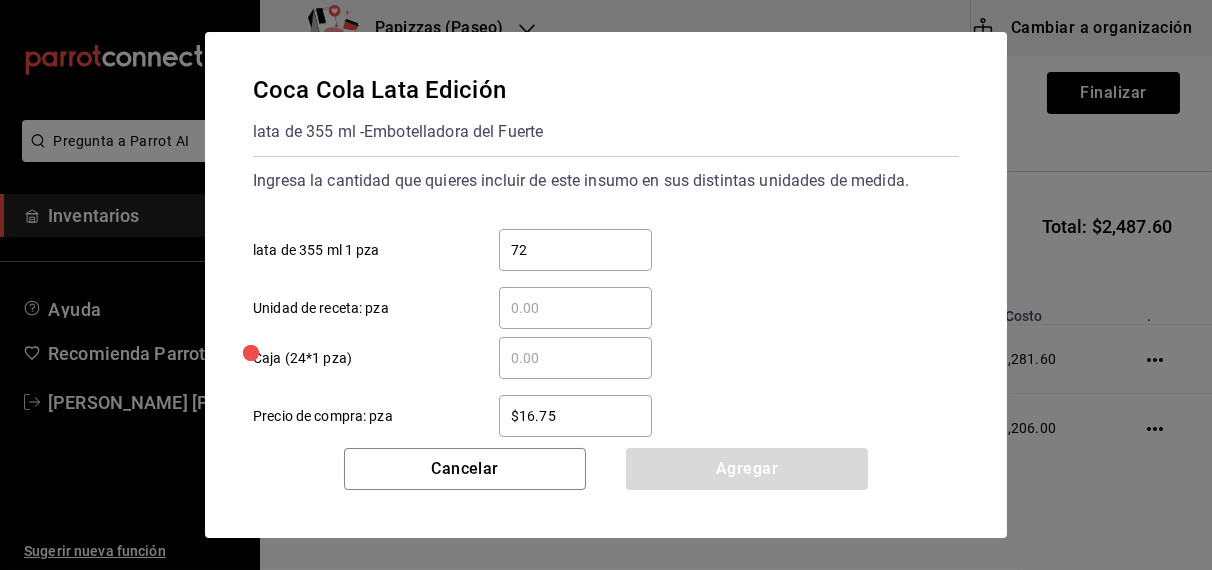 click on "$16.75" at bounding box center (575, 416) 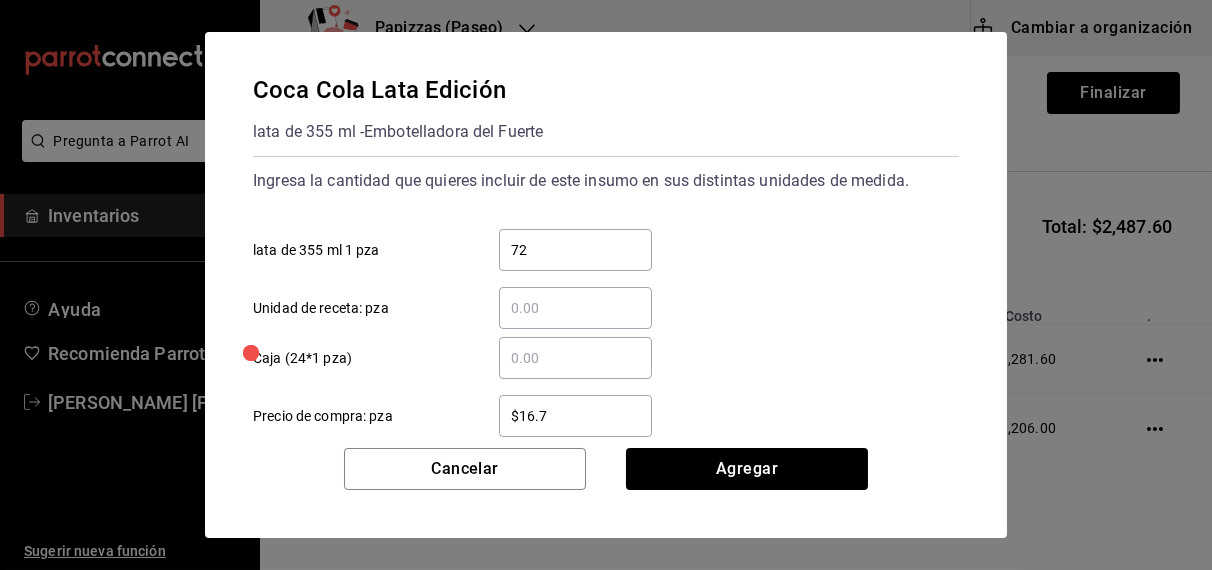 type on "$16.70" 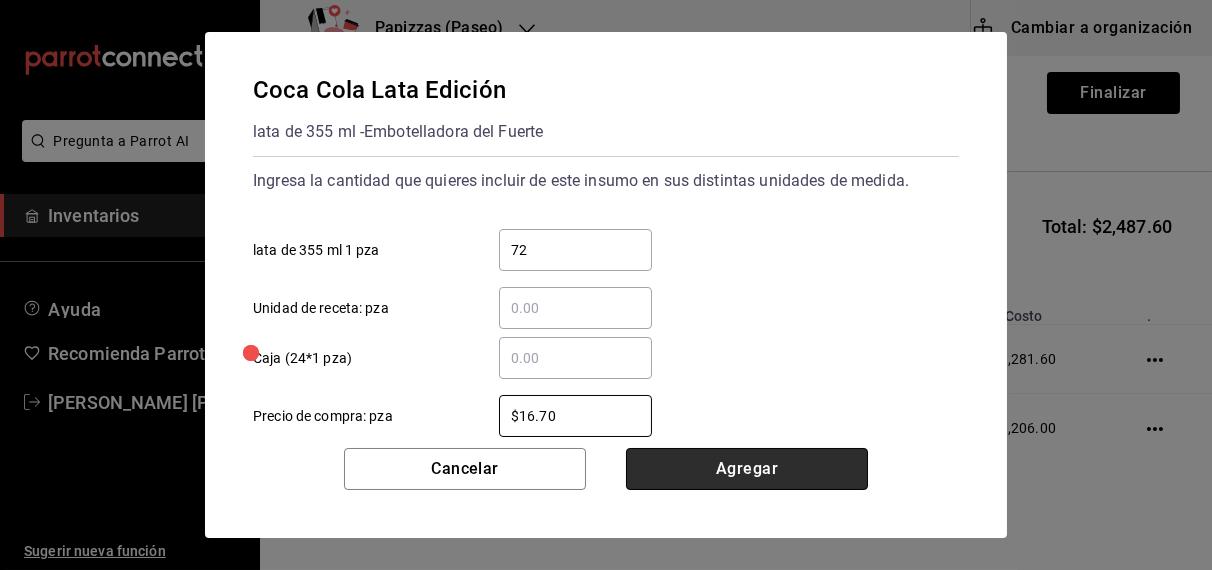 click on "Agregar" at bounding box center [747, 469] 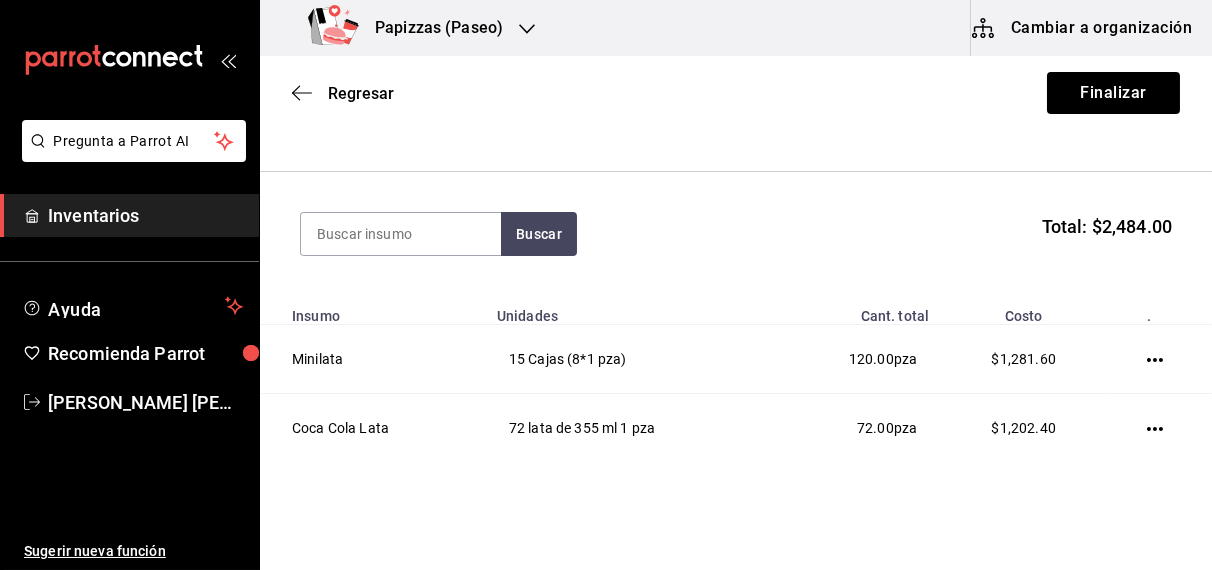 click 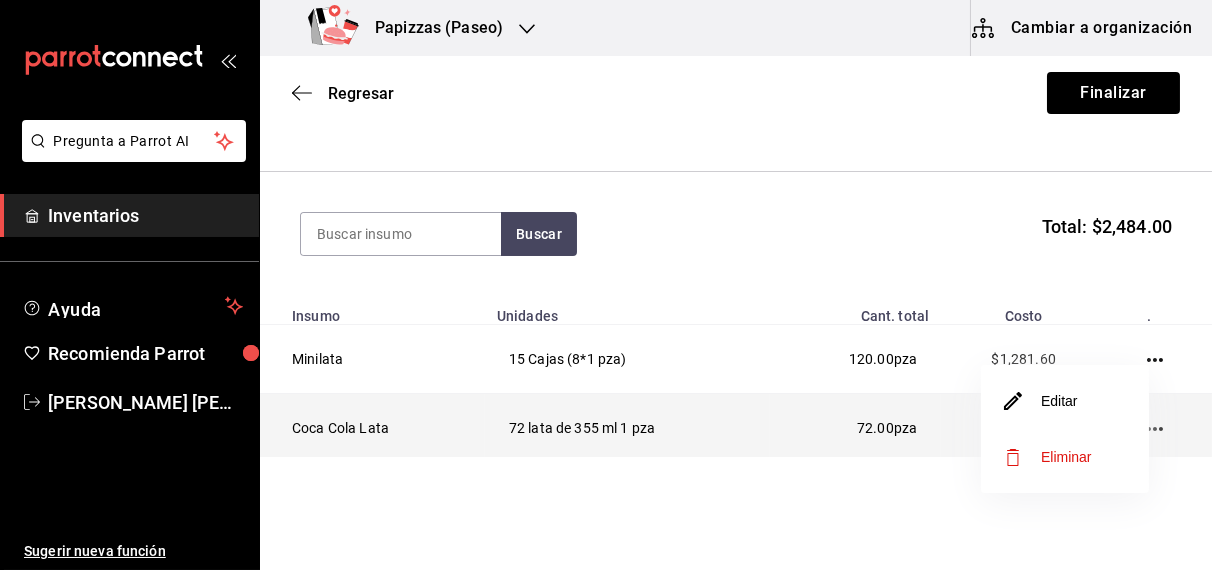 click on "Editar" at bounding box center [1041, 401] 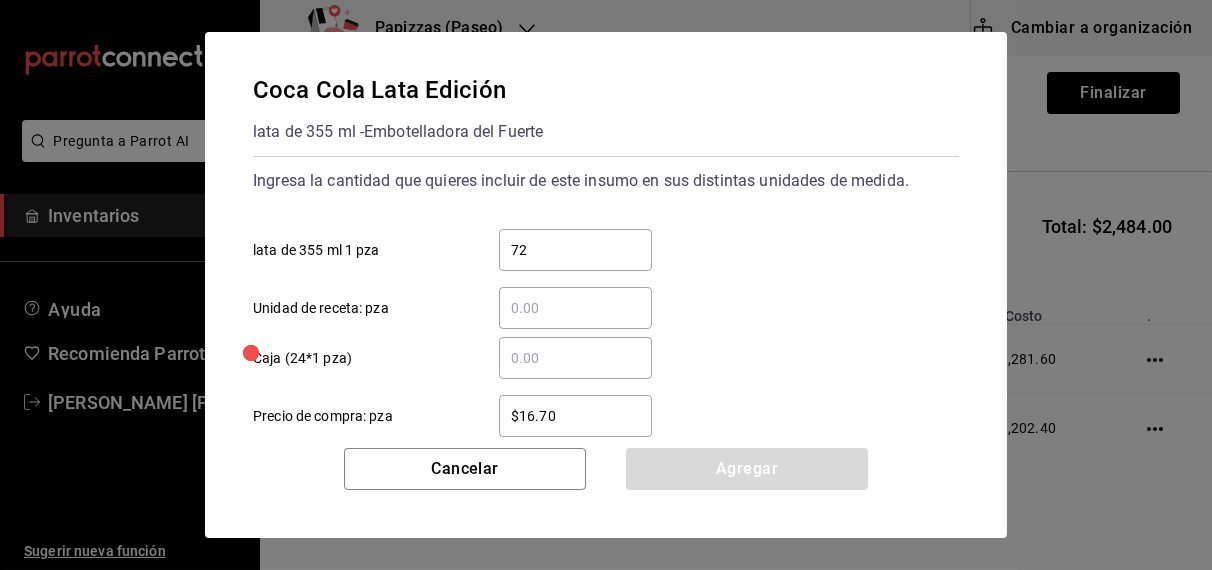 click on "$16.70" at bounding box center (575, 416) 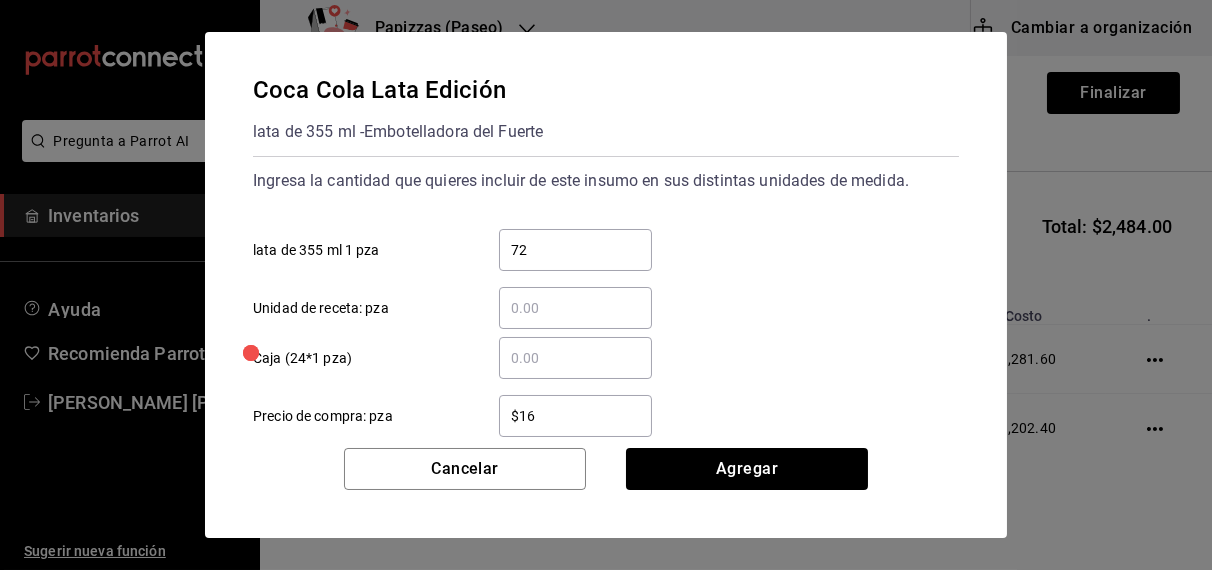 click on "​ Caja (24*1 pza)" at bounding box center [598, 350] 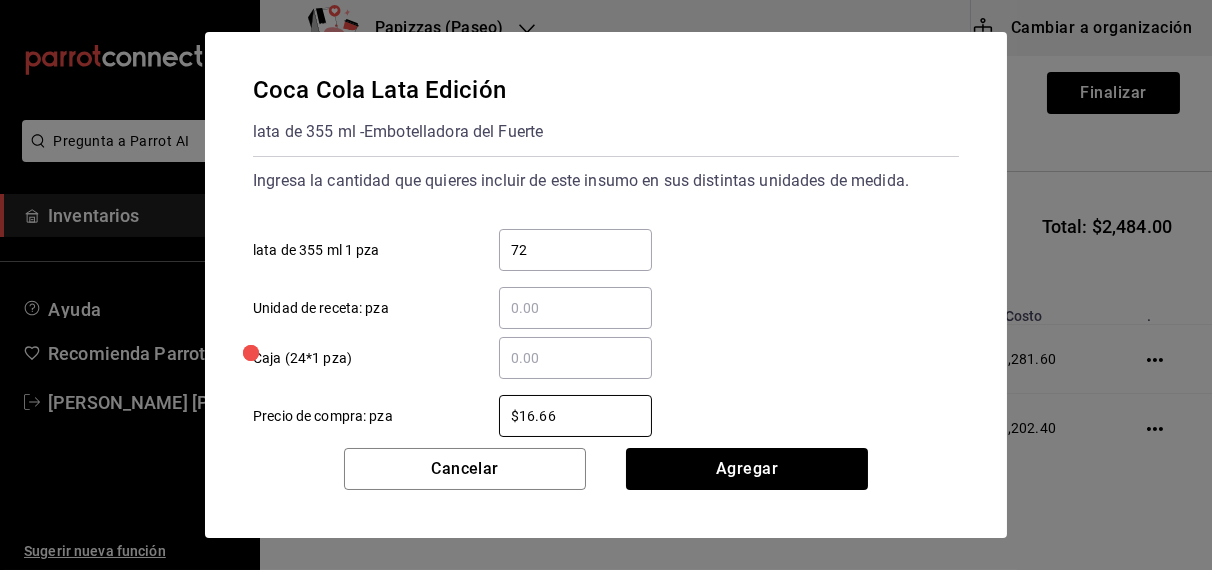 type on "$16.66" 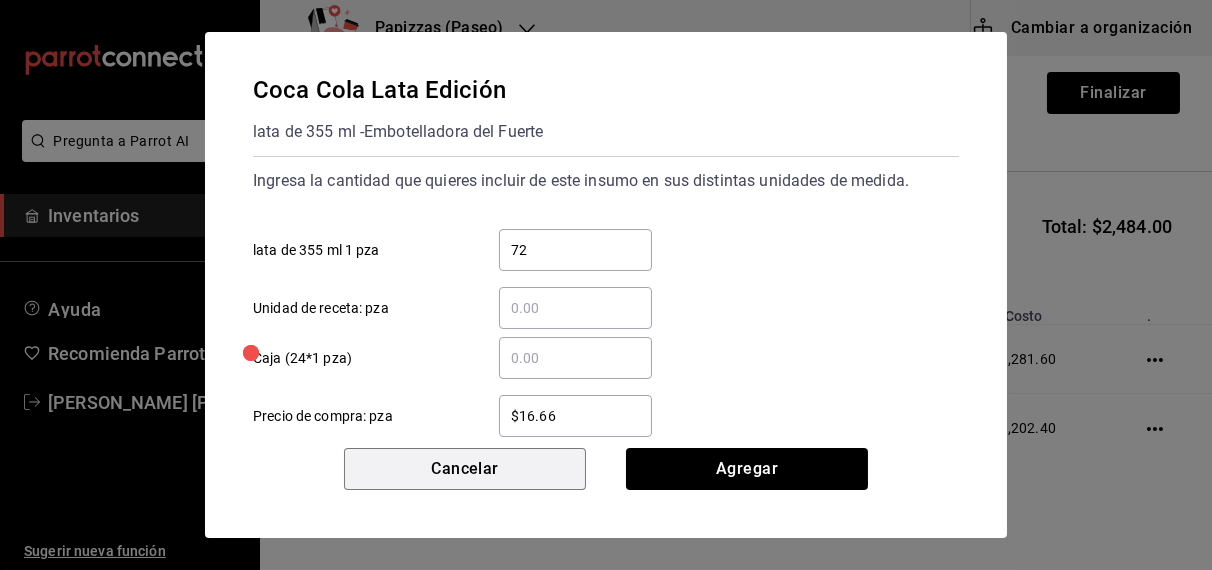type 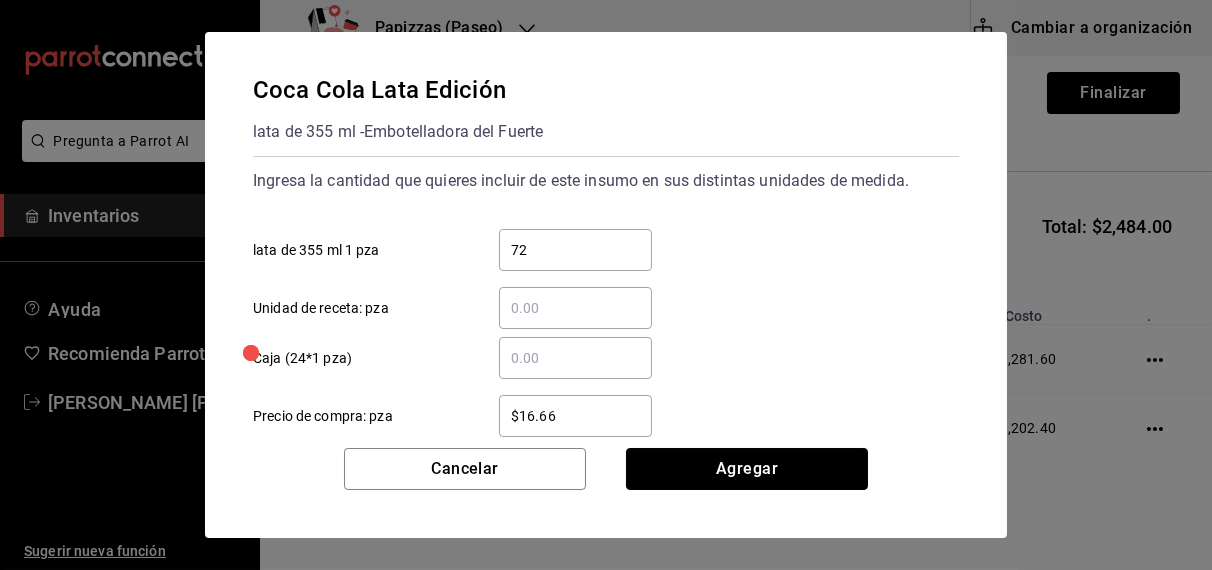 type 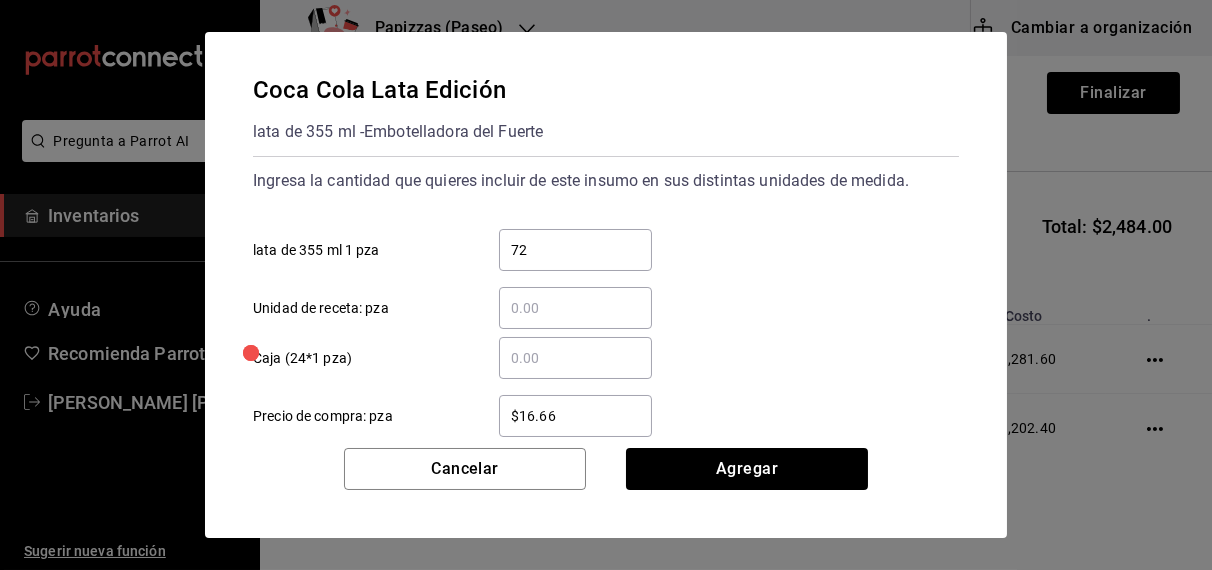 type 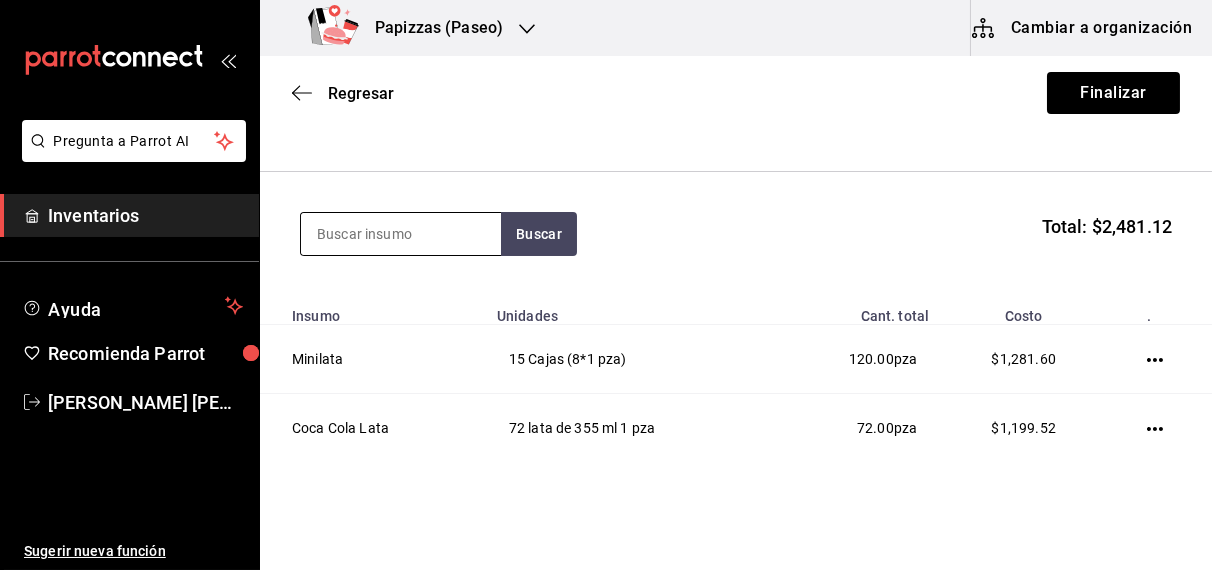 click at bounding box center (401, 234) 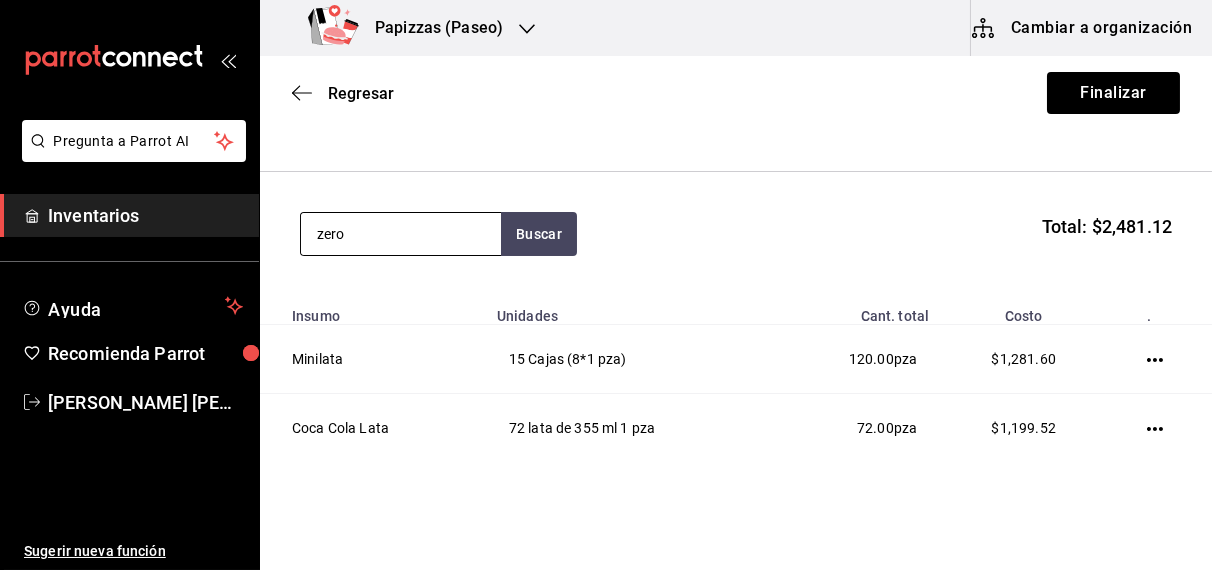 type on "zero" 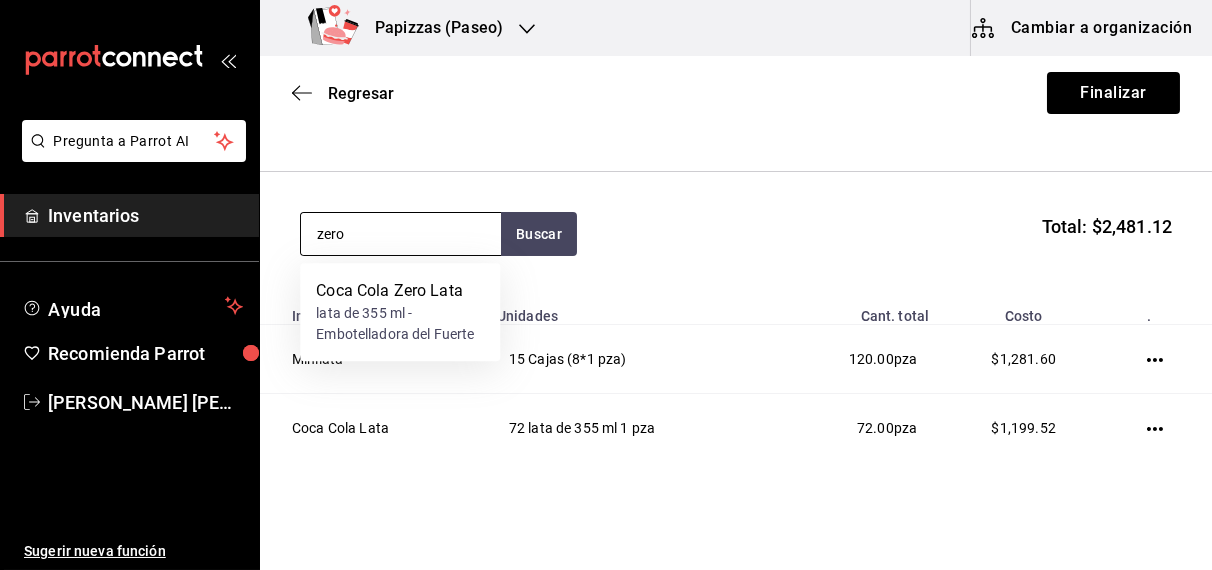 click on "lata de 355 ml  - Embotelladora del Fuerte" at bounding box center (400, 324) 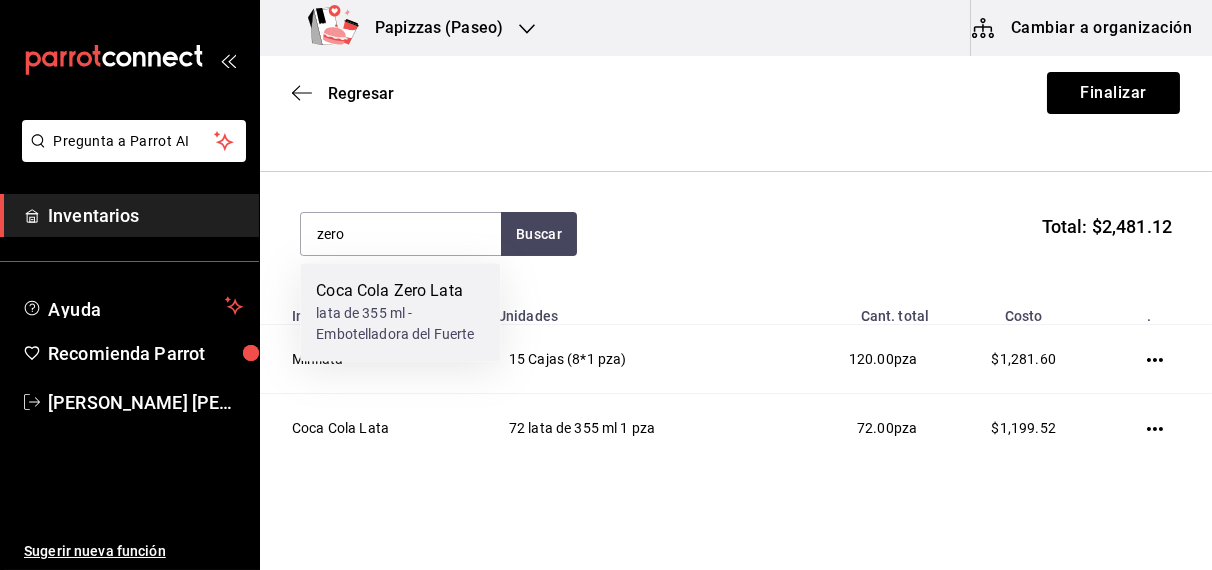 type 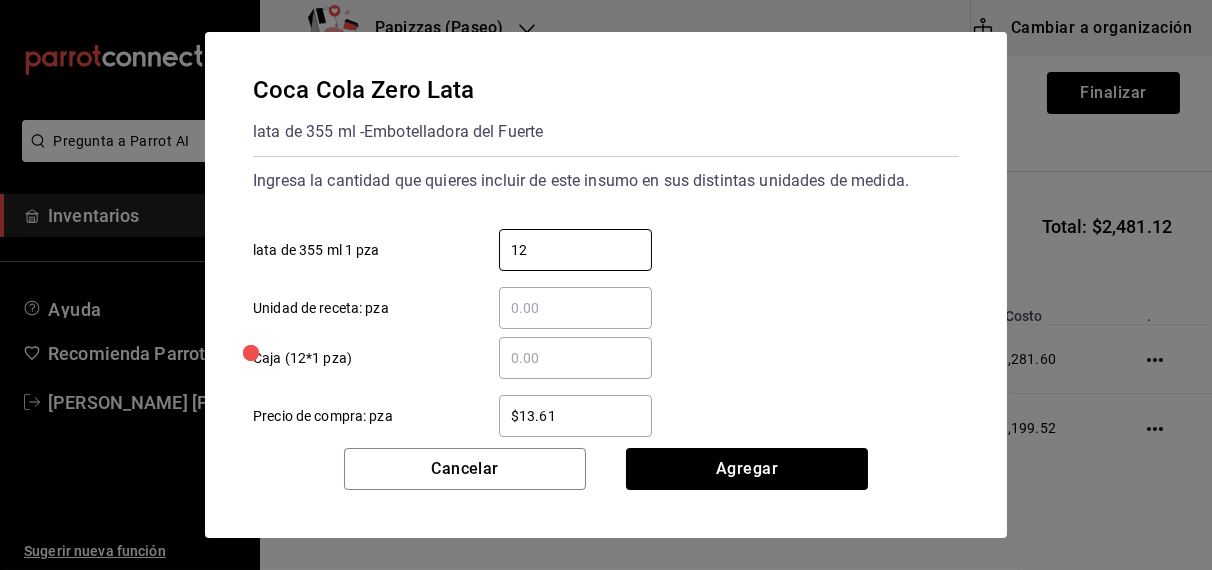 type on "12" 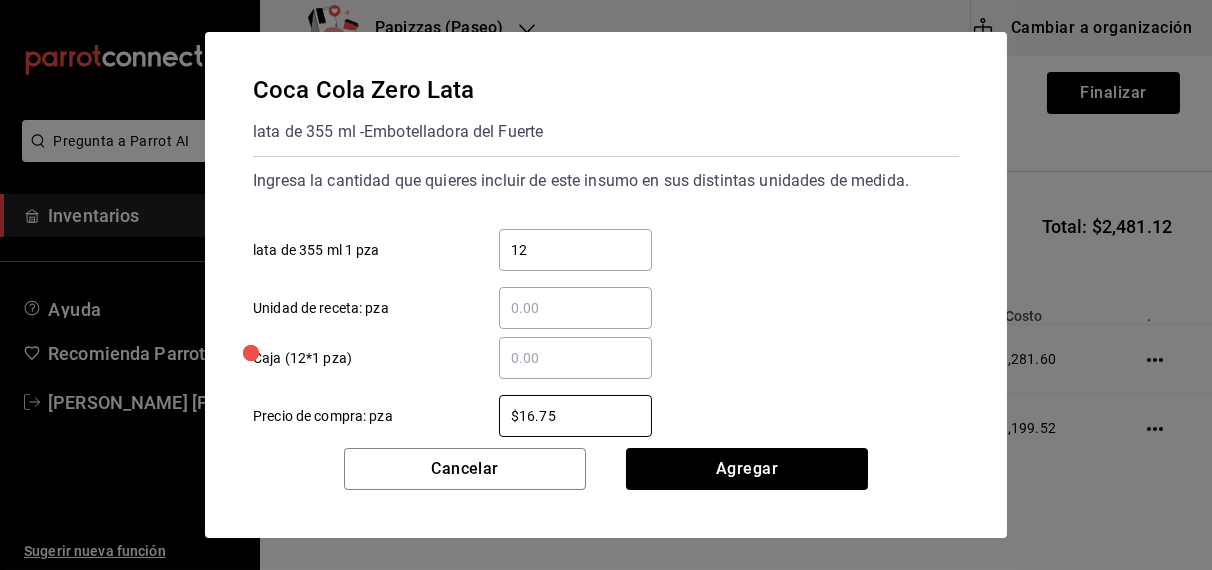 type on "$16.75" 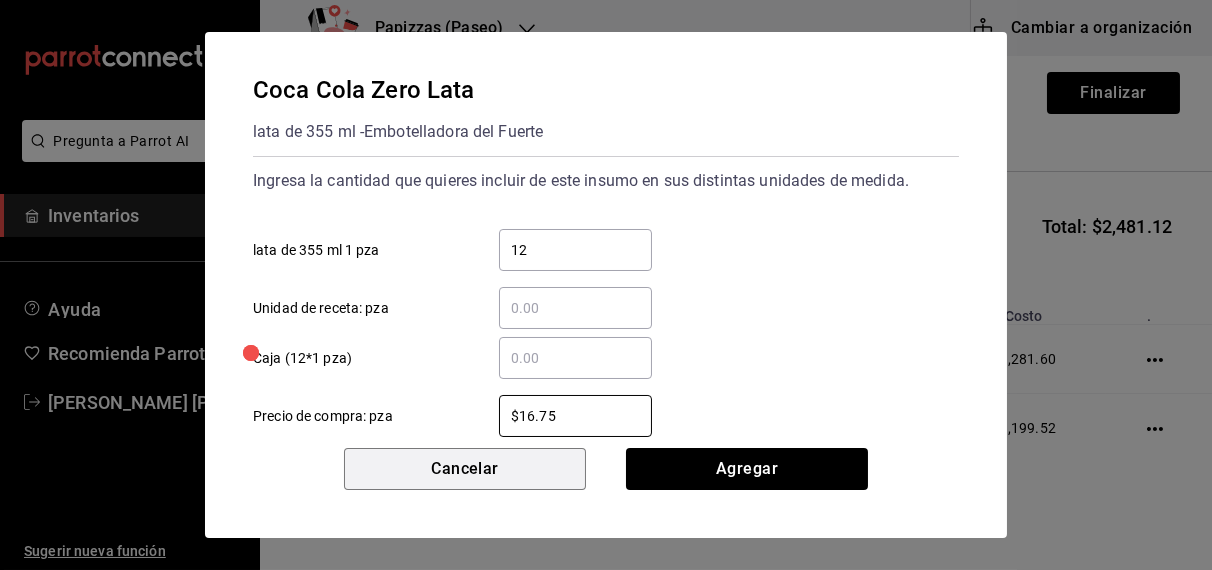 type 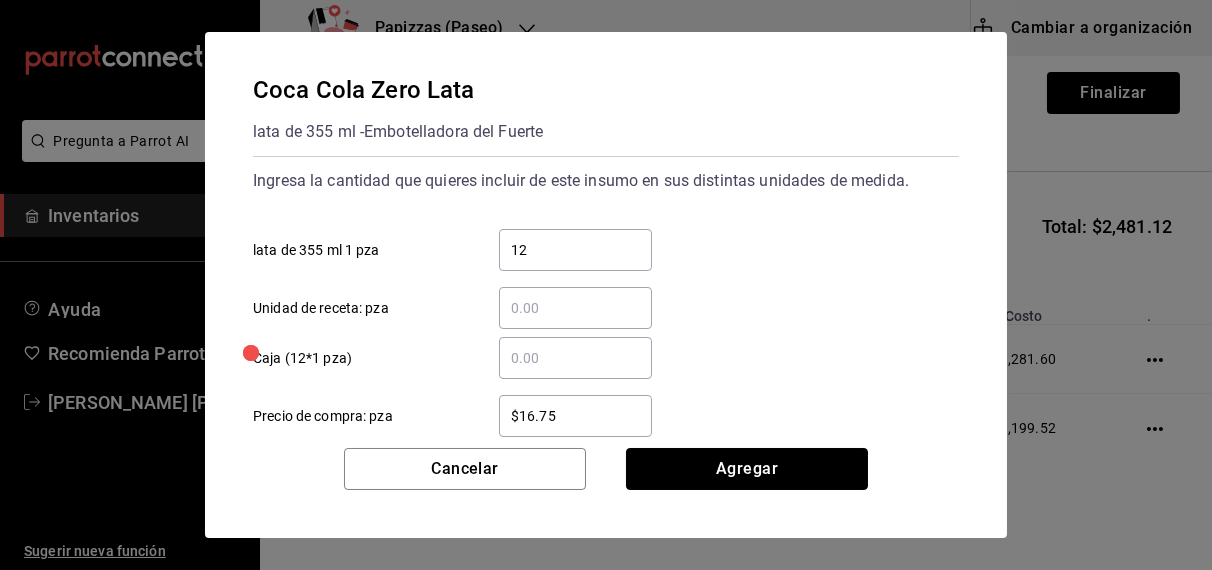 type 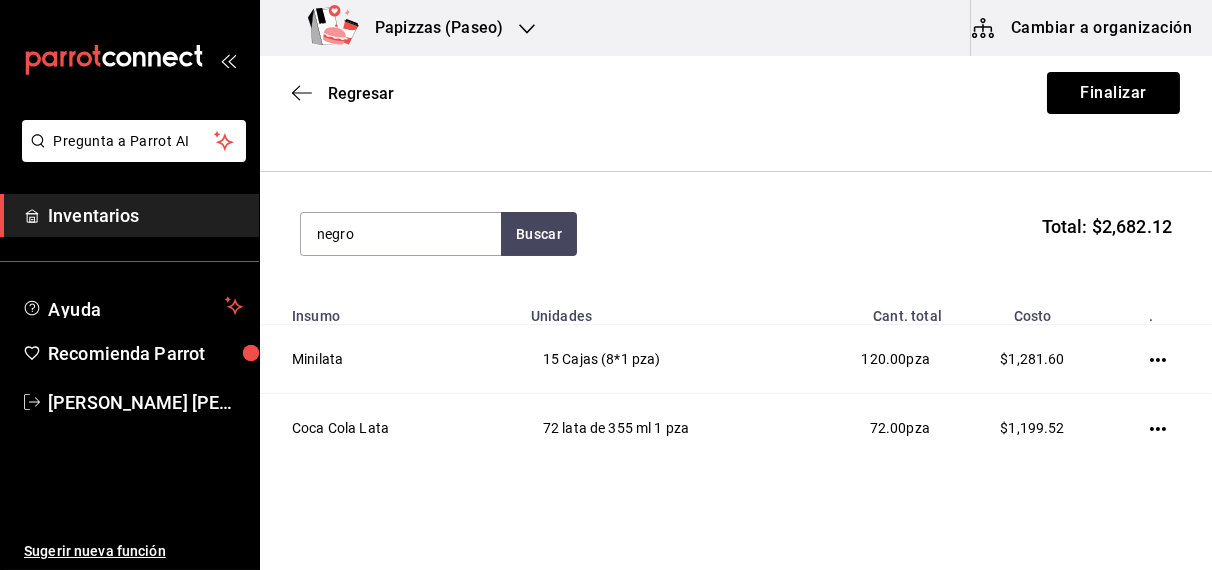 type on "negro" 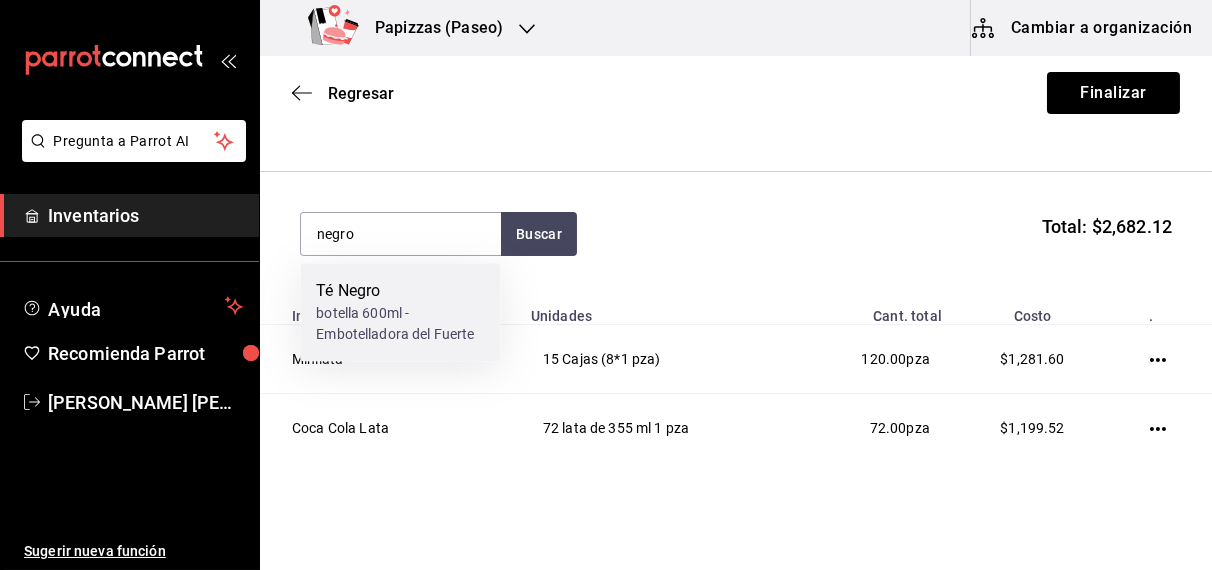 click on "botella 600ml - Embotelladora del Fuerte" at bounding box center [400, 324] 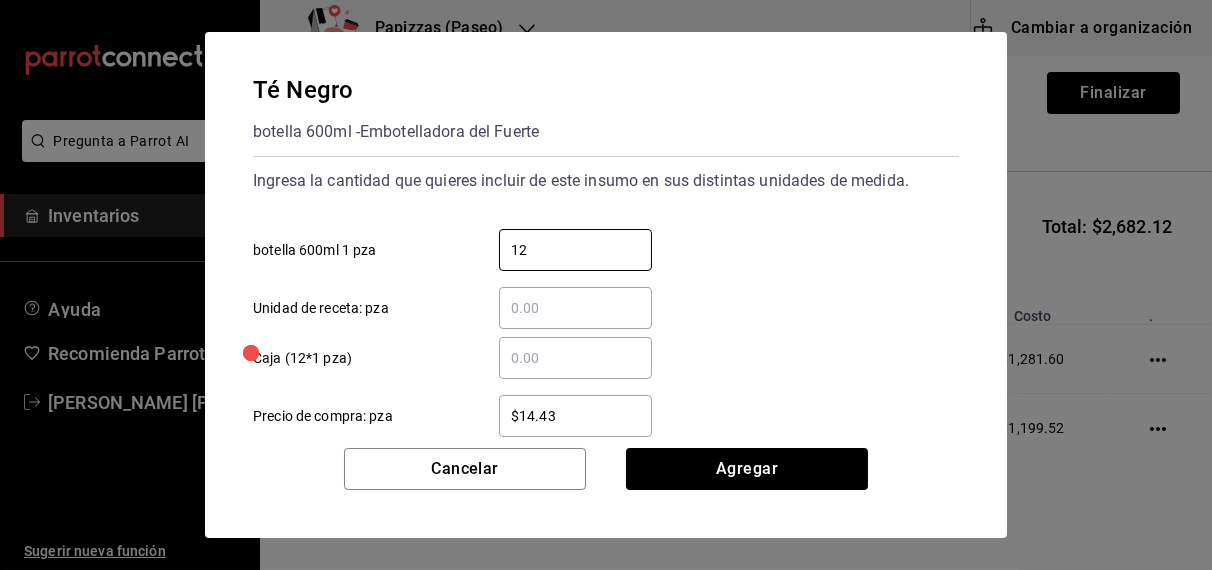 type on "12" 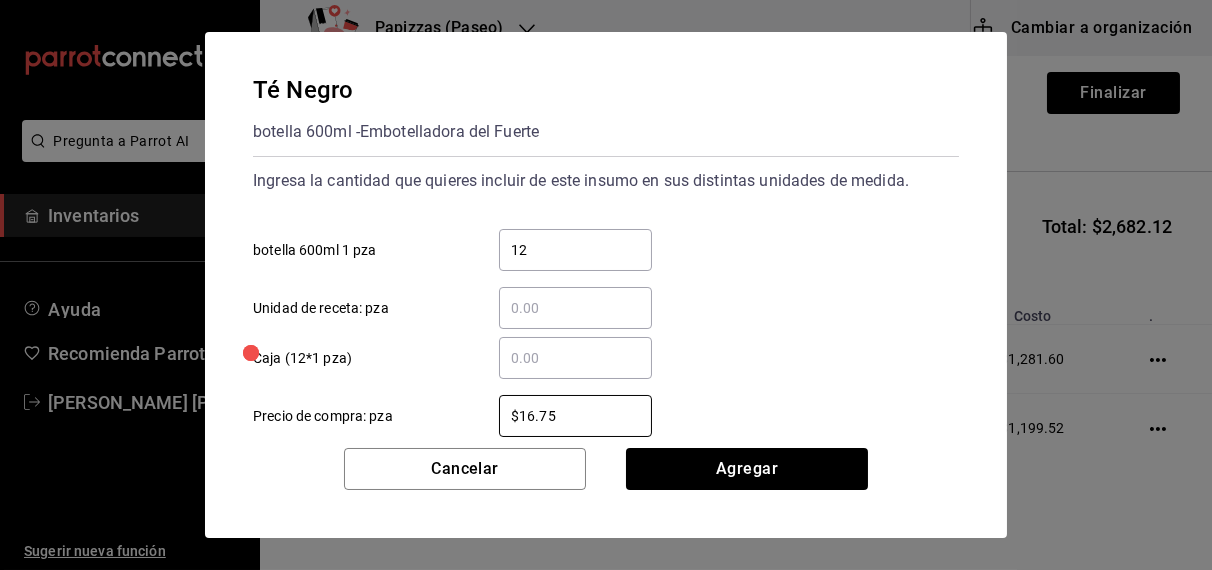 type on "$16.75" 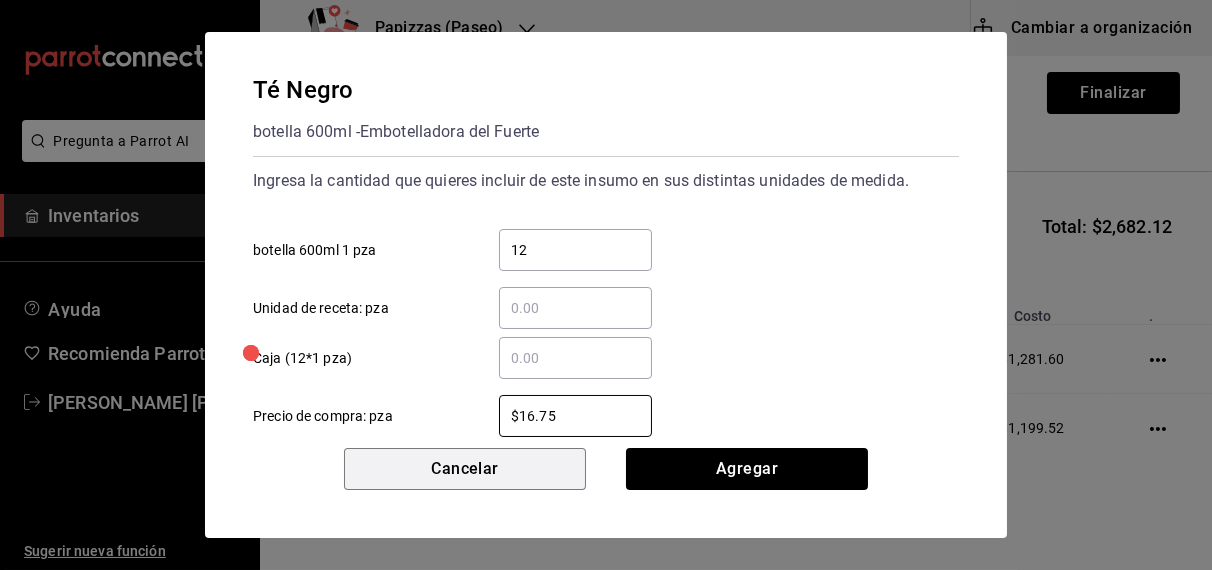 type 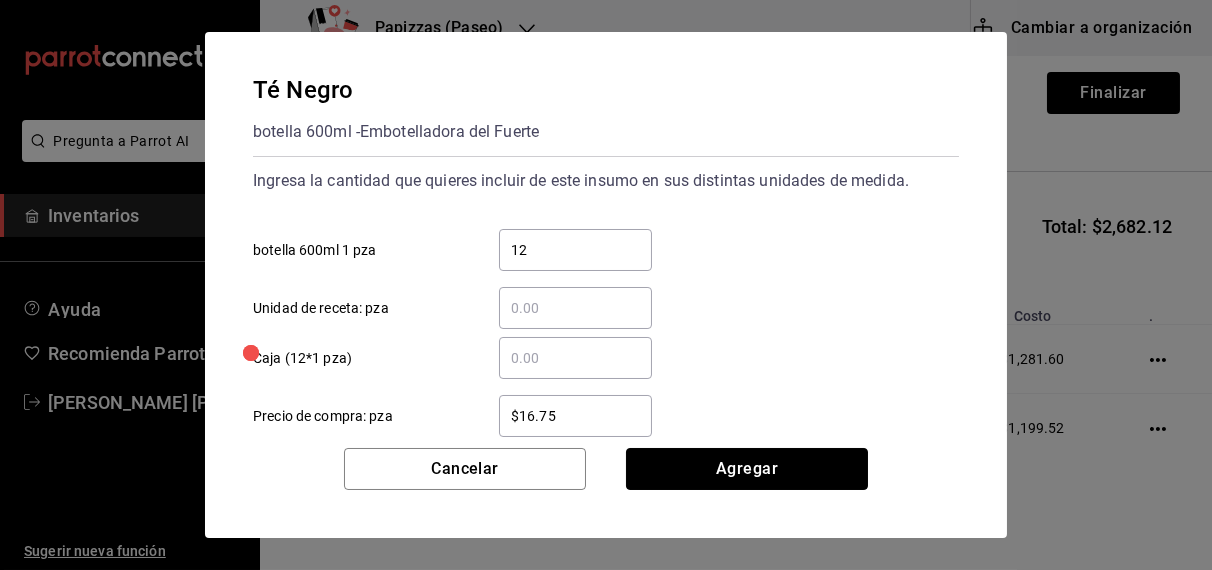 type 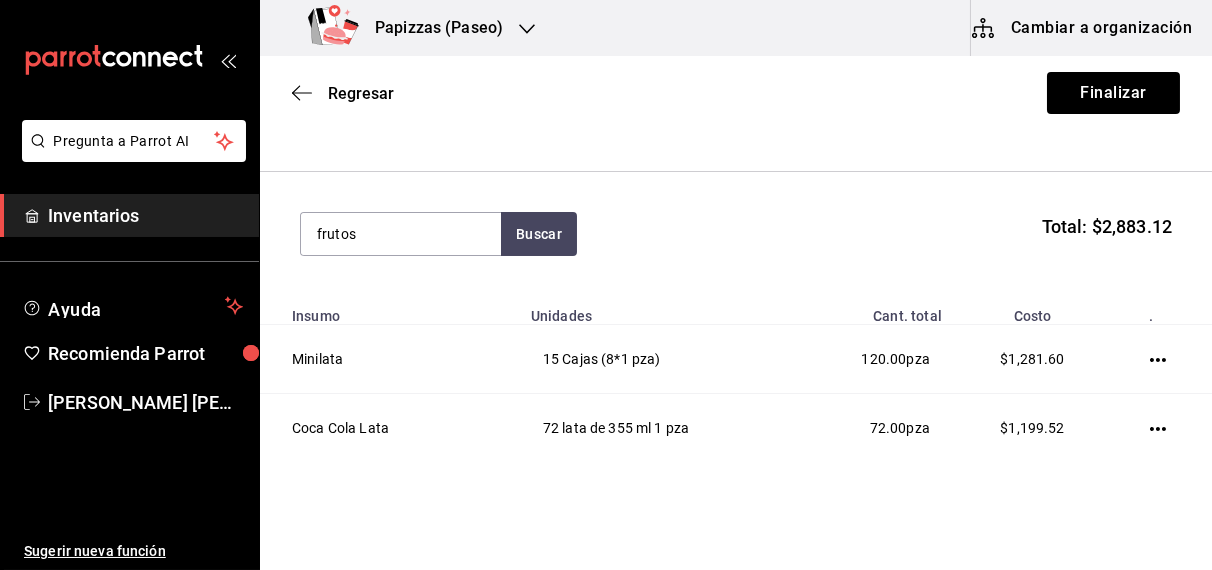 type on "frutos" 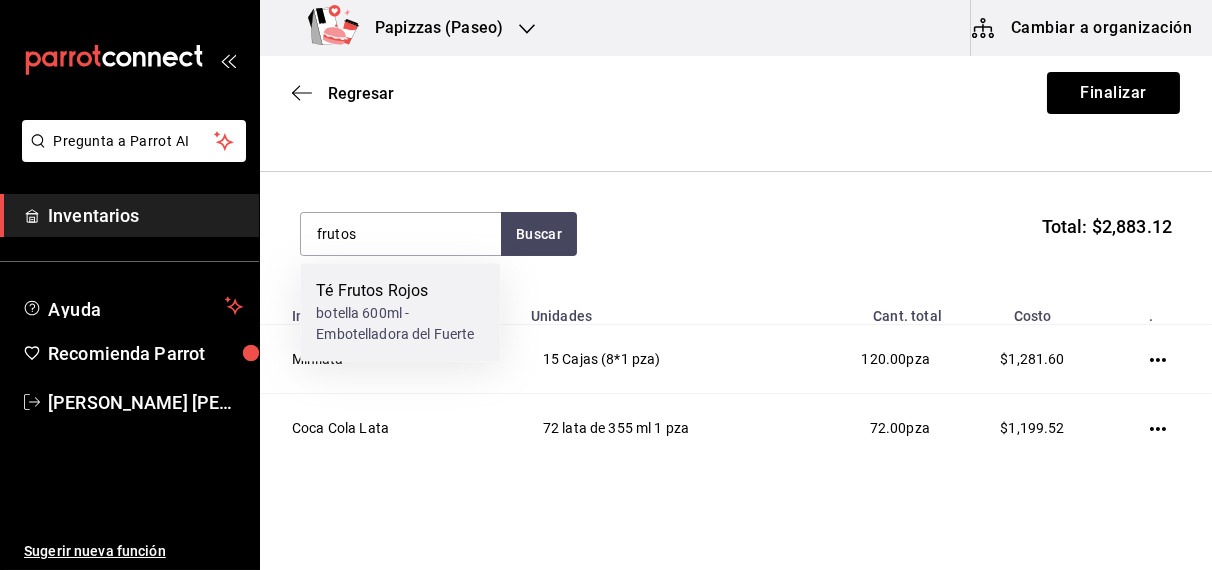 click on "botella 600ml - Embotelladora del Fuerte" at bounding box center [400, 324] 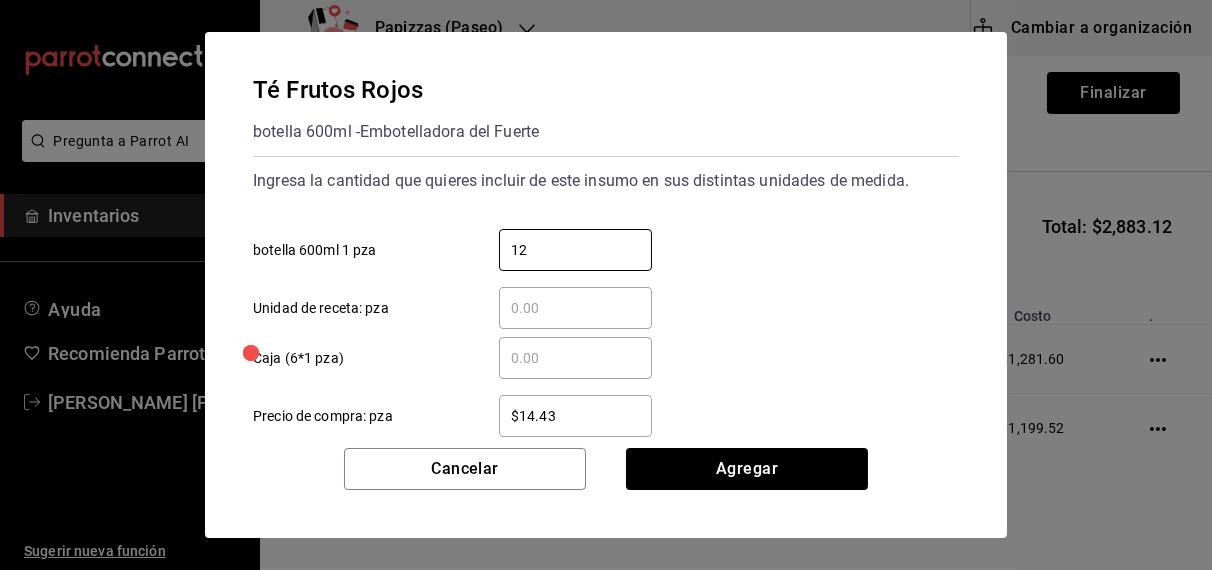 type on "12" 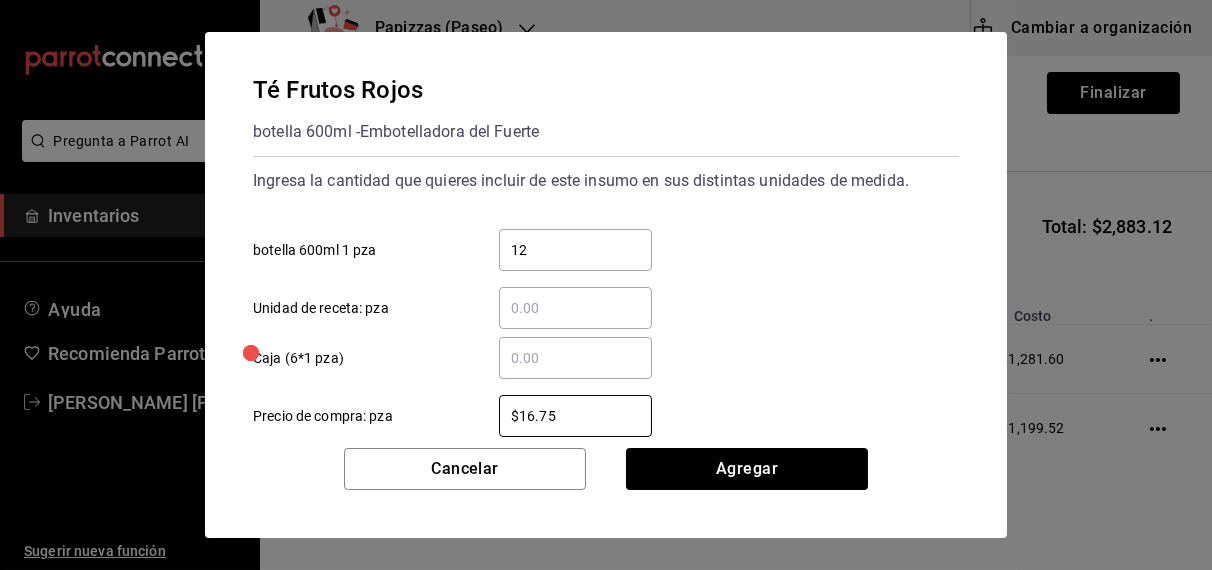 type on "$16.75" 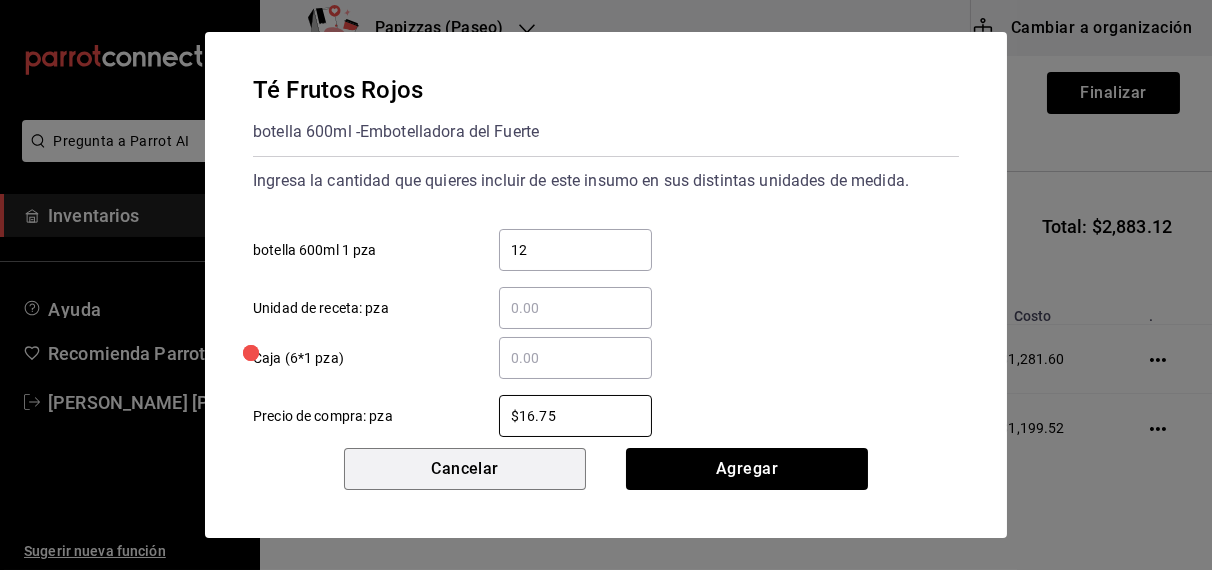 type 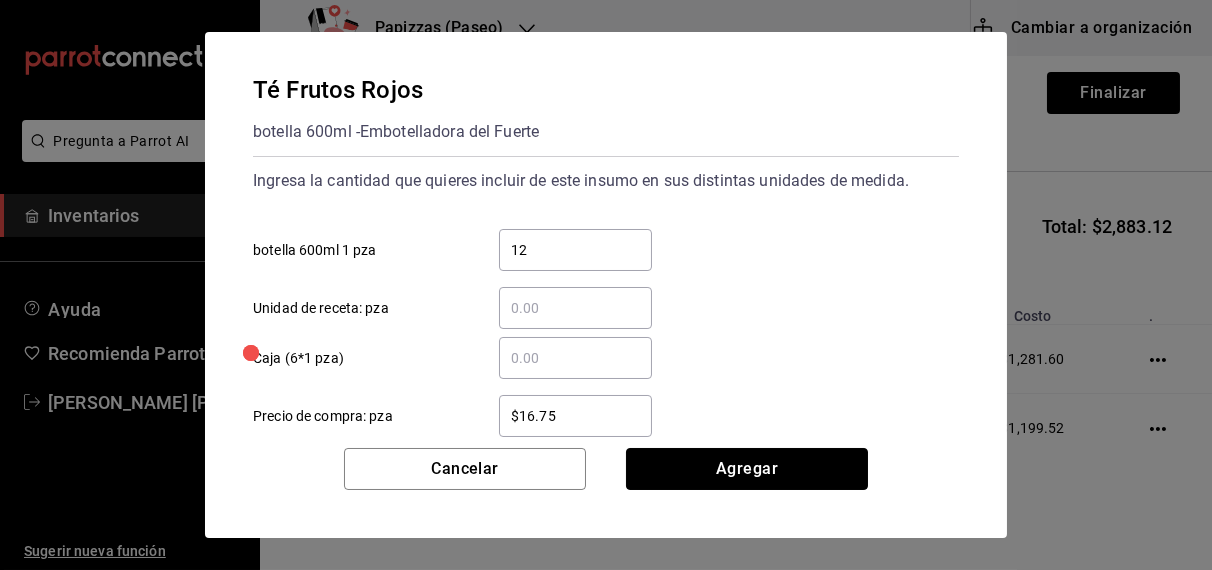 type 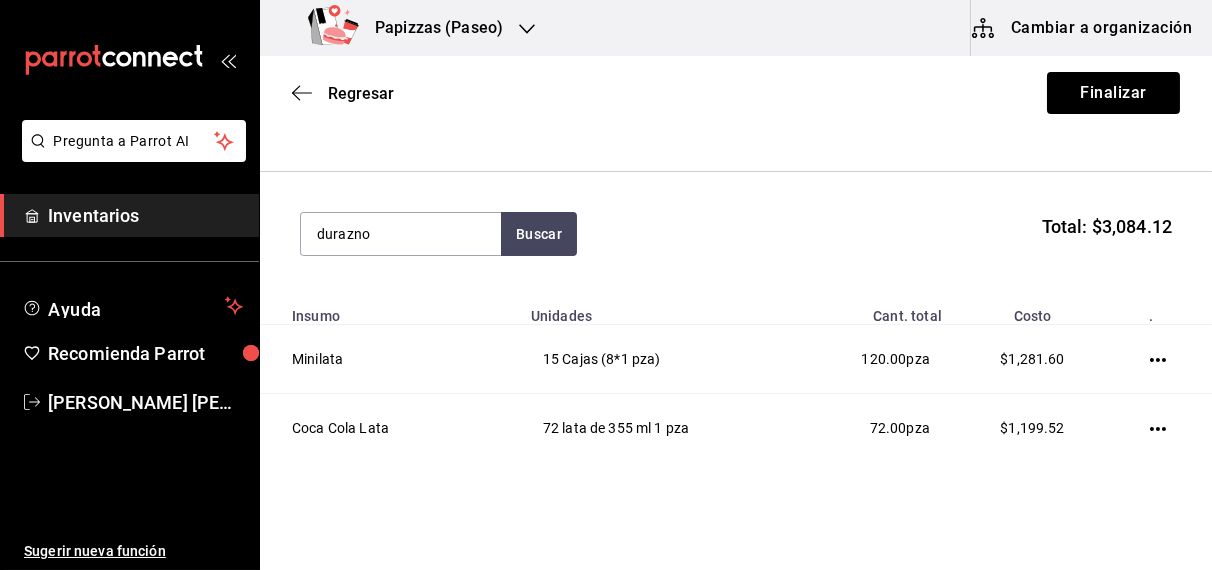 type on "durazno" 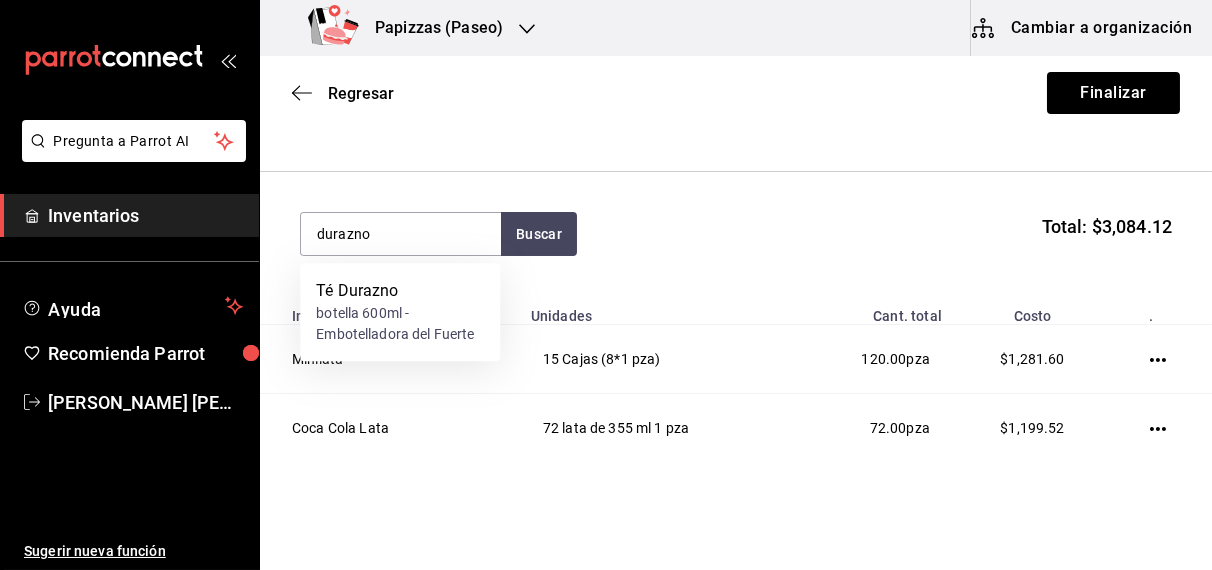 click on "[PERSON_NAME] botella 600ml - Embotelladora del Fuerte" at bounding box center (400, 312) 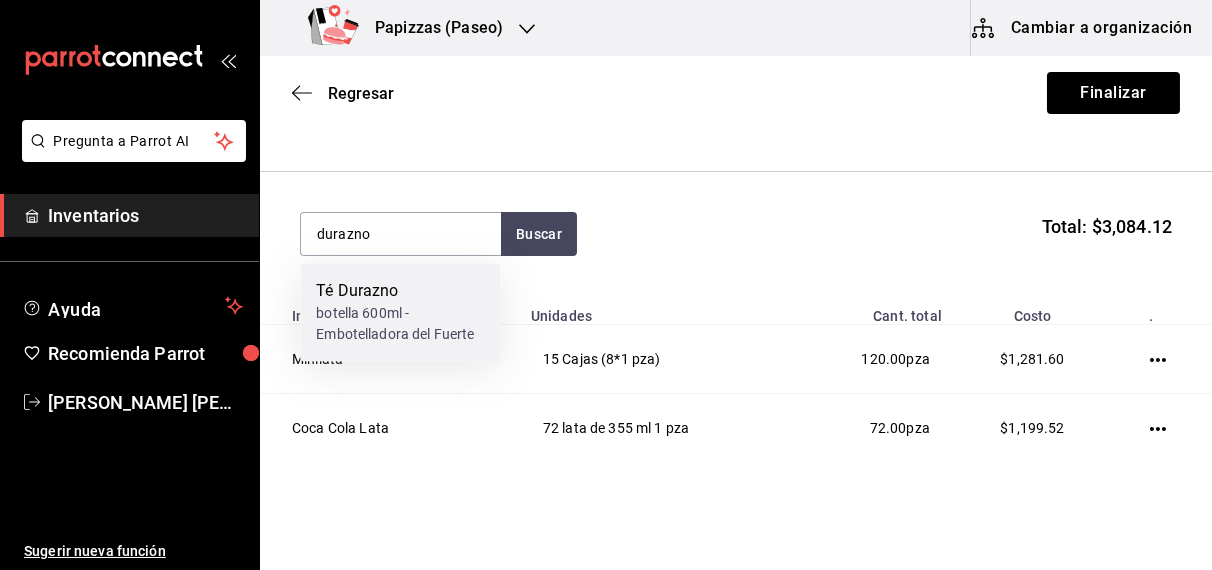 type 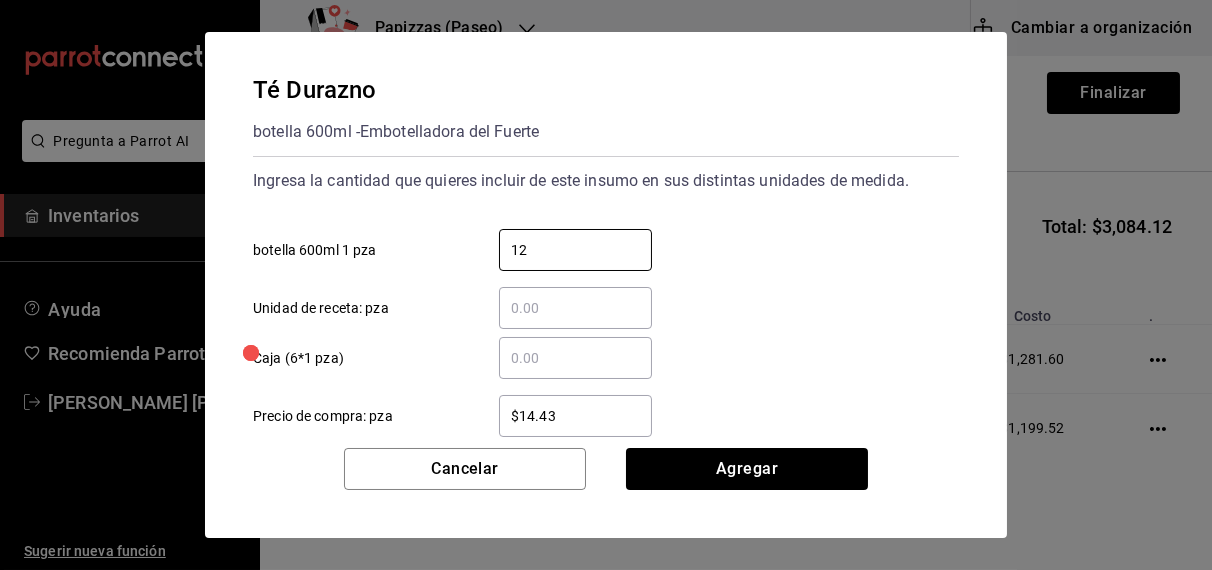 type on "12" 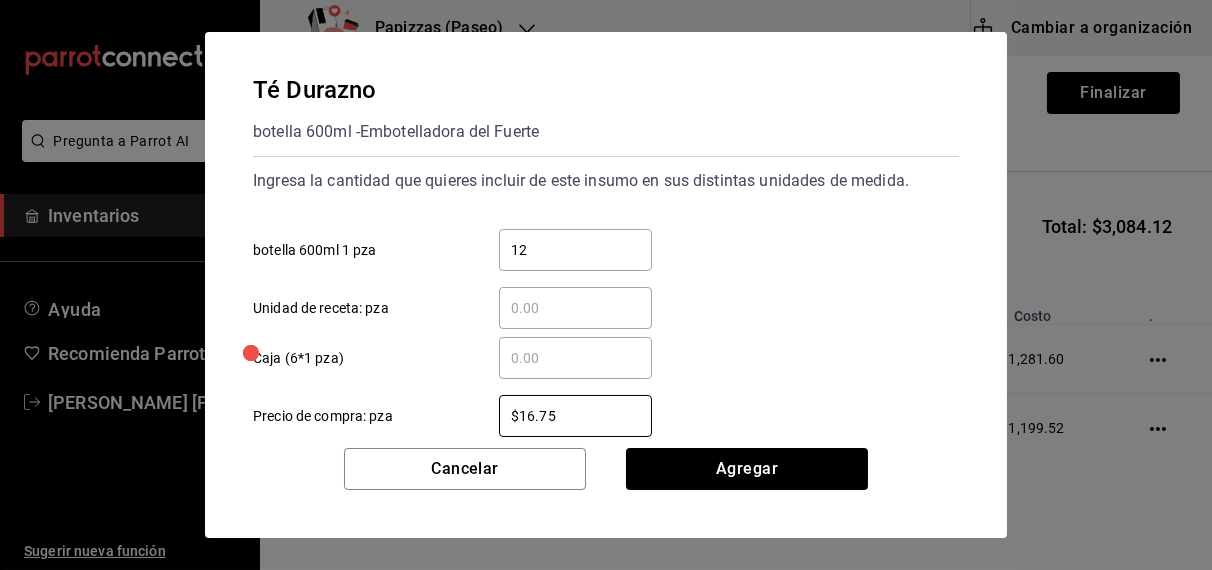 type on "$16.75" 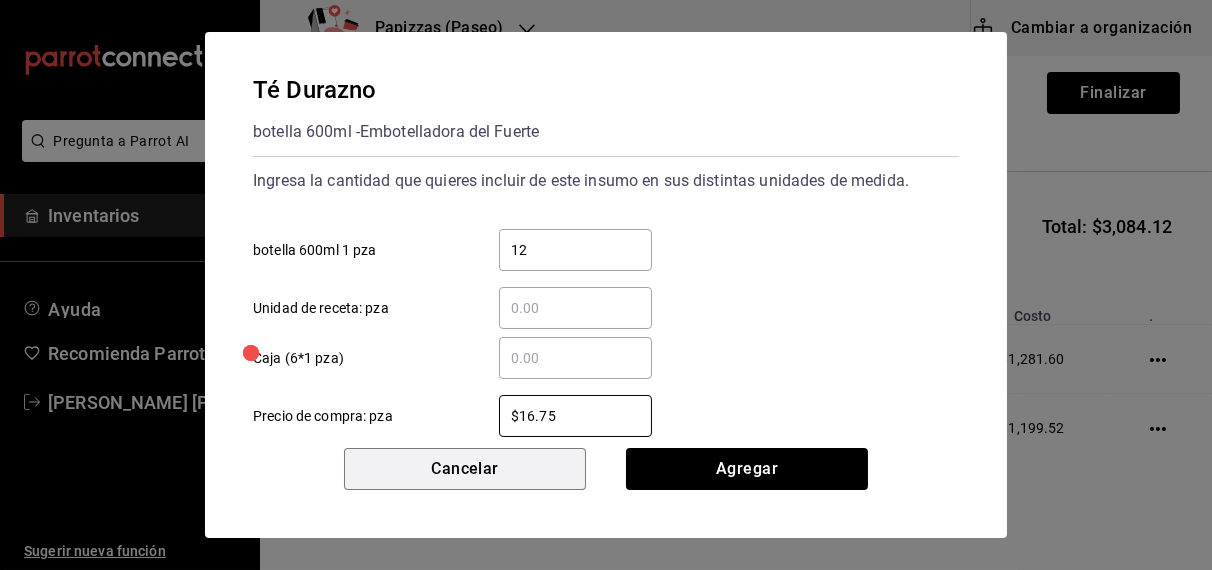 type 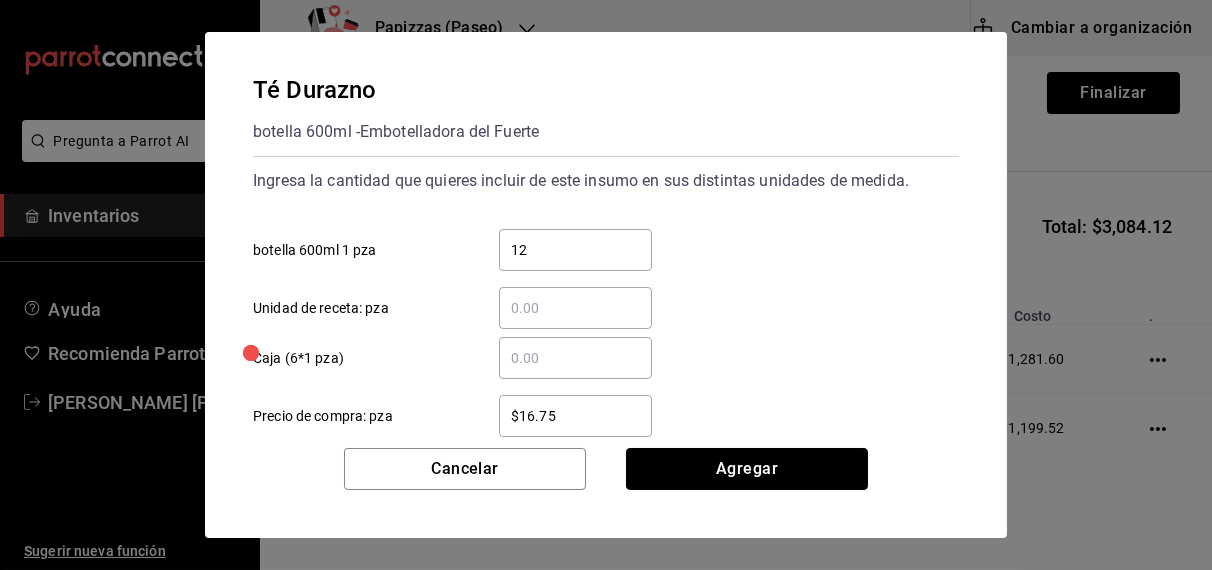 type 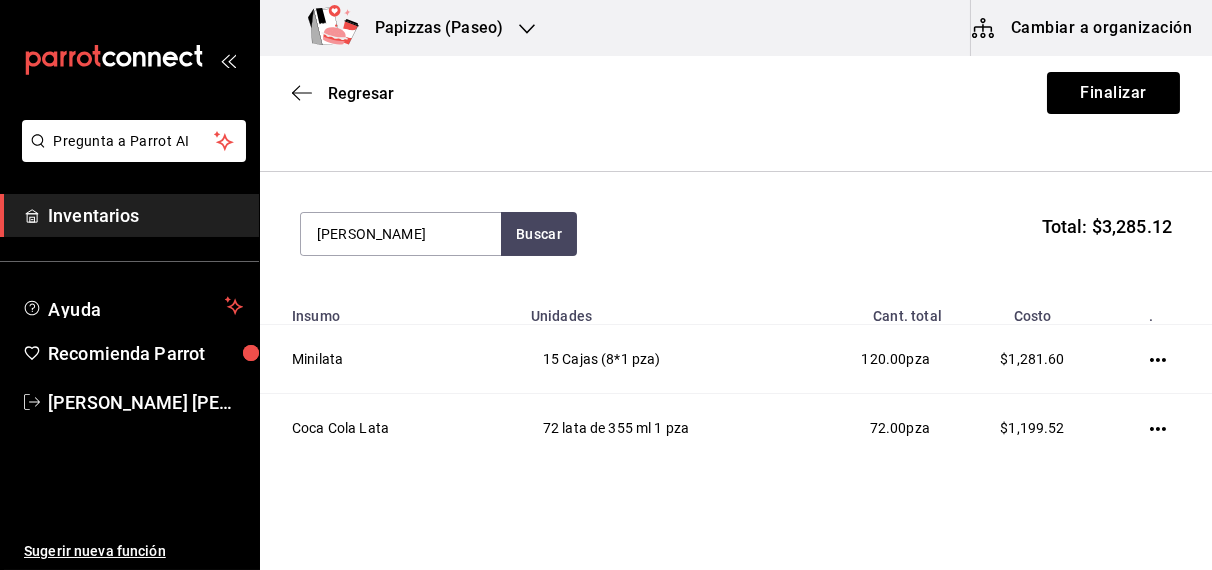 type on "[PERSON_NAME]" 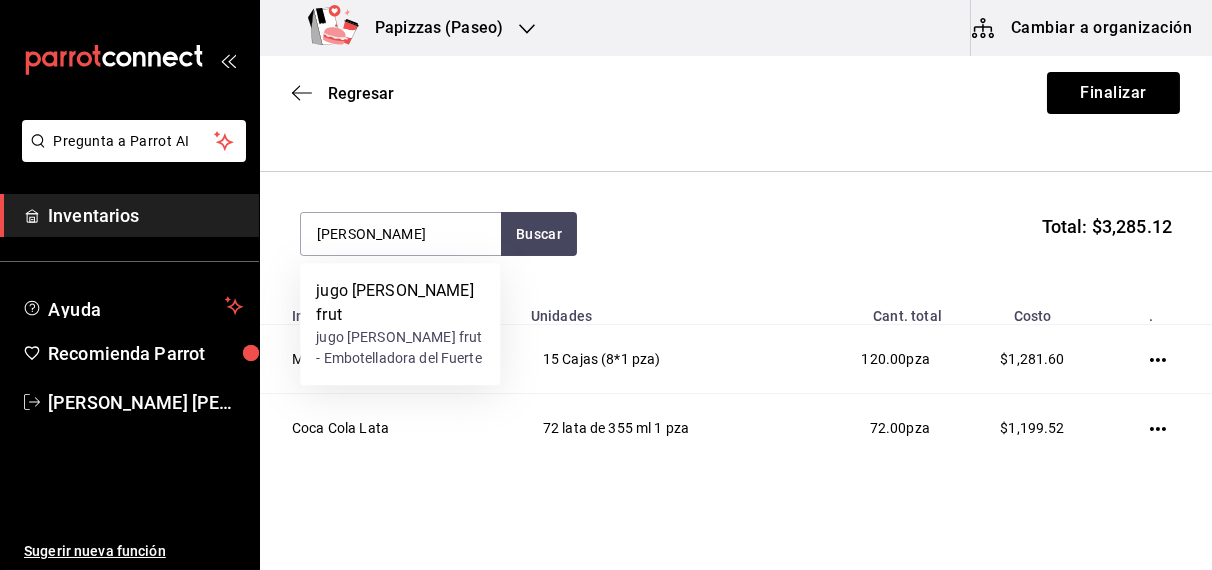 click on "jugo [PERSON_NAME] frut - Embotelladora del Fuerte" at bounding box center (400, 348) 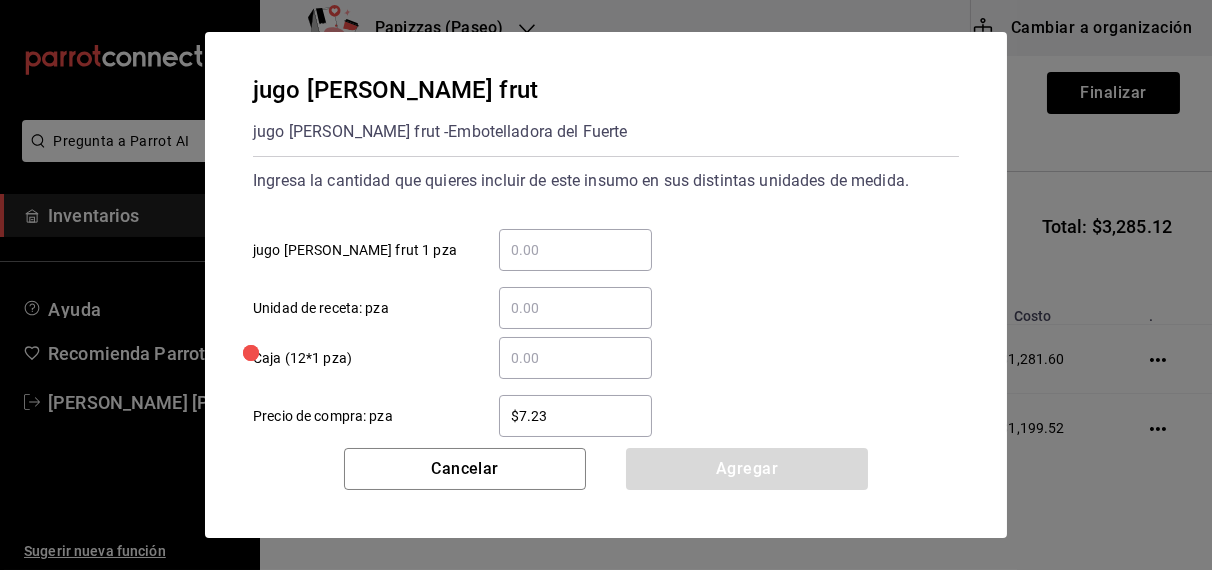 type 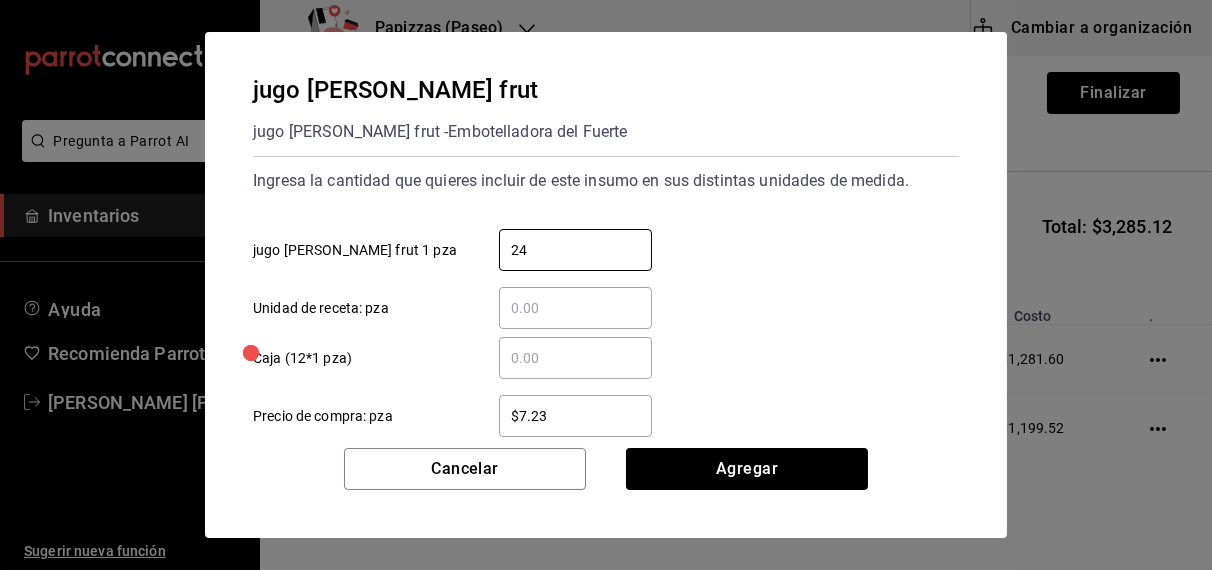 type on "24" 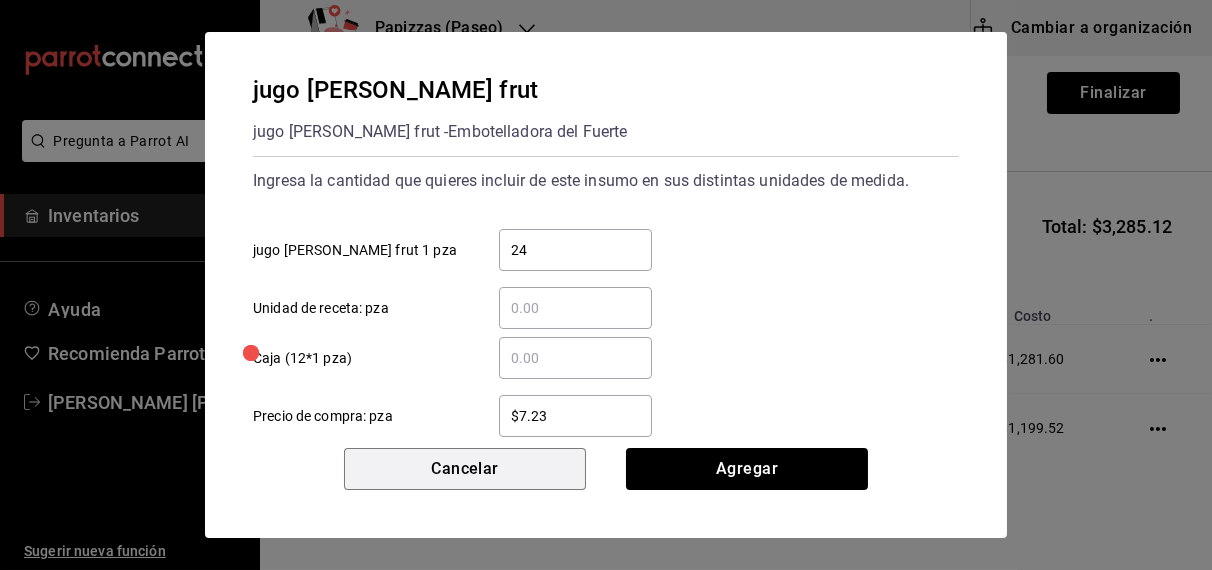 type 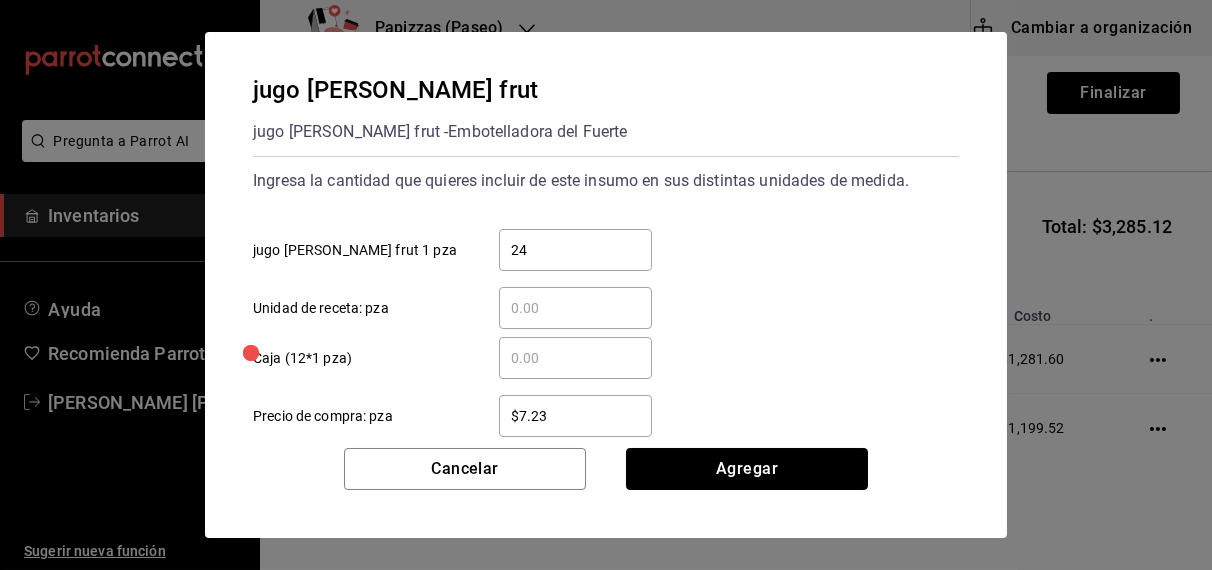 type 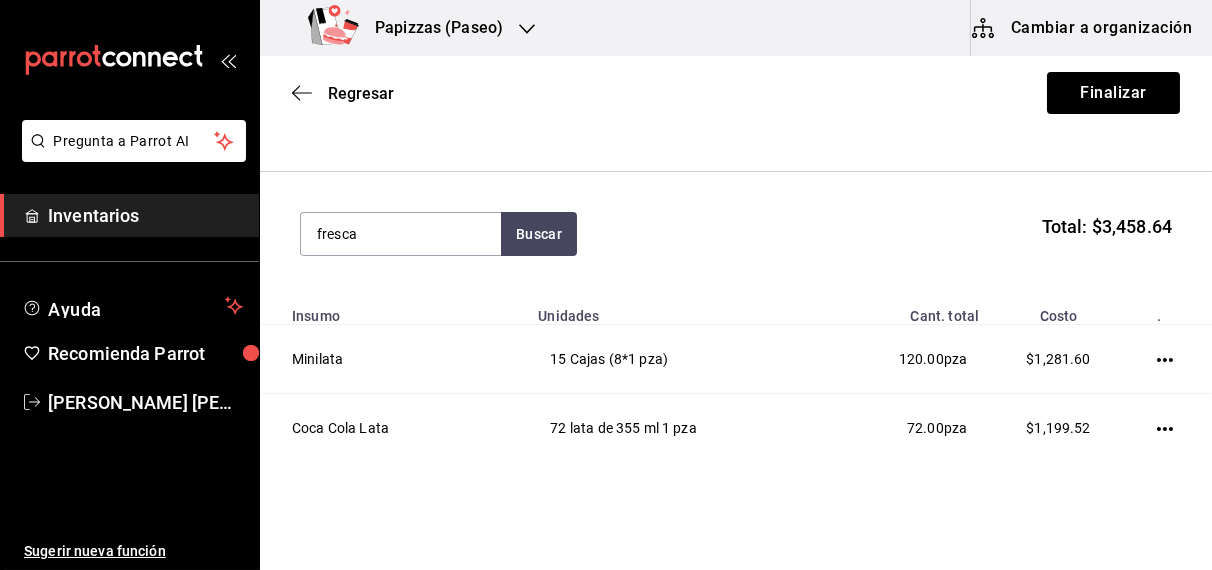 type on "fresca" 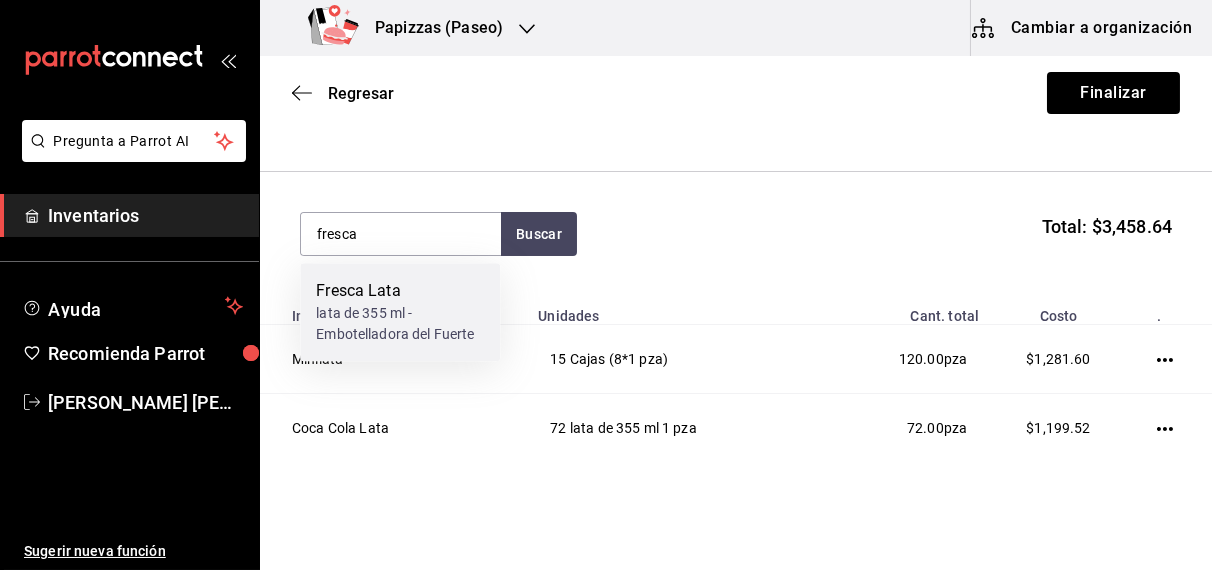 click on "lata de 355 ml  - Embotelladora del Fuerte" at bounding box center (400, 324) 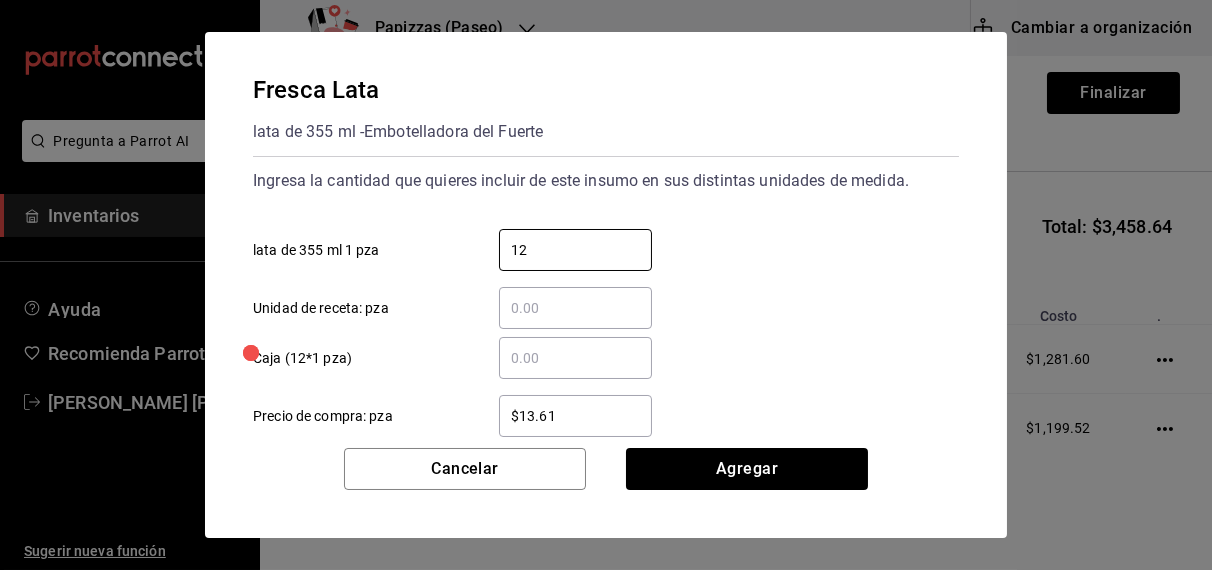 type on "12" 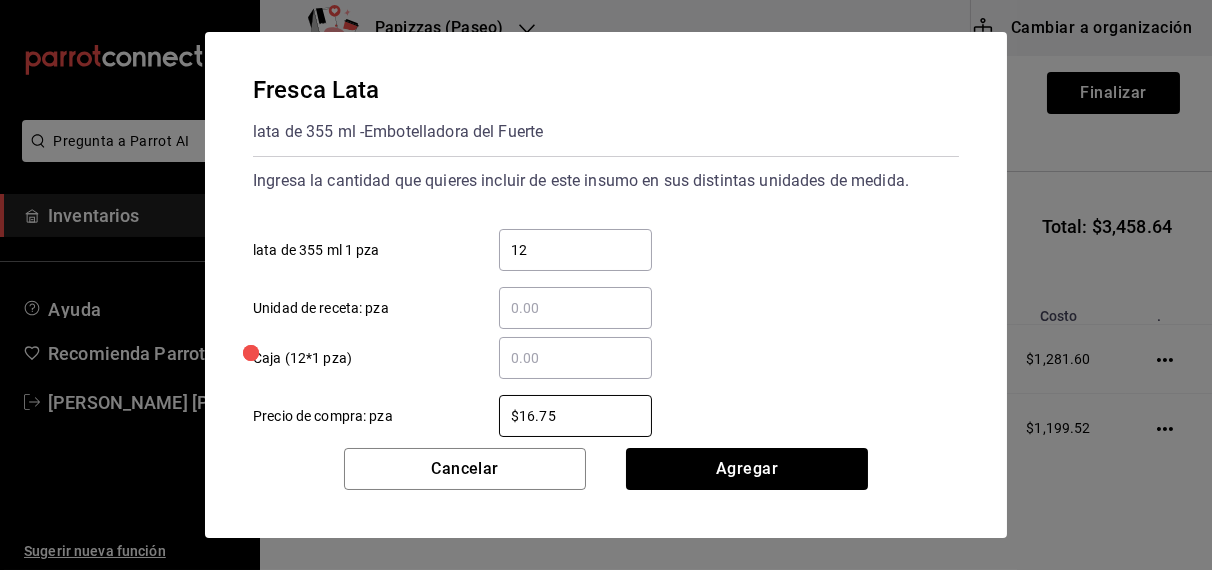 type on "$16.75" 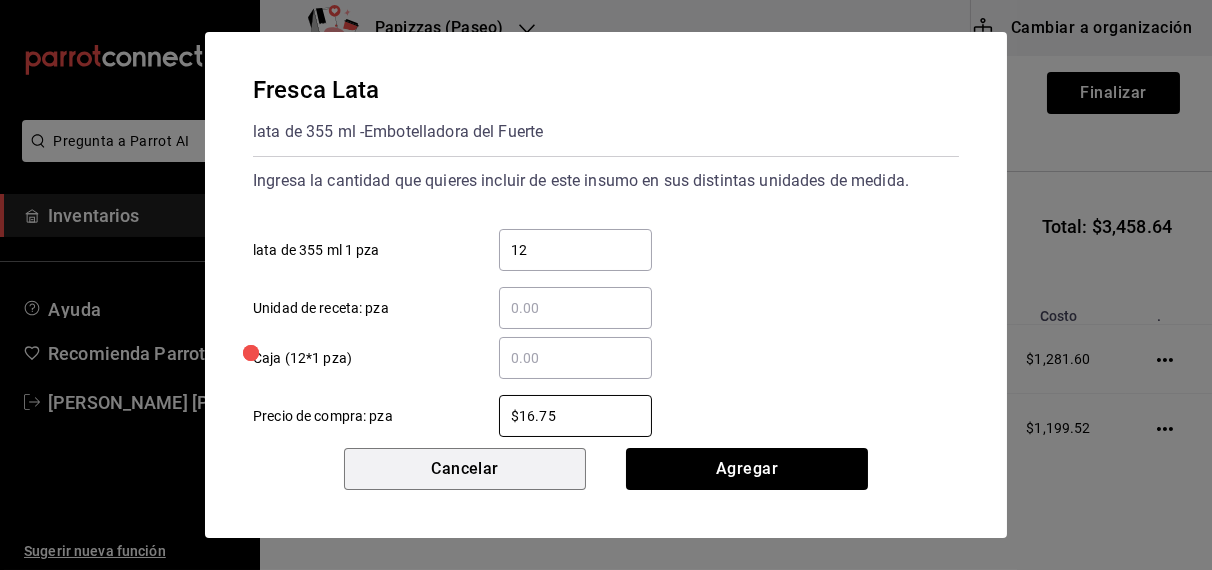 type 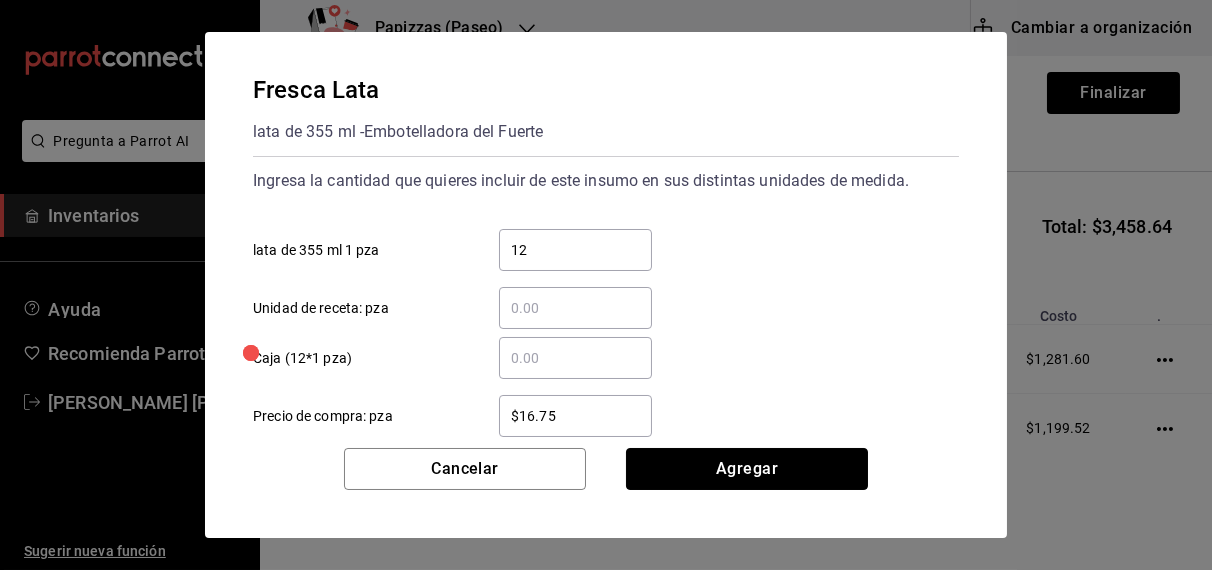 type 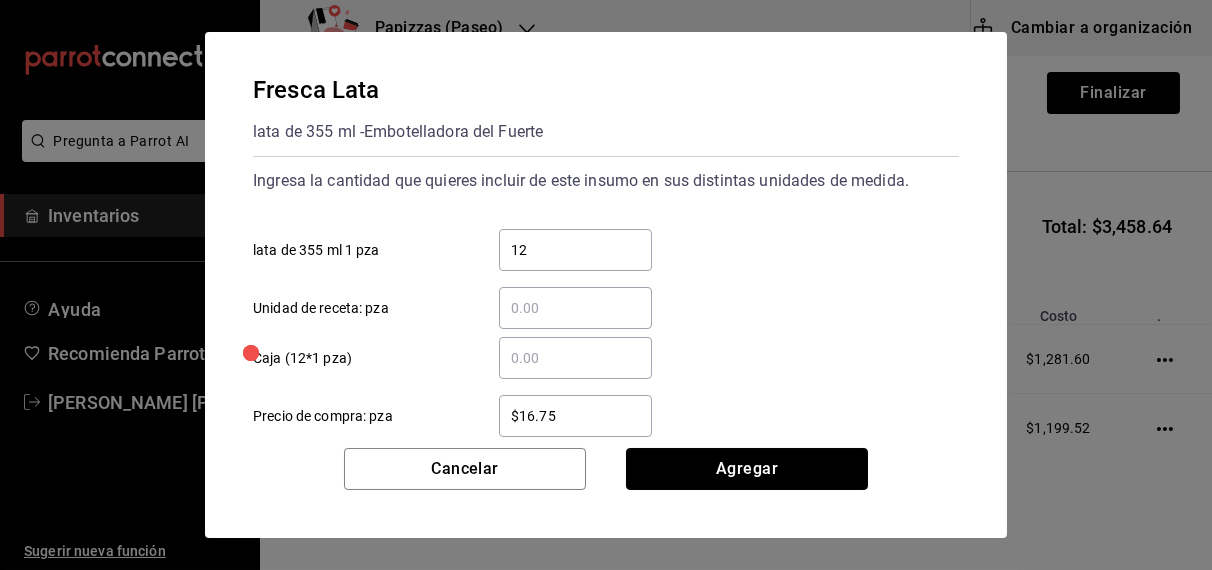 click on "Agregar" at bounding box center (747, 469) 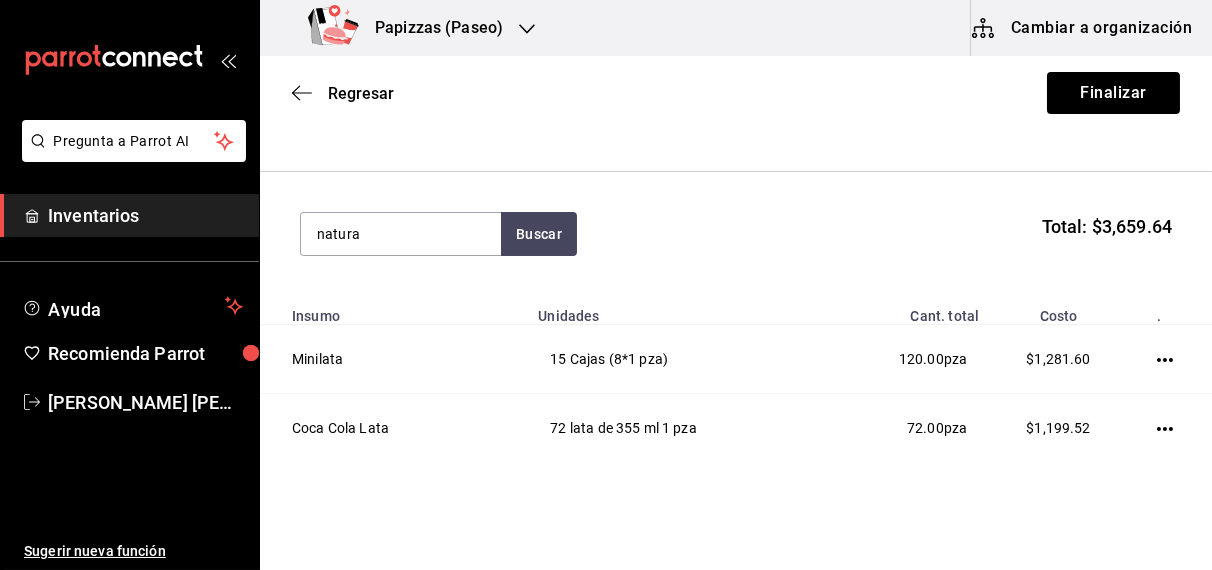 type on "natura" 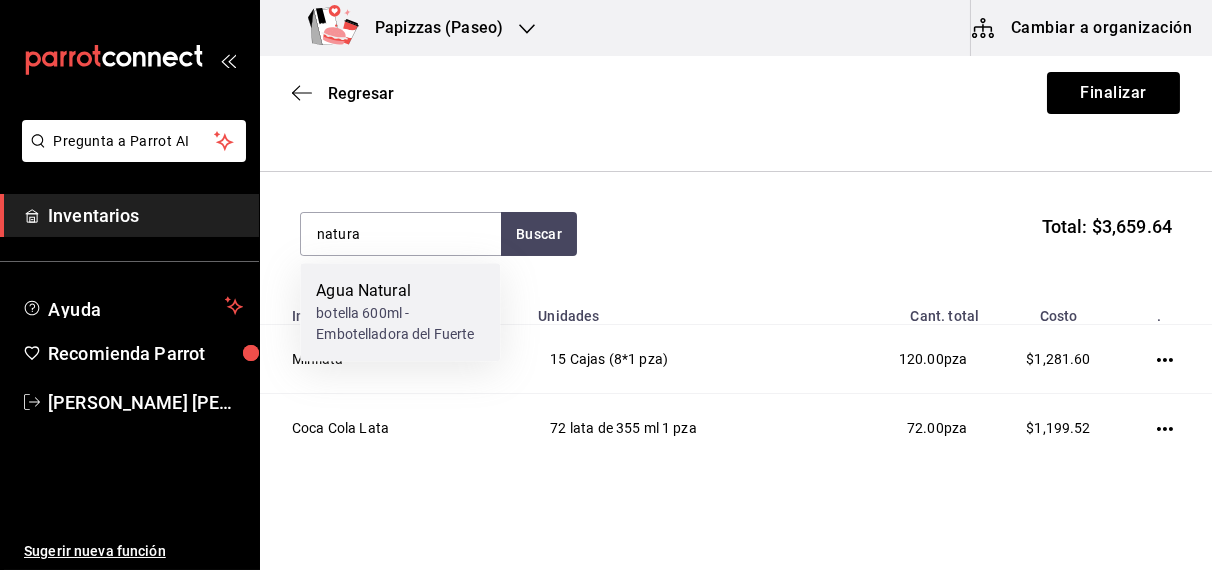 click on "botella 600ml - Embotelladora del Fuerte" at bounding box center (400, 324) 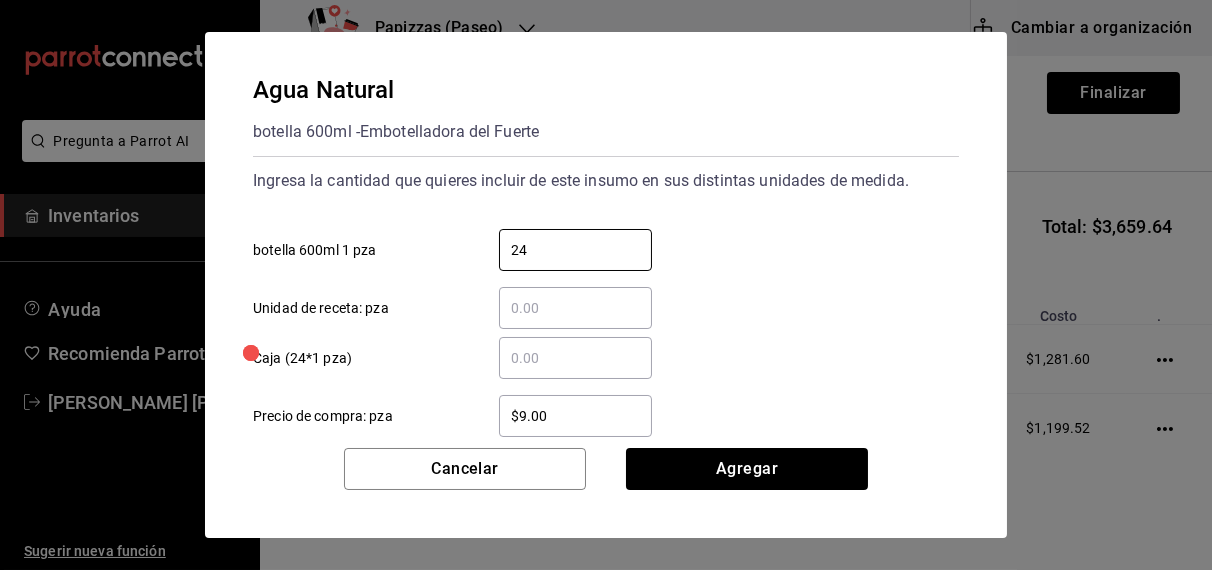 type on "24" 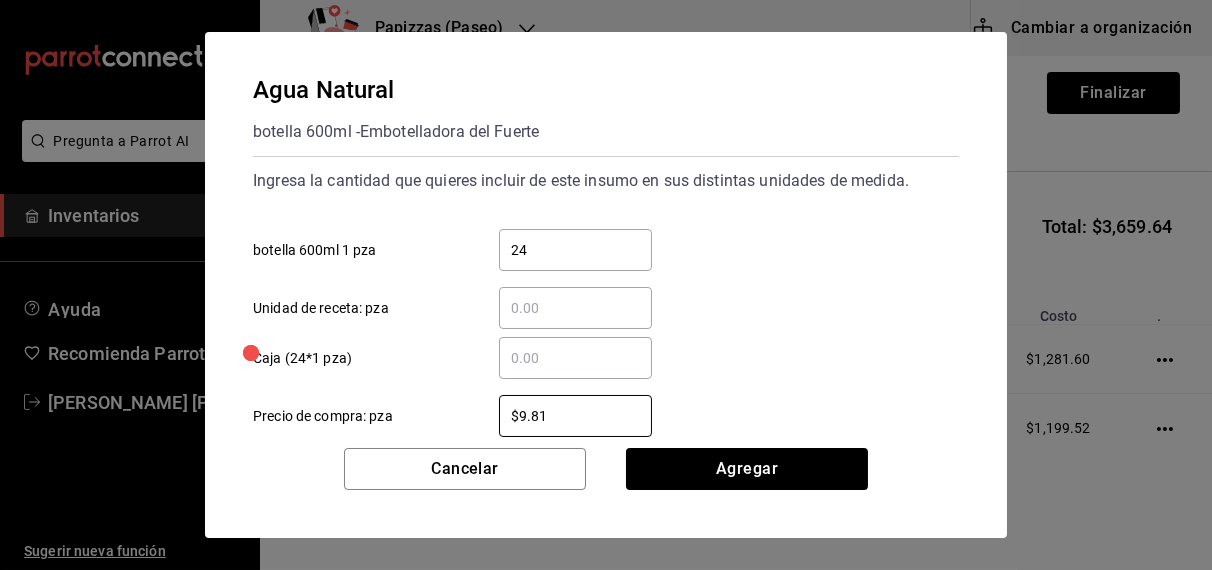 type on "$9.81" 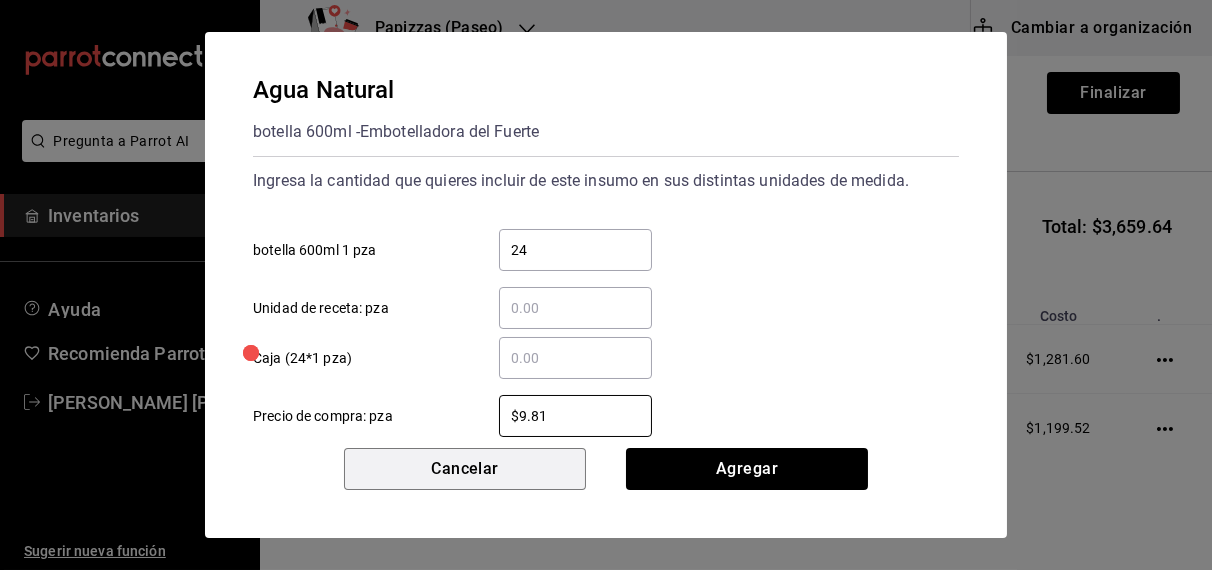 type 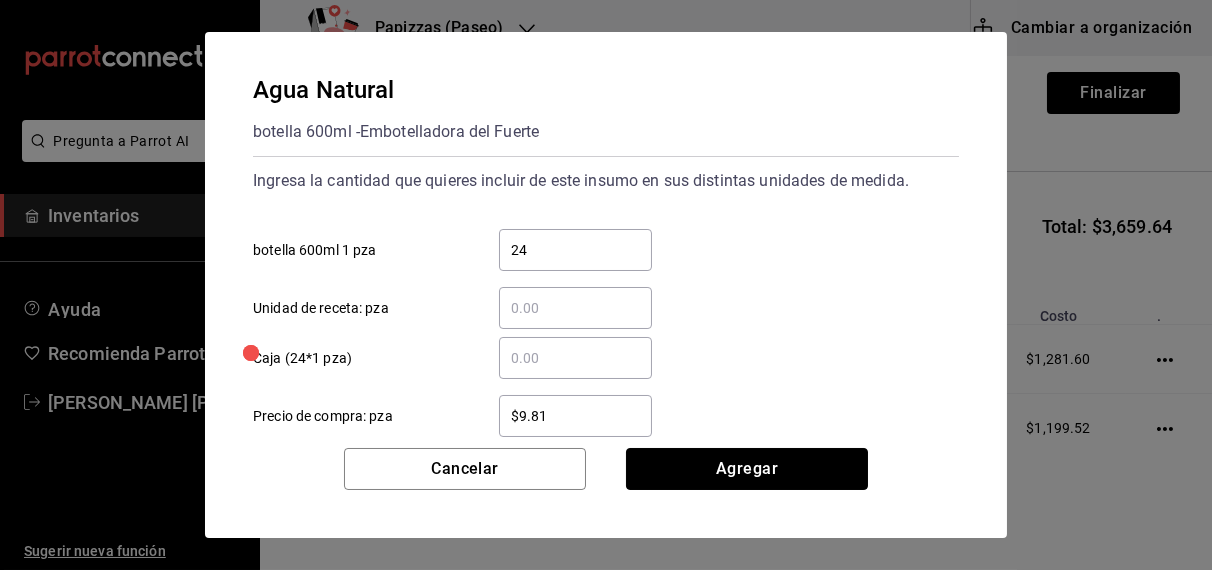 type 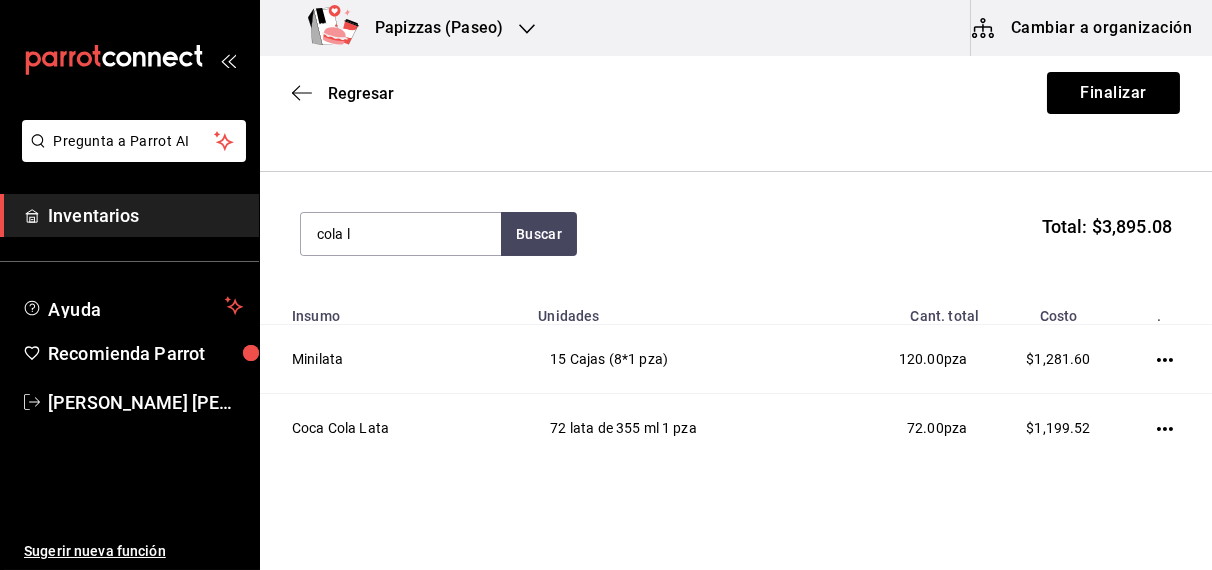 type on "cola l" 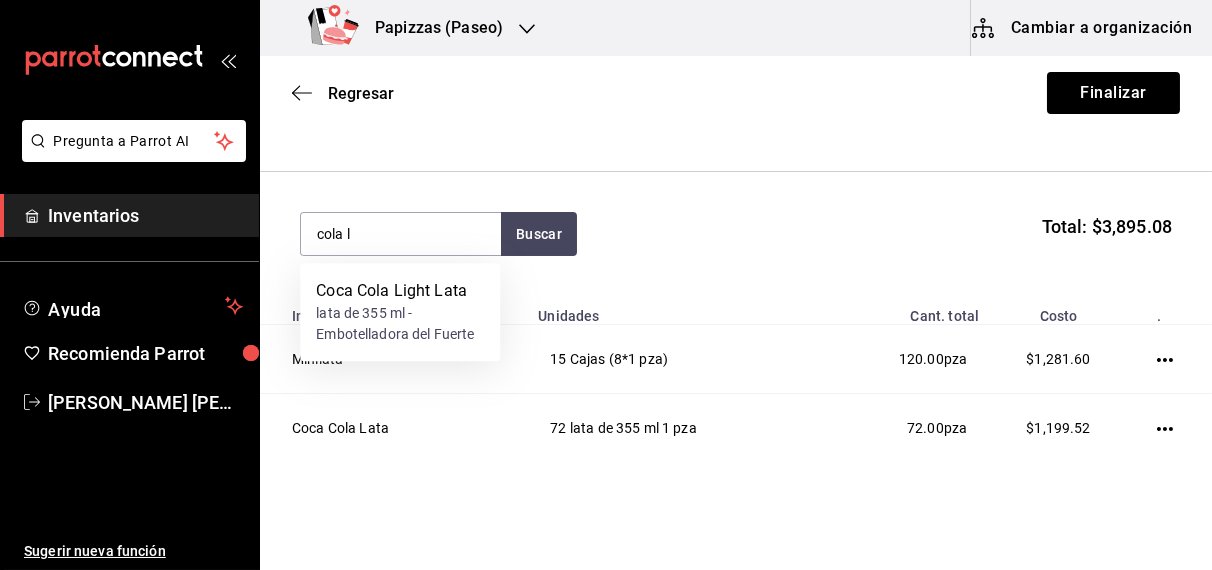 click on "lata de 355 ml  - Embotelladora del Fuerte" at bounding box center (400, 324) 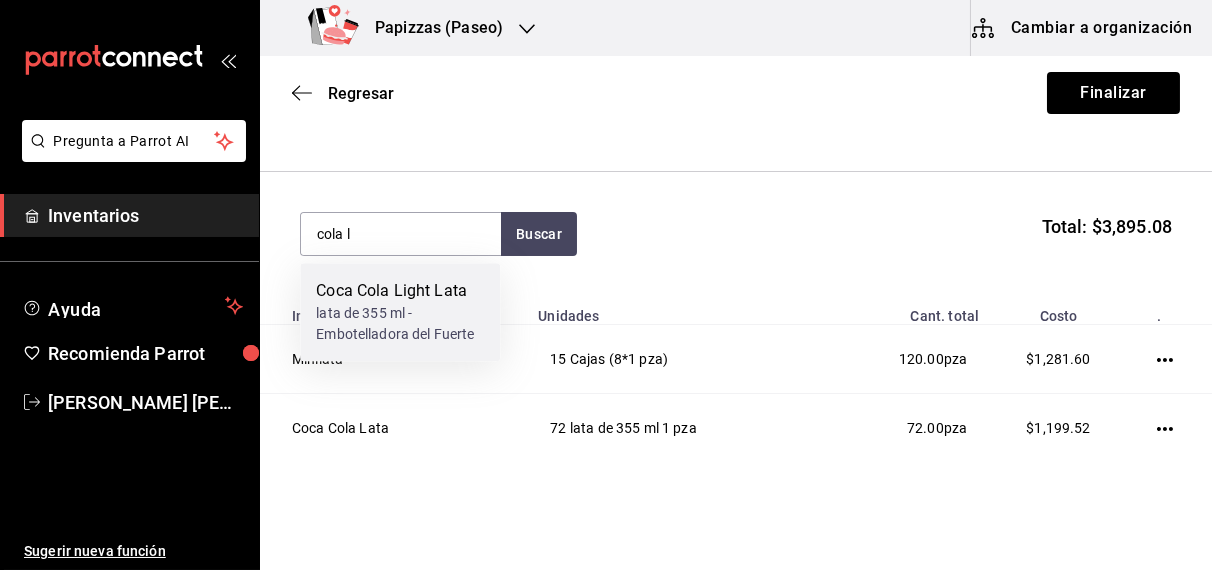 type 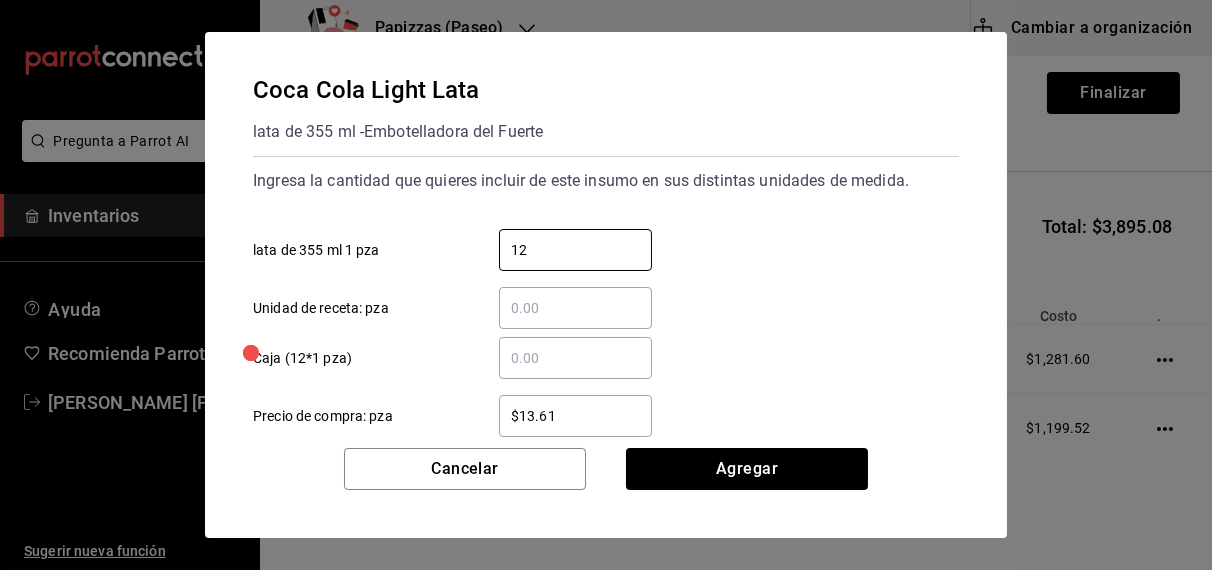 type on "12" 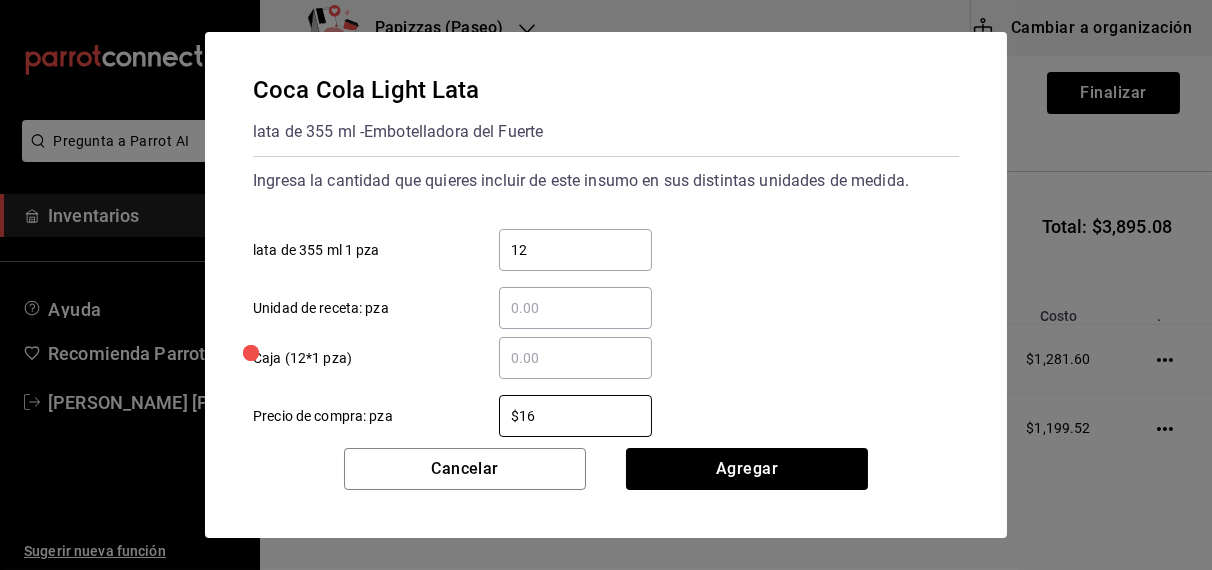 type on "$16.75" 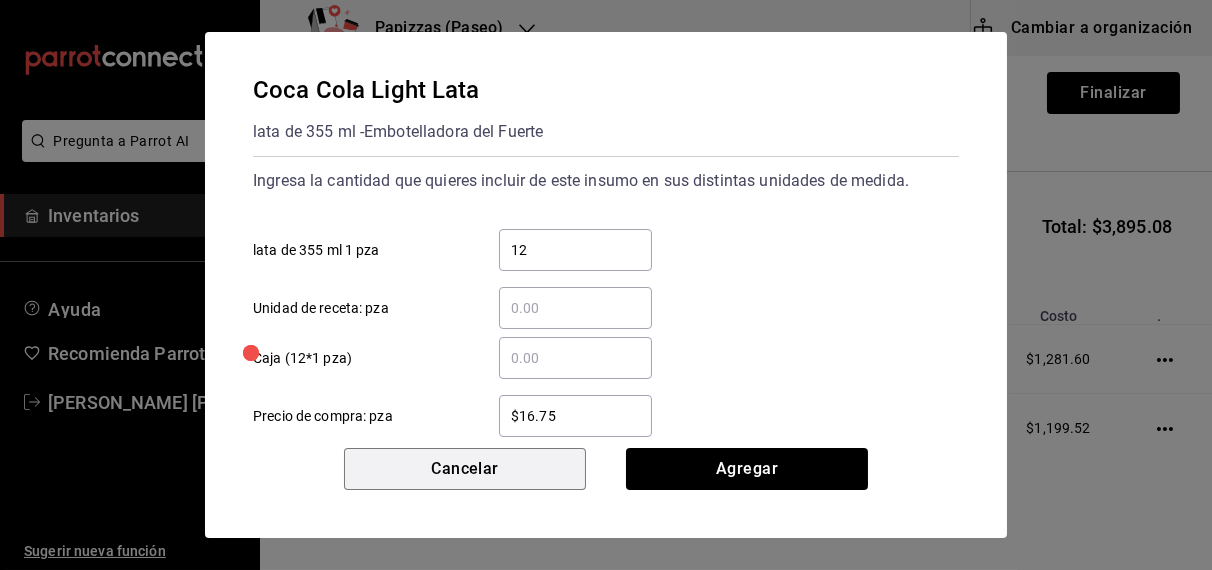 type 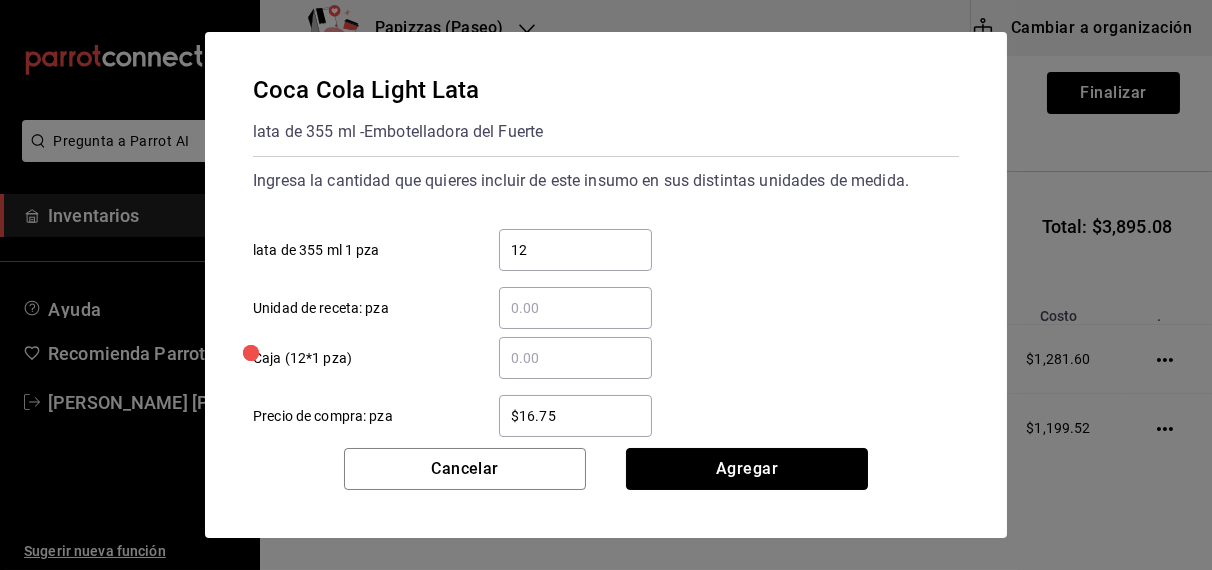 type 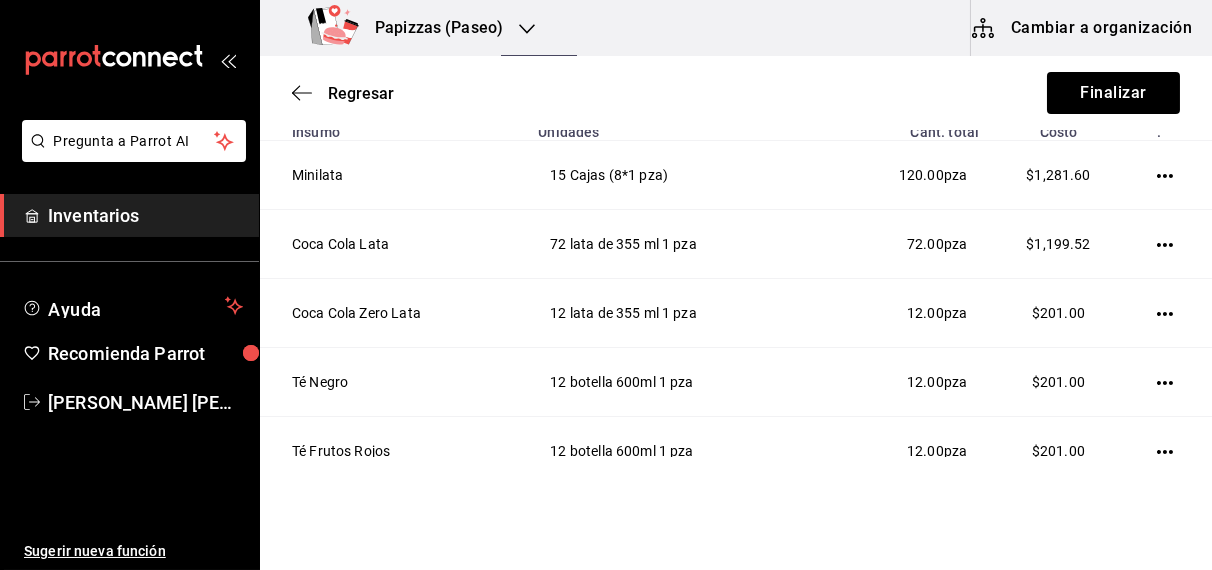 scroll, scrollTop: 335, scrollLeft: 0, axis: vertical 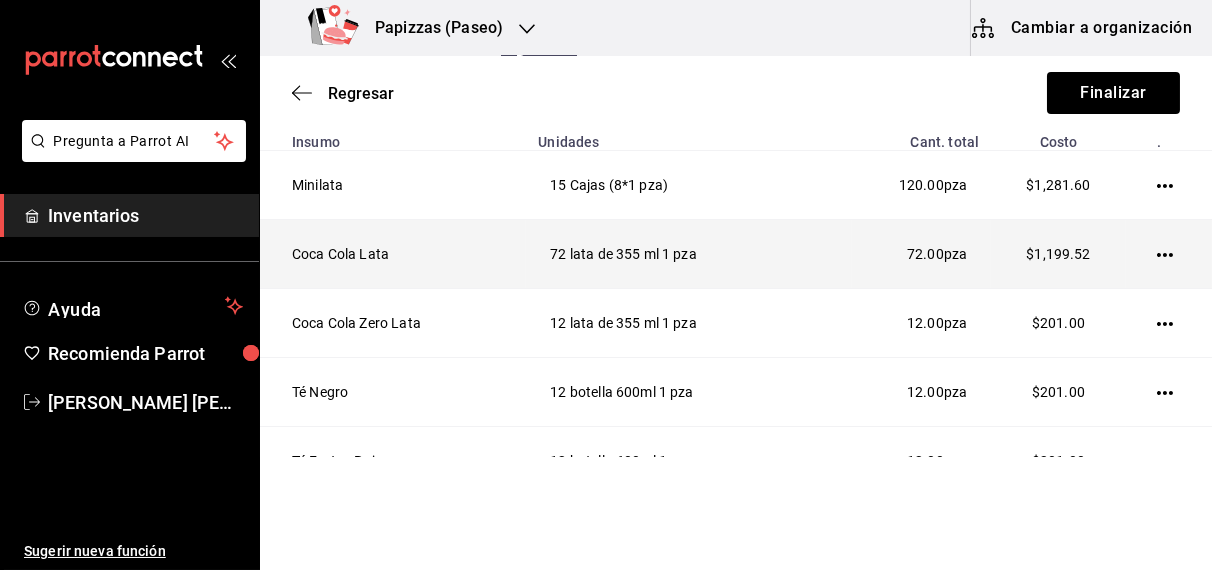 click 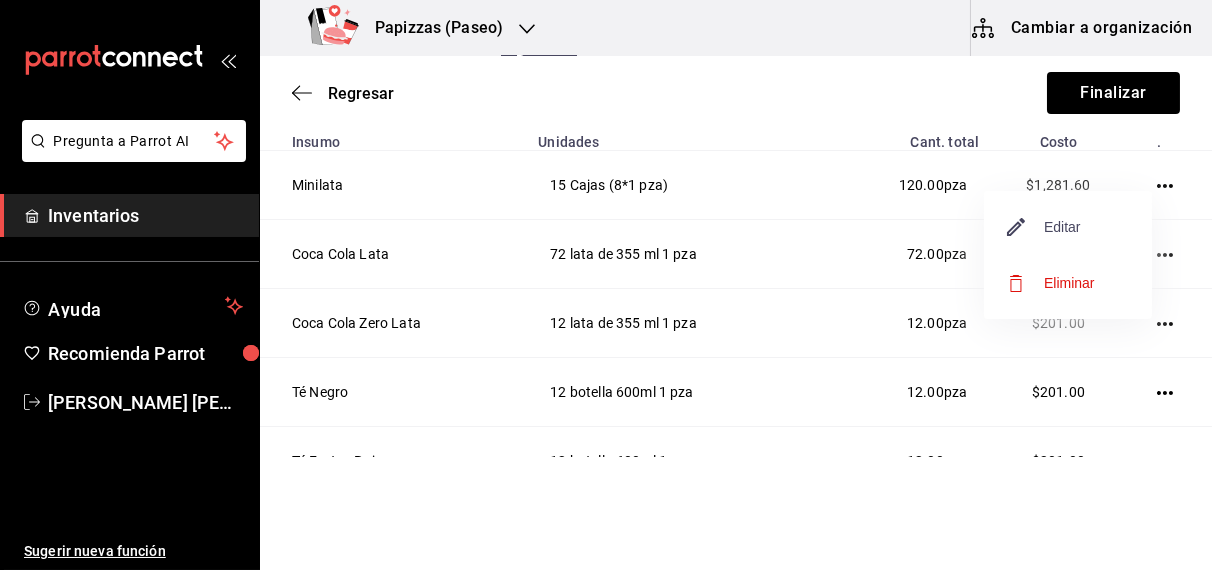 click on "Editar" at bounding box center (1044, 227) 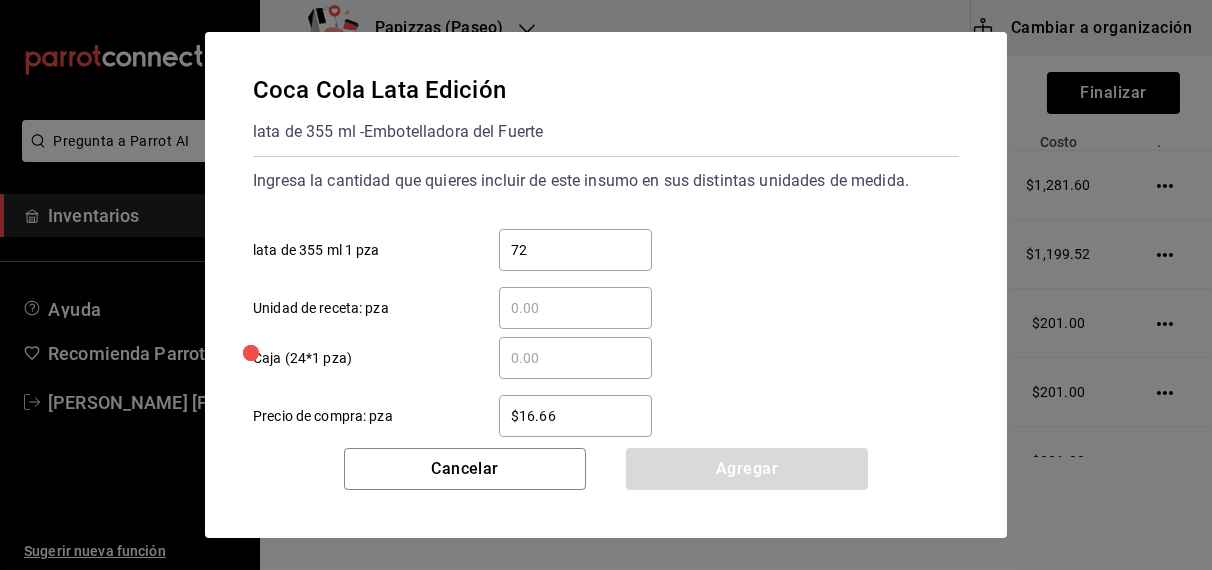 click on "$16.66" at bounding box center [575, 416] 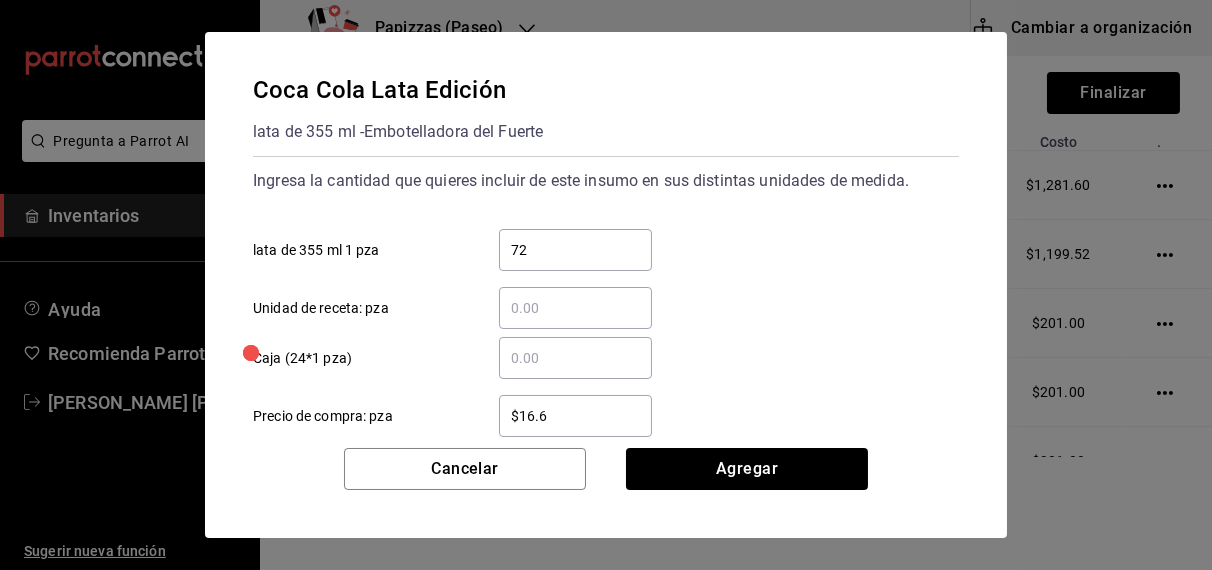 type on "$16.67" 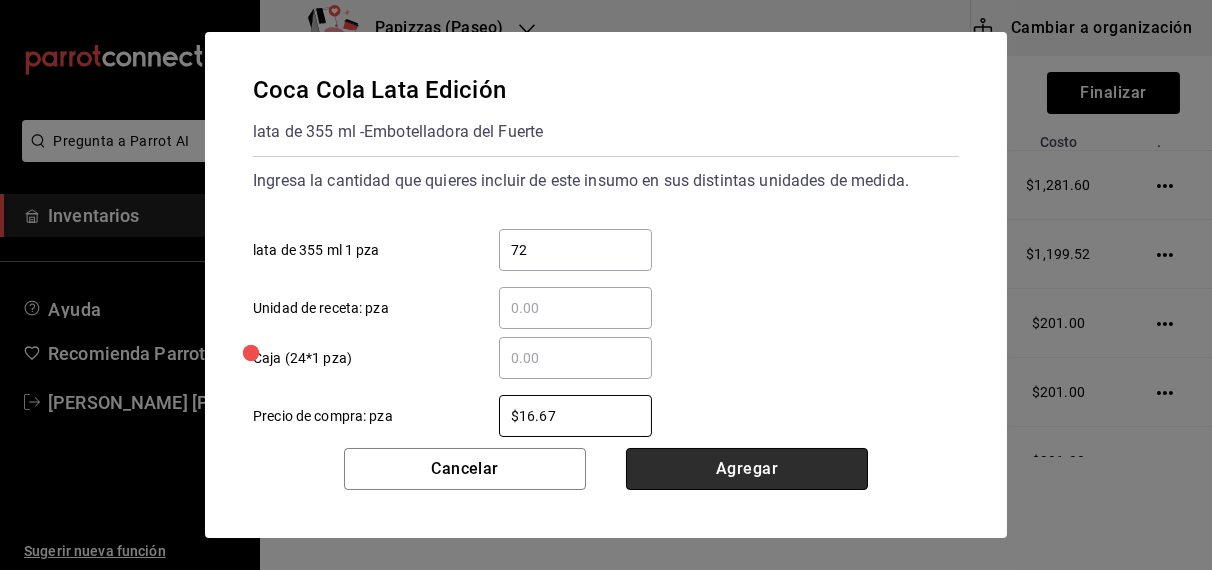 click on "Agregar" at bounding box center [747, 469] 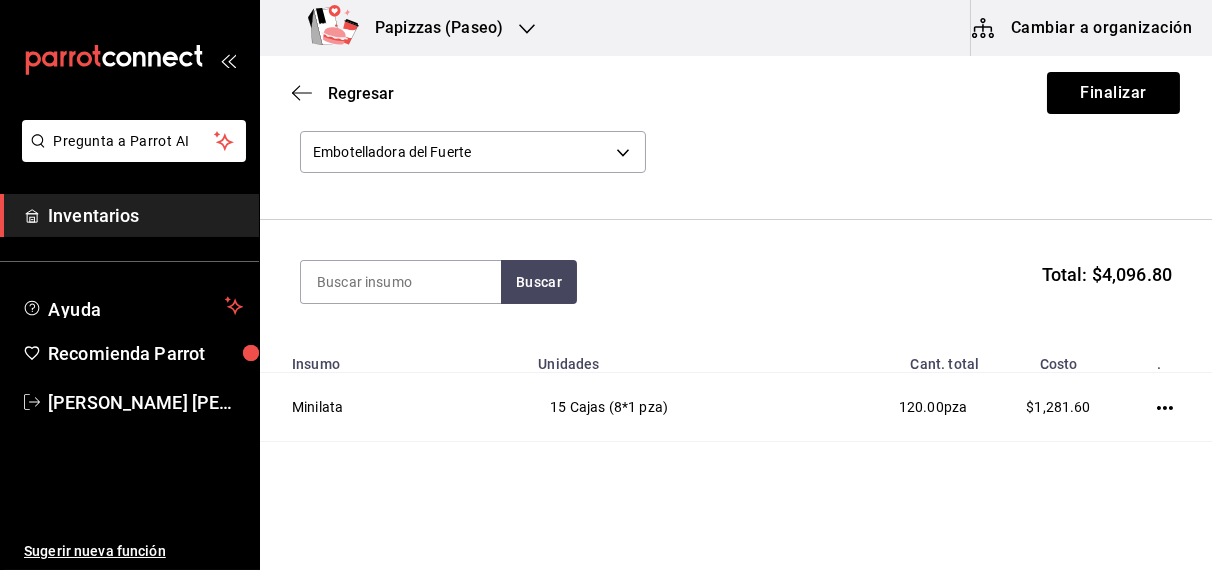scroll, scrollTop: 111, scrollLeft: 0, axis: vertical 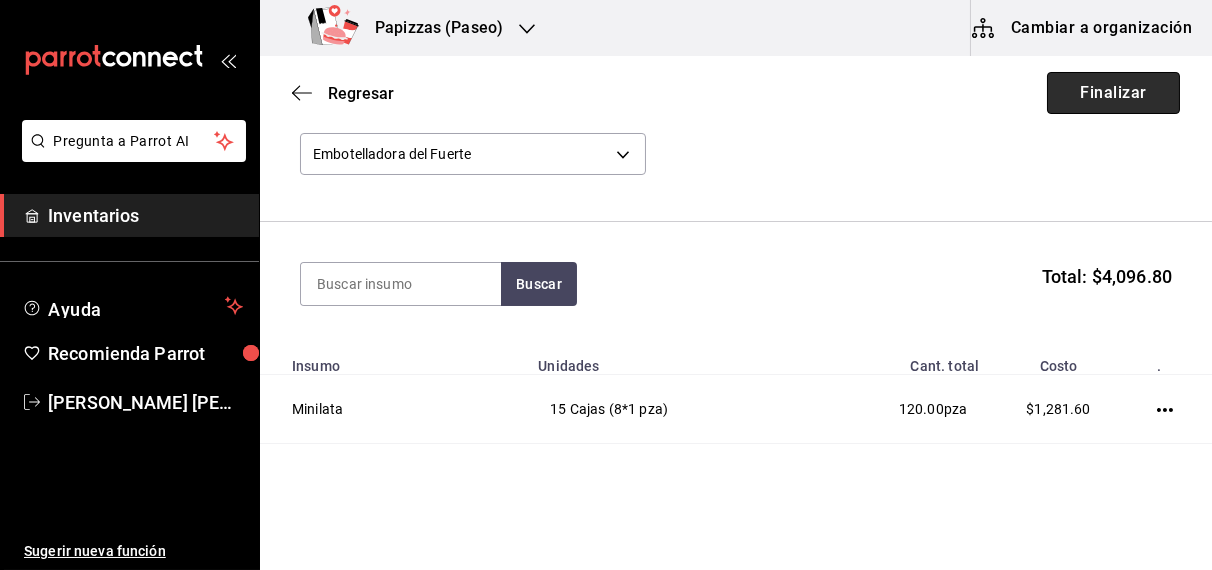 click on "Finalizar" at bounding box center (1113, 93) 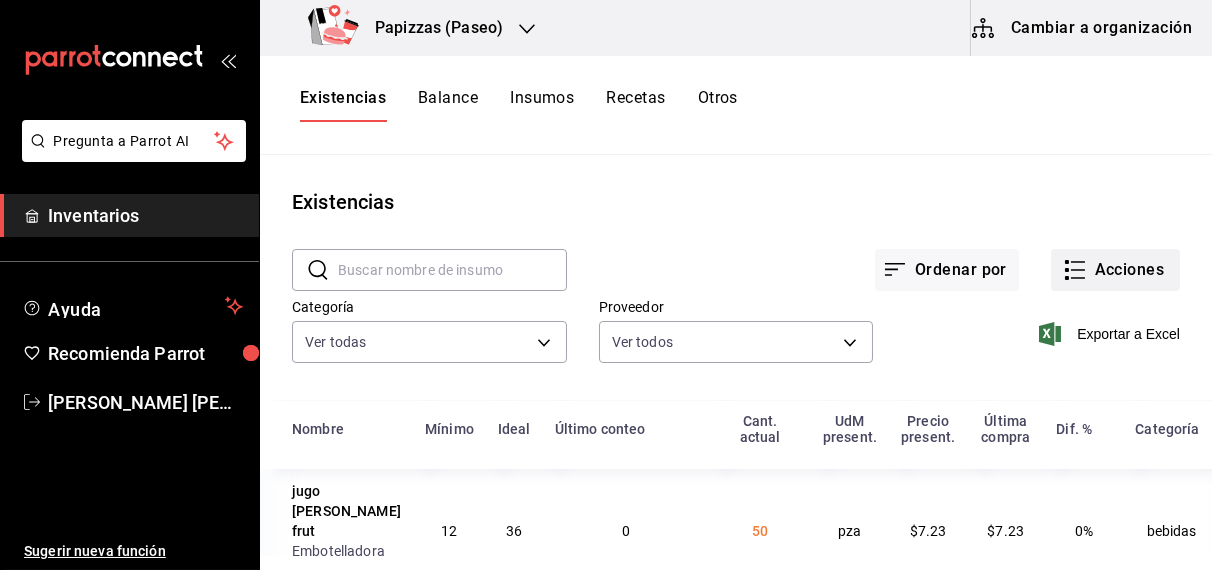 click on "Acciones" at bounding box center [1115, 270] 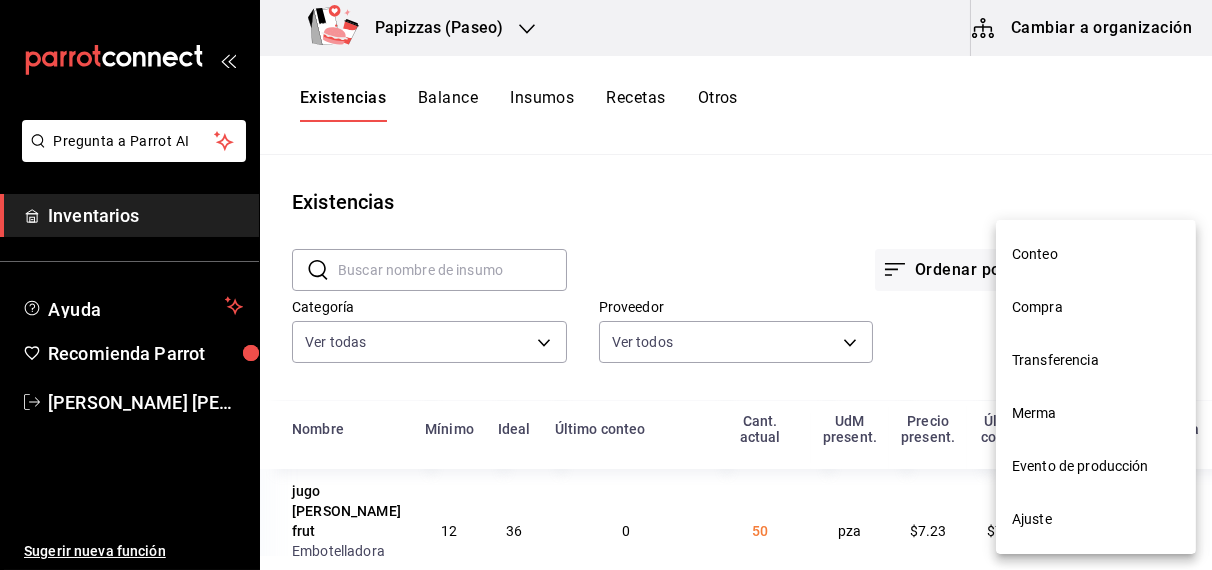 click on "Compra" at bounding box center [1096, 307] 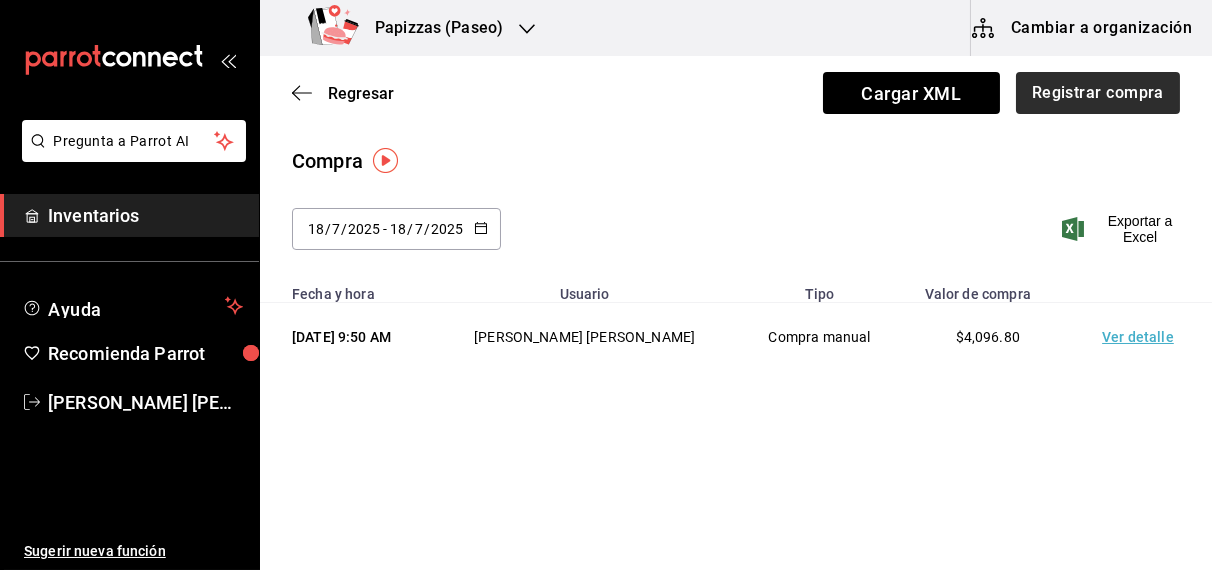 click on "Registrar compra" at bounding box center (1098, 93) 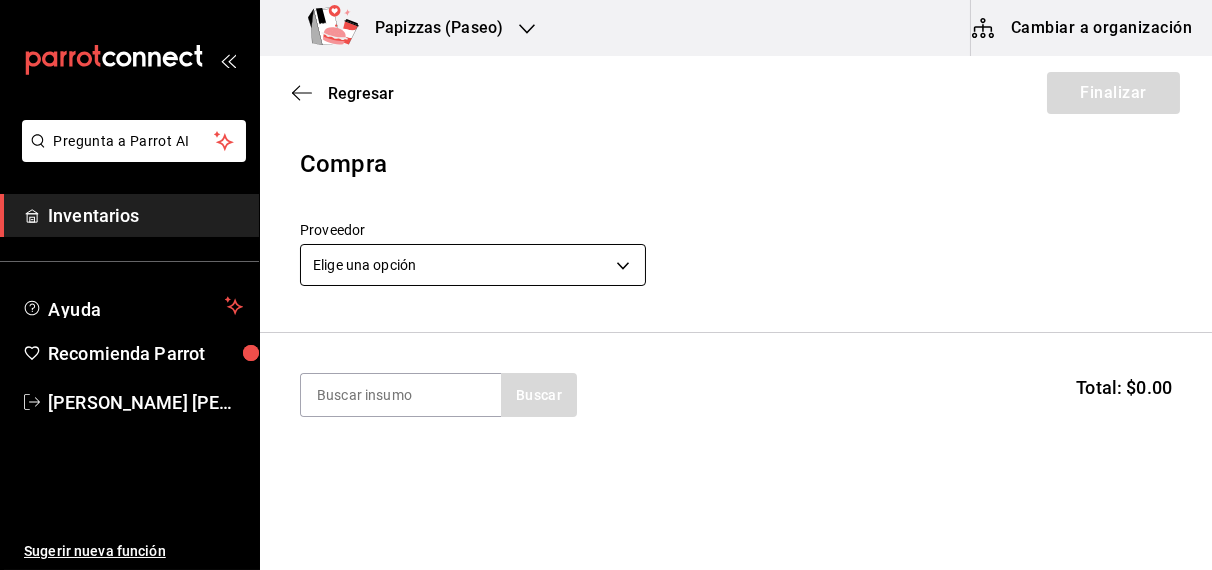 click on "Pregunta a Parrot AI Inventarios   Ayuda Recomienda Parrot   [PERSON_NAME] [PERSON_NAME]   Sugerir nueva función   Papizzas (Paseo) Cambiar a organización Regresar Finalizar Compra Proveedor Elige una opción default Buscar Total: $0.00 No hay insumos a mostrar. Busca un insumo para agregarlo a la lista Pregunta a Parrot AI Inventarios   Ayuda Recomienda Parrot   [PERSON_NAME] [PERSON_NAME]   Sugerir nueva función   GANA 1 MES GRATIS EN TU SUSCRIPCIÓN AQUÍ ¿Recuerdas cómo empezó tu restaurante?
[PERSON_NAME] puedes ayudar a un colega a tener el mismo cambio que tú viviste.
Recomienda Parrot directamente desde tu Portal Administrador.
Es fácil y rápido.
🎁 Por cada restaurante que se una, ganas 1 mes gratis. Ver video tutorial Ir a video Editar Eliminar Visitar centro de ayuda [PHONE_NUMBER] [EMAIL_ADDRESS][DOMAIN_NAME] Visitar centro de ayuda [PHONE_NUMBER] [EMAIL_ADDRESS][DOMAIN_NAME]" at bounding box center (606, 228) 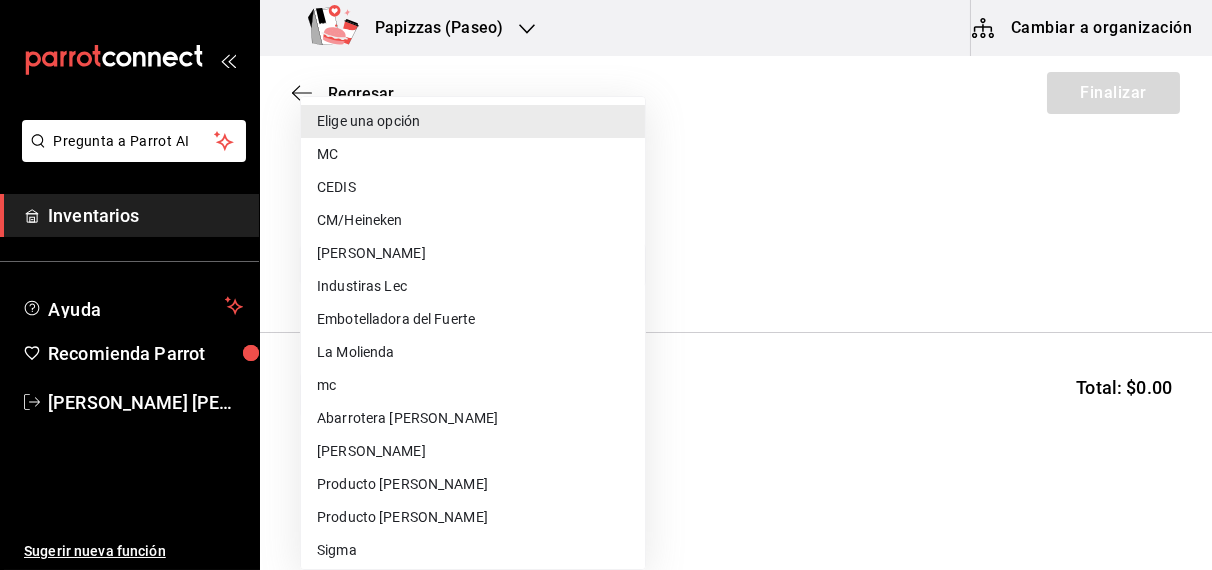 click on "MC" at bounding box center (473, 154) 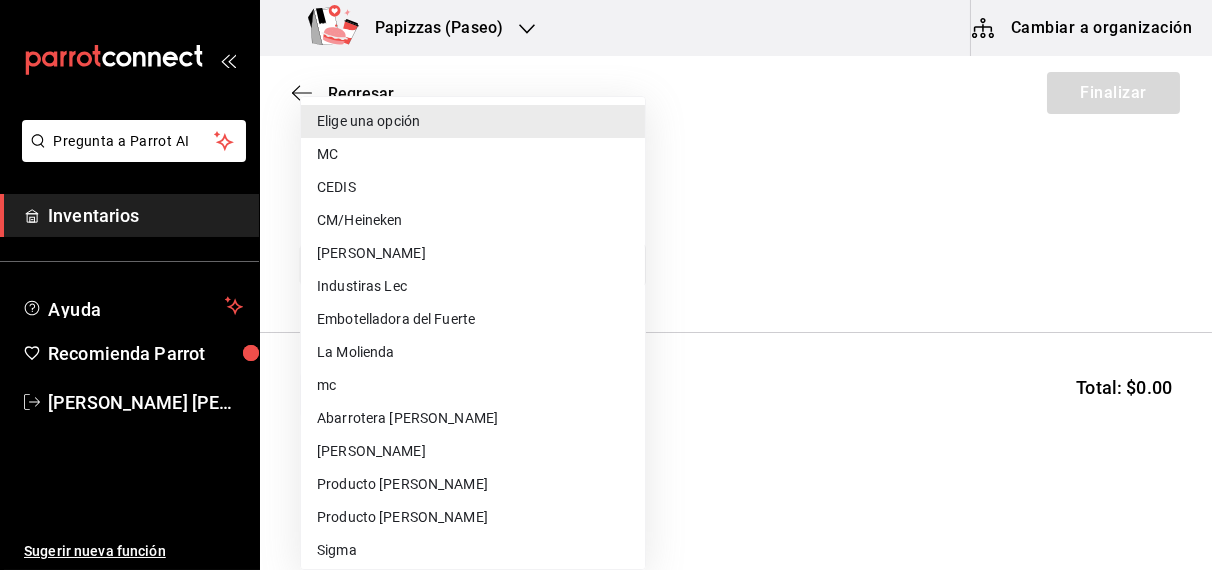 type on "59259b25-7b15-4529-a17f-fa8ef7e7484a" 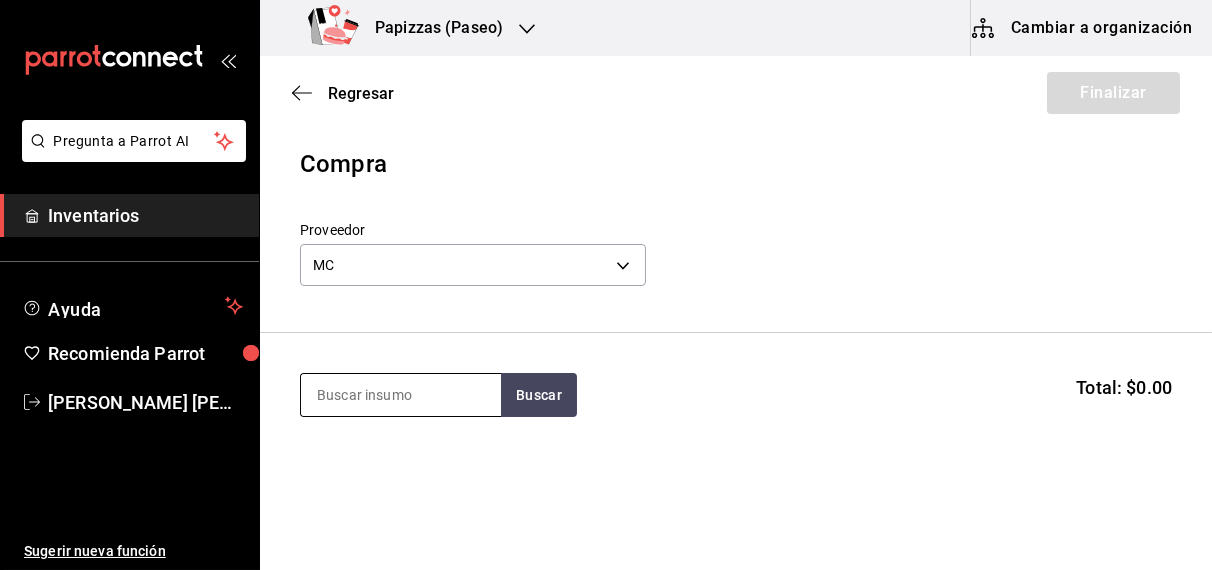 click at bounding box center (401, 395) 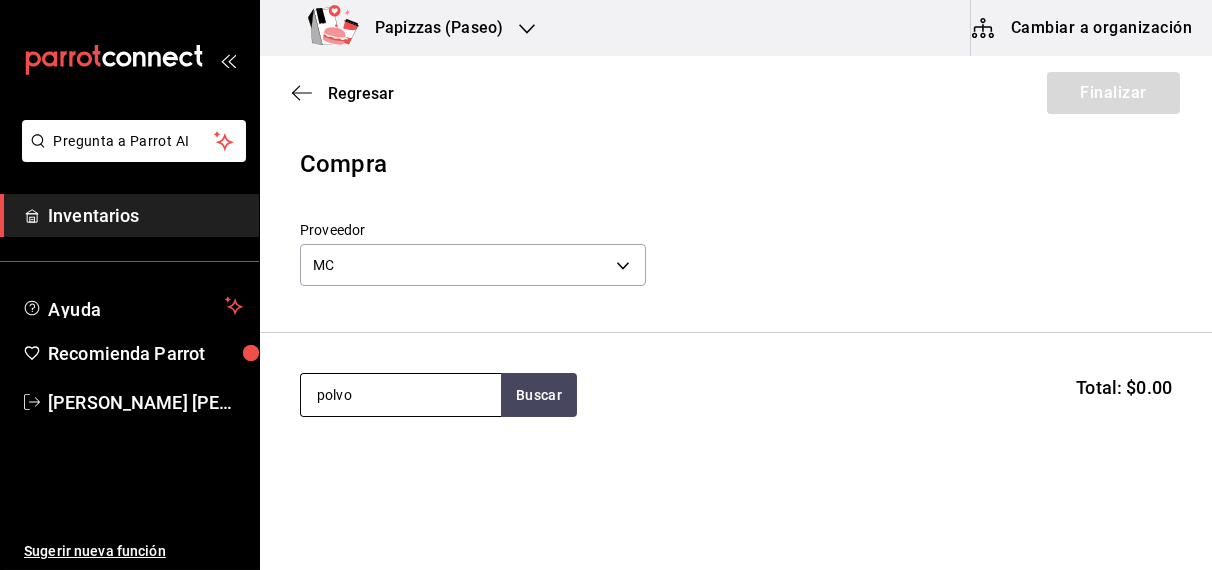 type on "polvo" 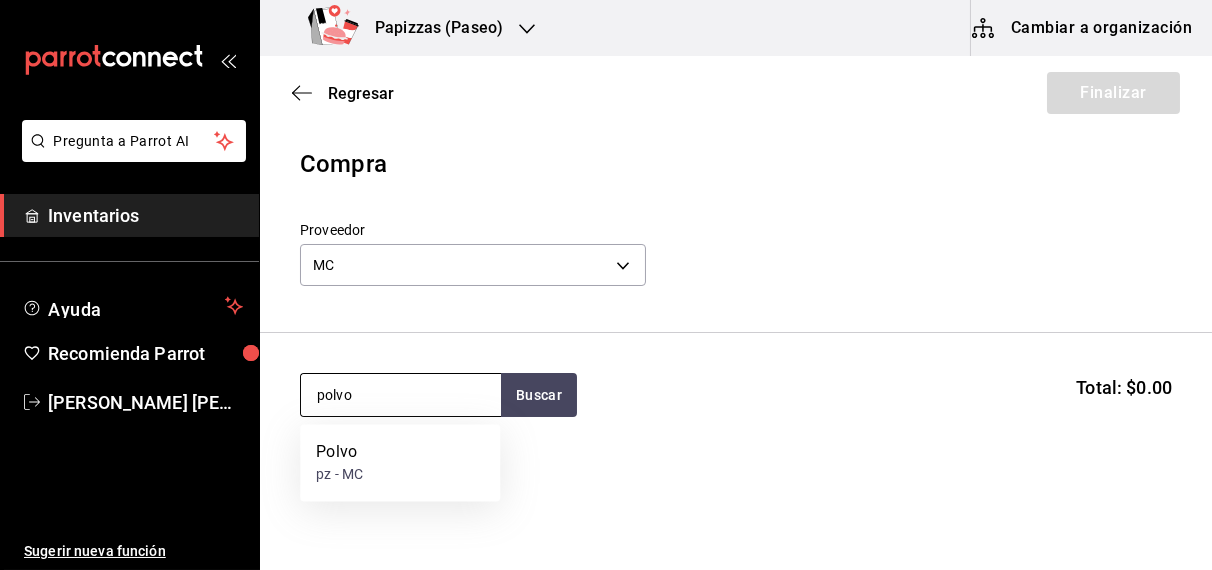 click on "Polvo pz - MC" at bounding box center [400, 463] 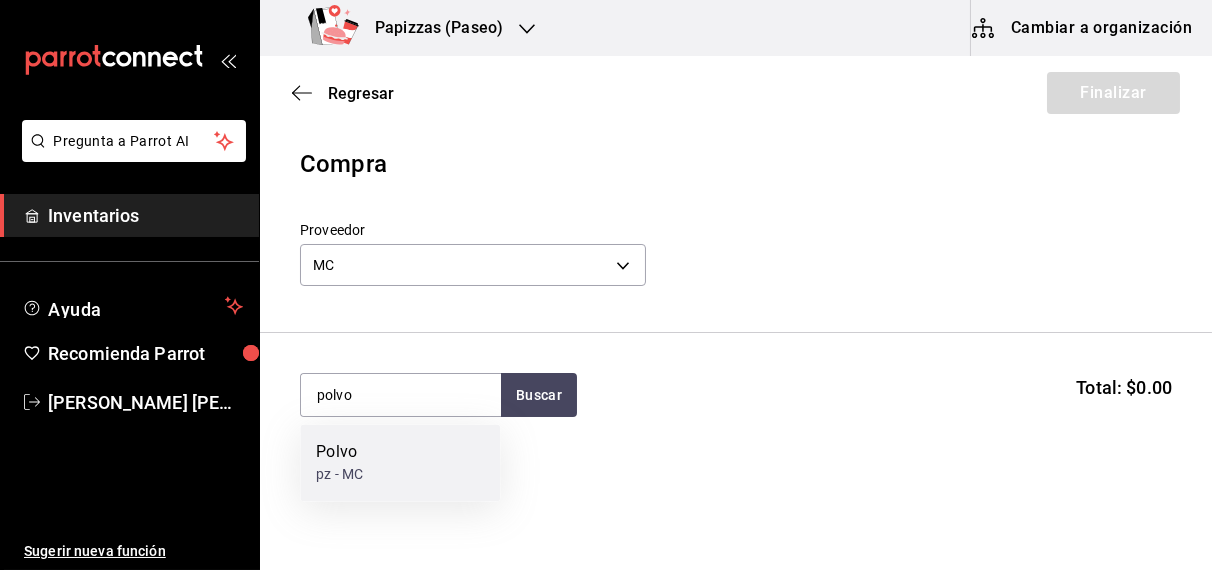 type 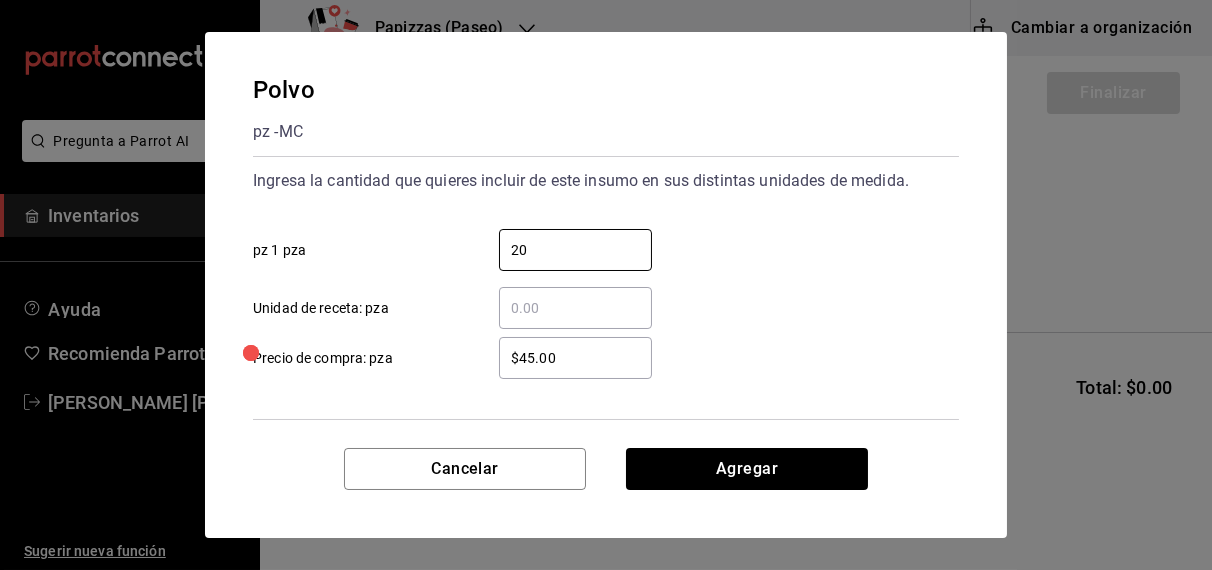 type on "20" 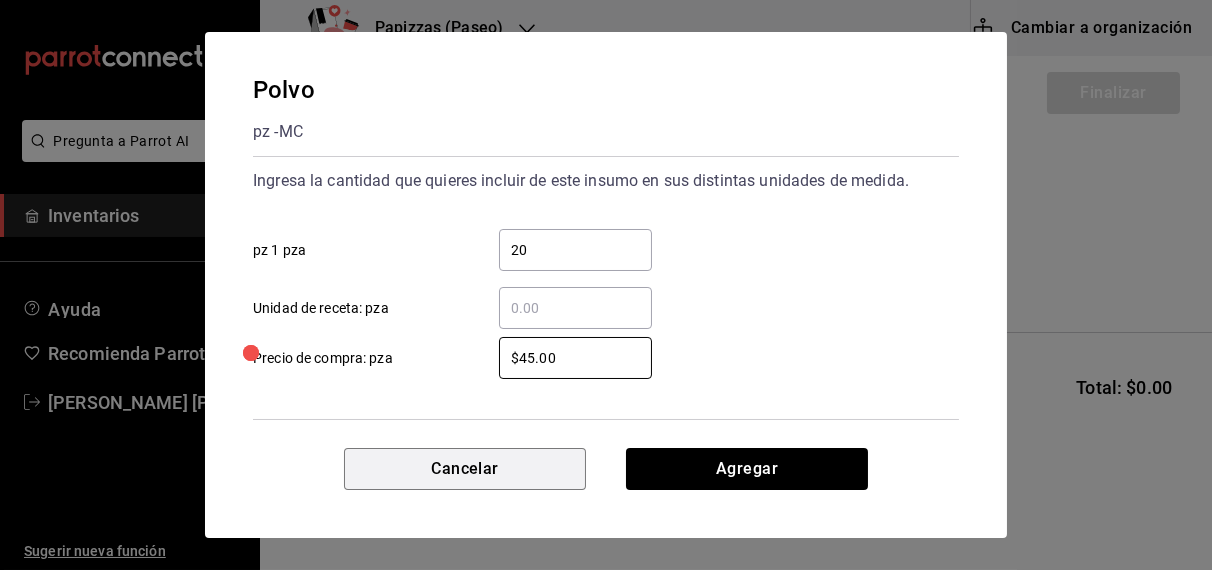 type 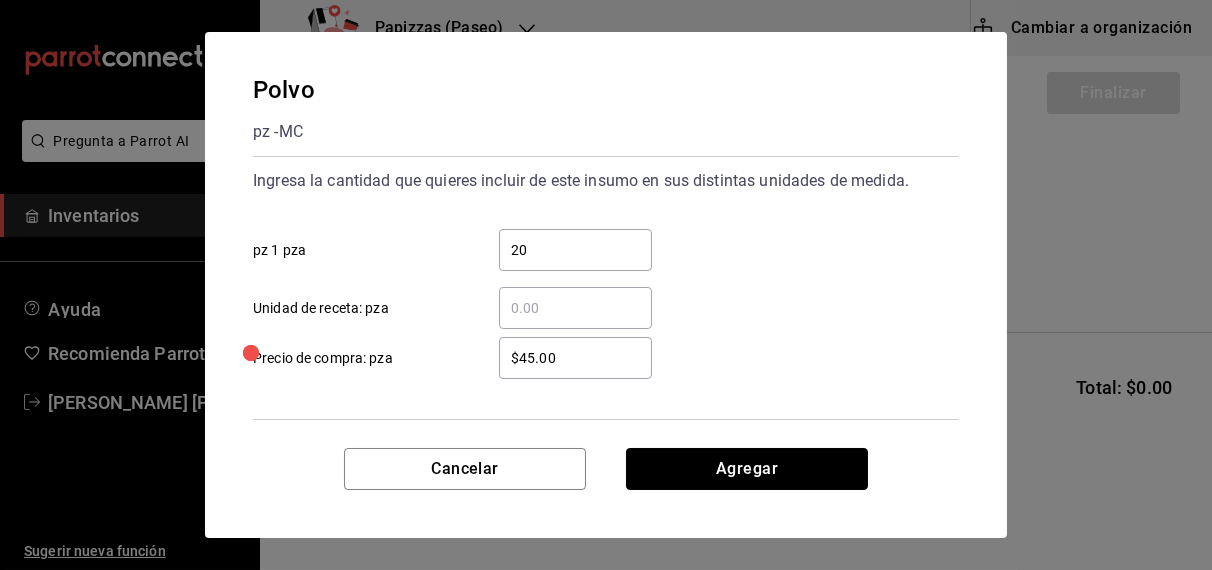 type 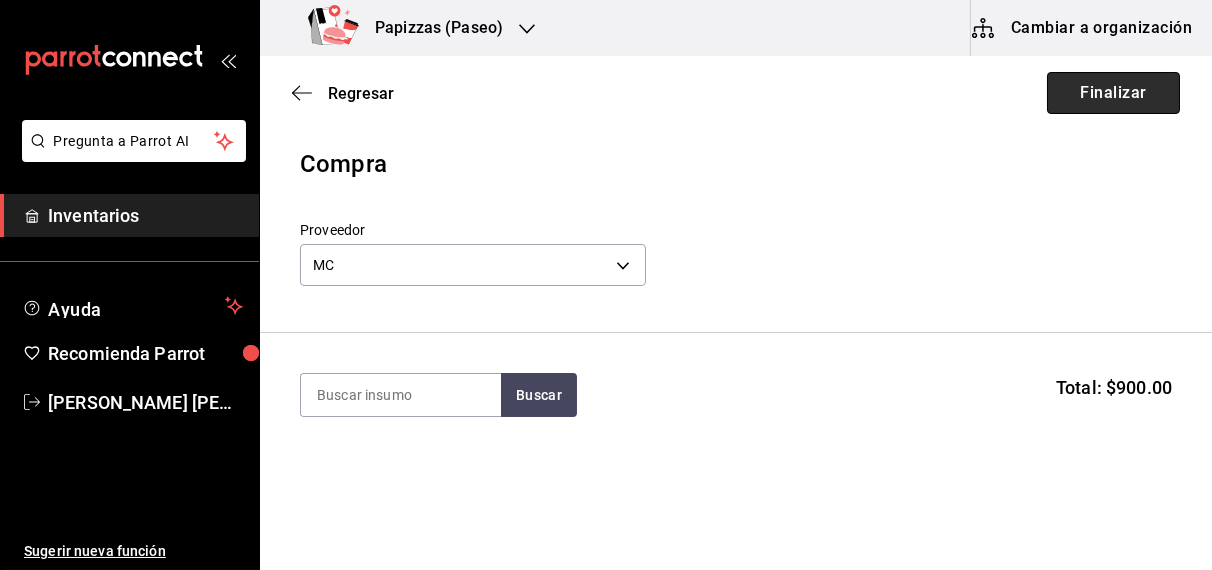 click on "Finalizar" at bounding box center (1113, 93) 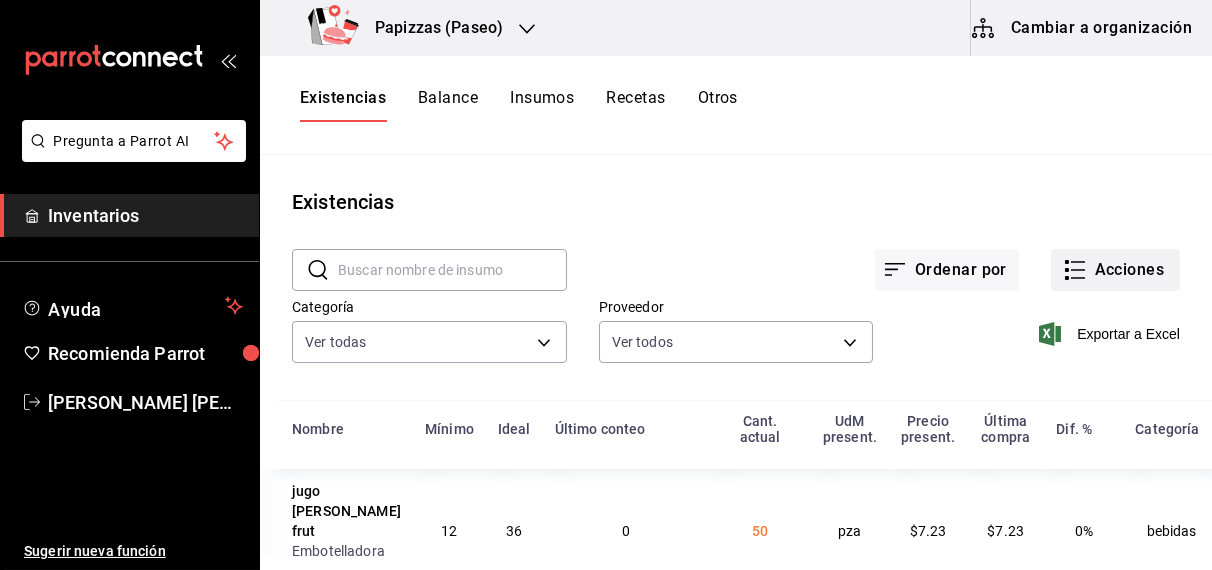 click on "Acciones" at bounding box center [1115, 270] 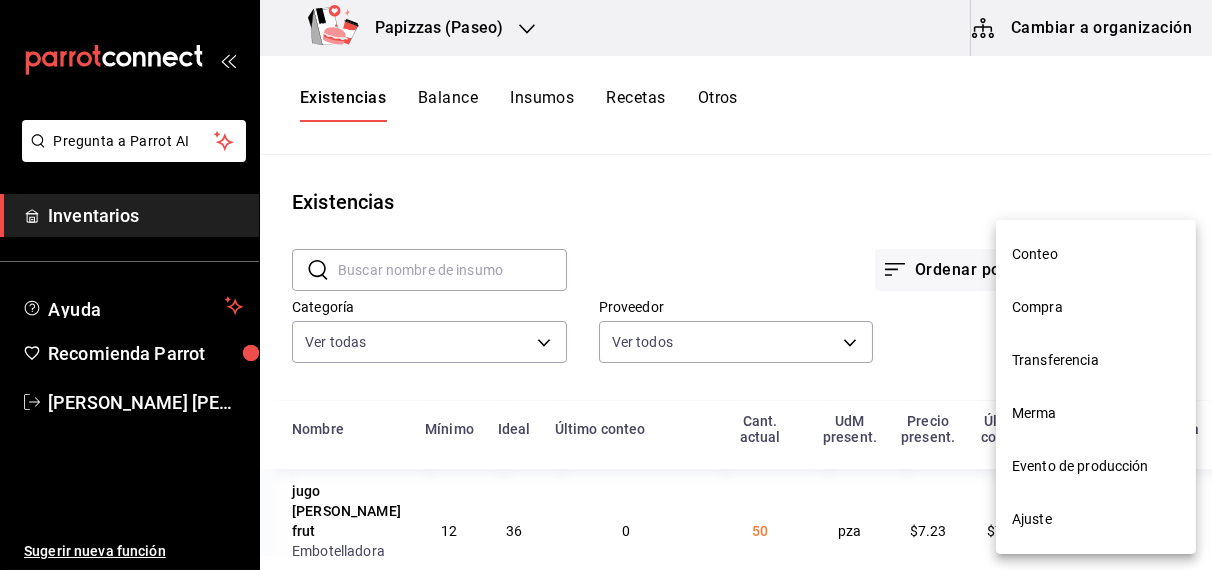click on "Compra" at bounding box center (1096, 307) 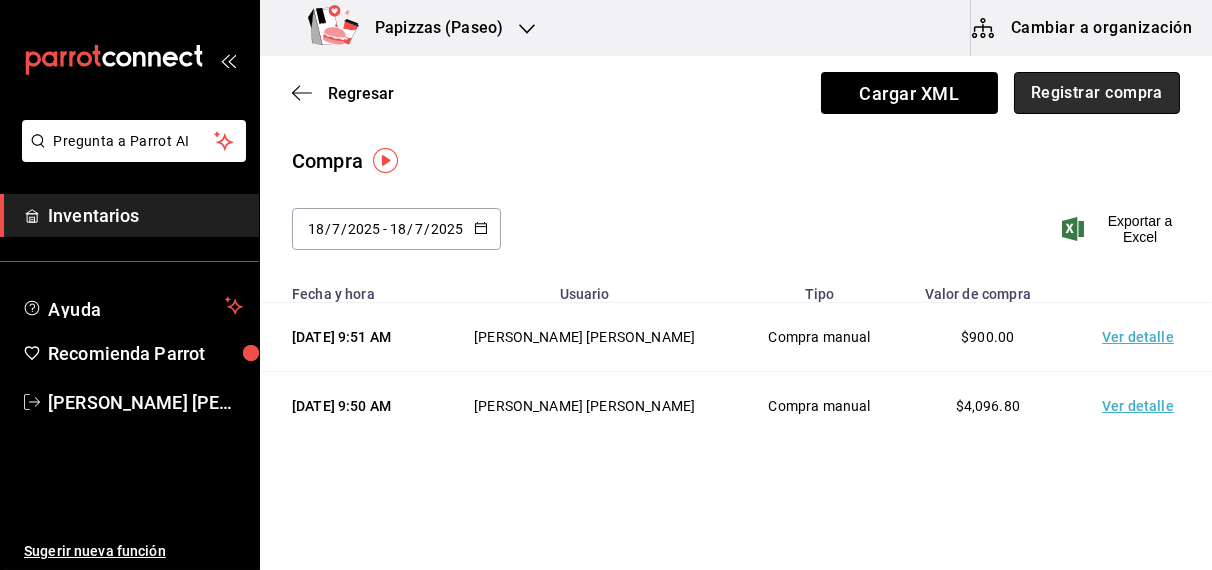 click on "Registrar compra" at bounding box center [1097, 93] 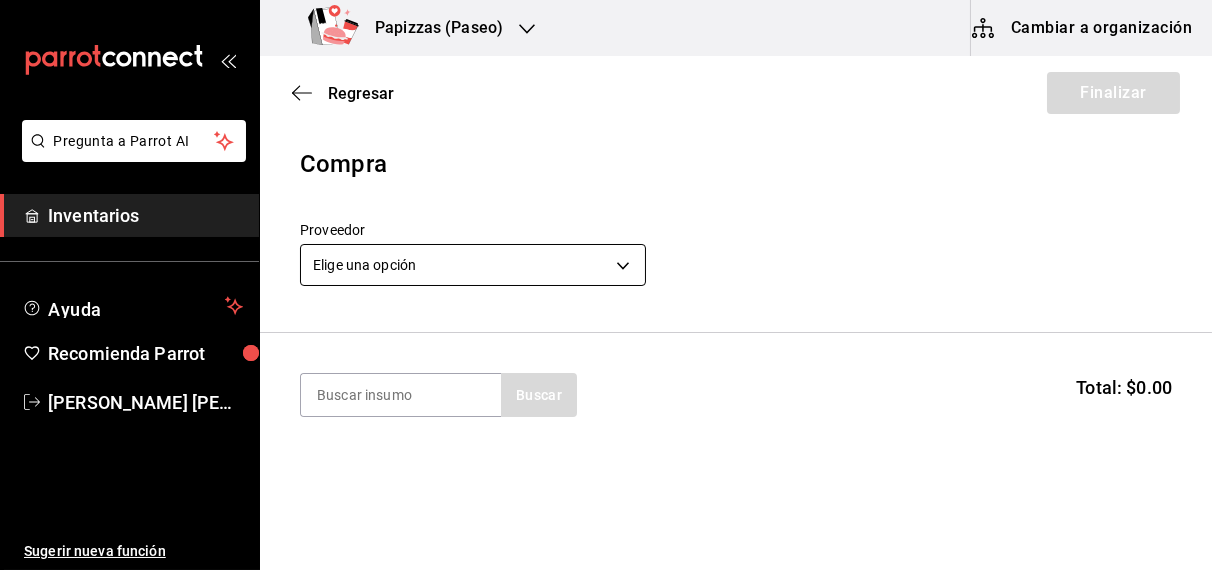 click on "Pregunta a Parrot AI Inventarios   Ayuda Recomienda Parrot   [PERSON_NAME] [PERSON_NAME]   Sugerir nueva función   Papizzas (Paseo) Cambiar a organización Regresar Finalizar Compra Proveedor Elige una opción default Buscar Total: $0.00 No hay insumos a mostrar. Busca un insumo para agregarlo a la lista Pregunta a Parrot AI Inventarios   Ayuda Recomienda Parrot   [PERSON_NAME] [PERSON_NAME]   Sugerir nueva función   GANA 1 MES GRATIS EN TU SUSCRIPCIÓN AQUÍ ¿Recuerdas cómo empezó tu restaurante?
[PERSON_NAME] puedes ayudar a un colega a tener el mismo cambio que tú viviste.
Recomienda Parrot directamente desde tu Portal Administrador.
Es fácil y rápido.
🎁 Por cada restaurante que se una, ganas 1 mes gratis. Ver video tutorial Ir a video Editar Eliminar Visitar centro de ayuda [PHONE_NUMBER] [EMAIL_ADDRESS][DOMAIN_NAME] Visitar centro de ayuda [PHONE_NUMBER] [EMAIL_ADDRESS][DOMAIN_NAME]" at bounding box center (606, 228) 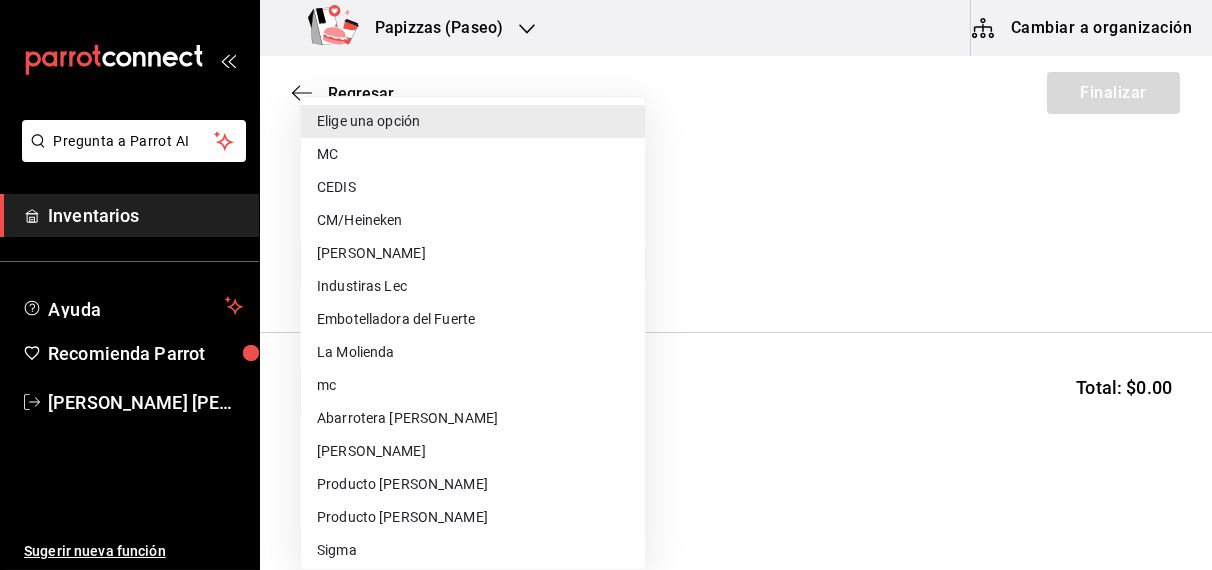 click on "CEDIS" at bounding box center (473, 187) 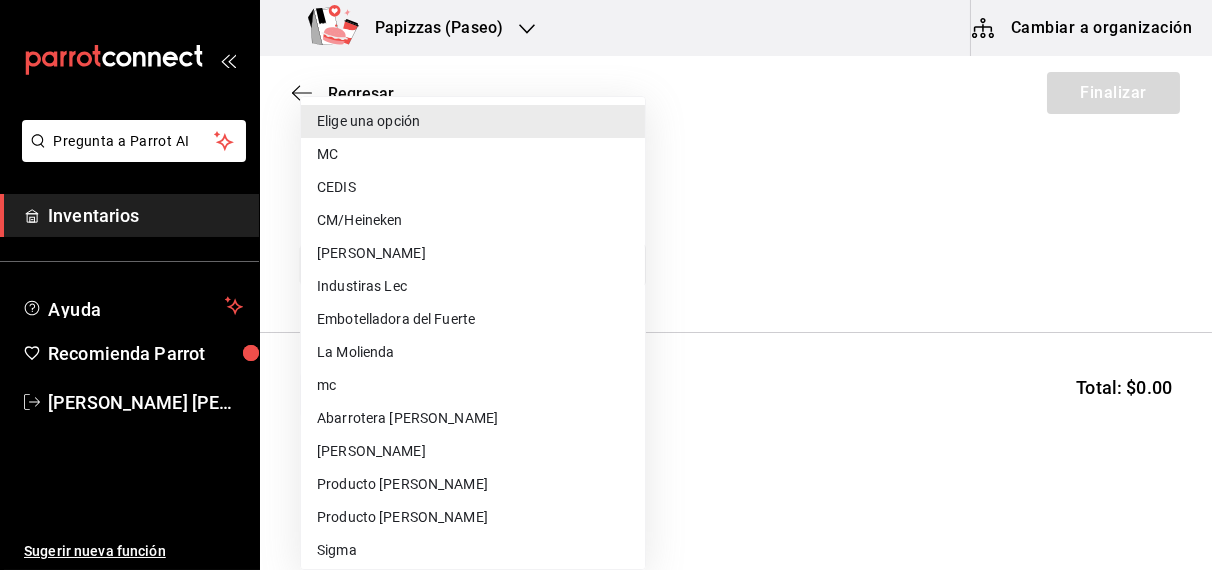 type on "fd93c39f-859b-4130-830c-b038fbd442a0" 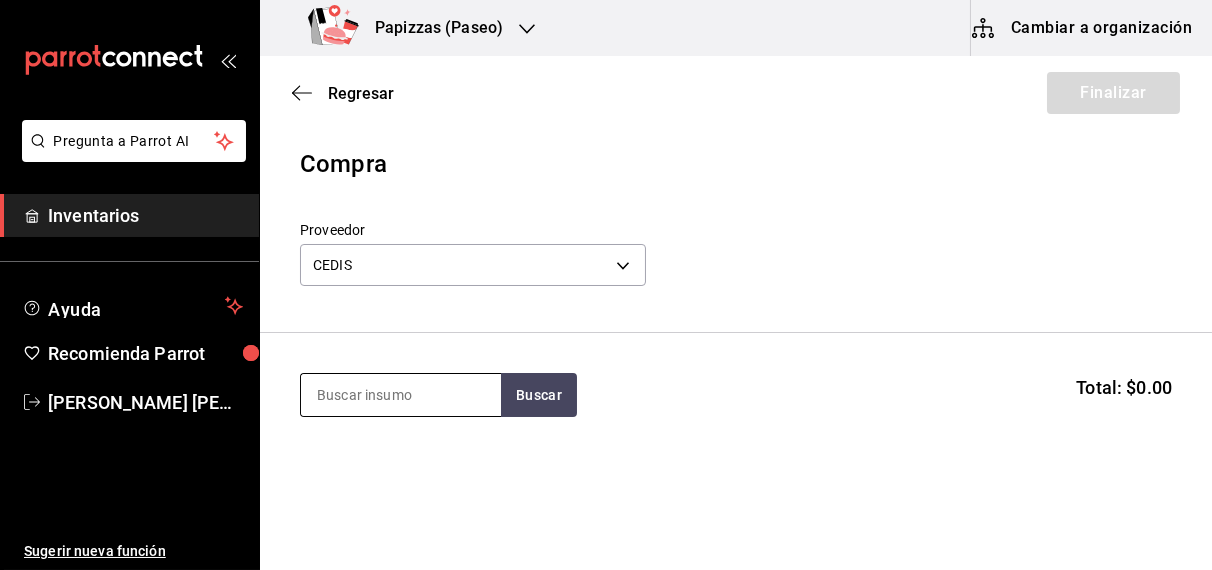 click at bounding box center [401, 395] 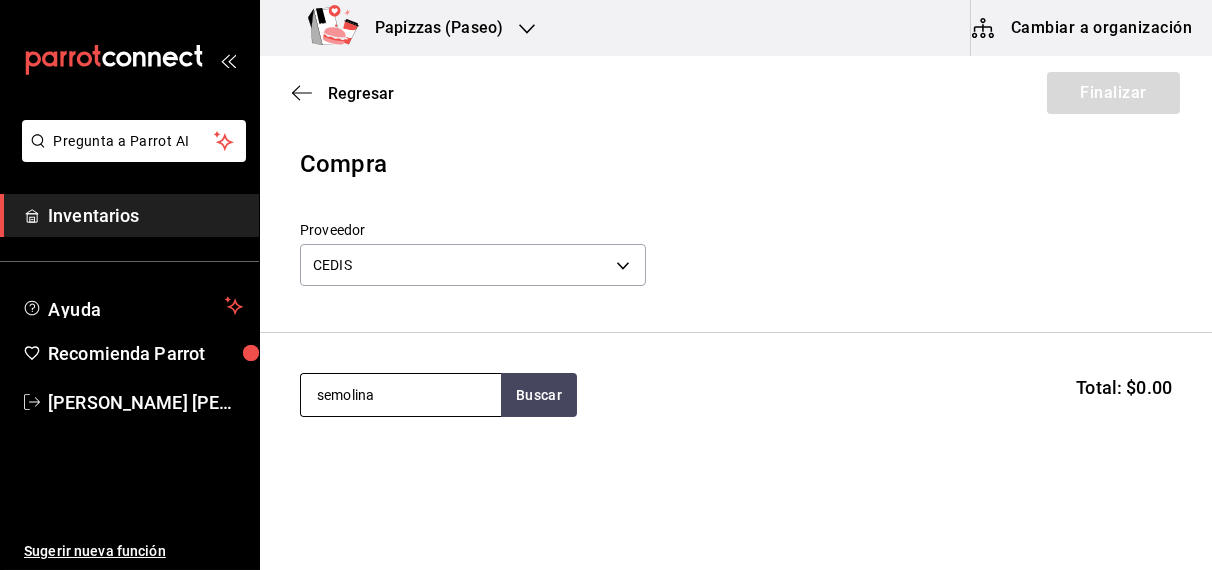 type on "semolina" 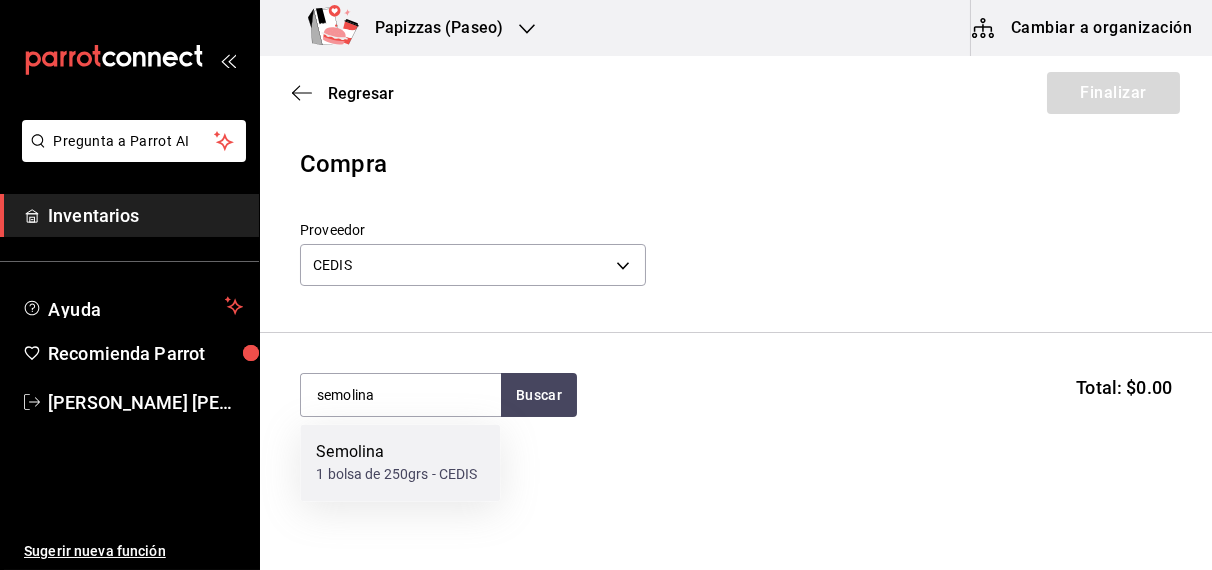 click on "1 bolsa de 250grs - CEDIS" at bounding box center [396, 475] 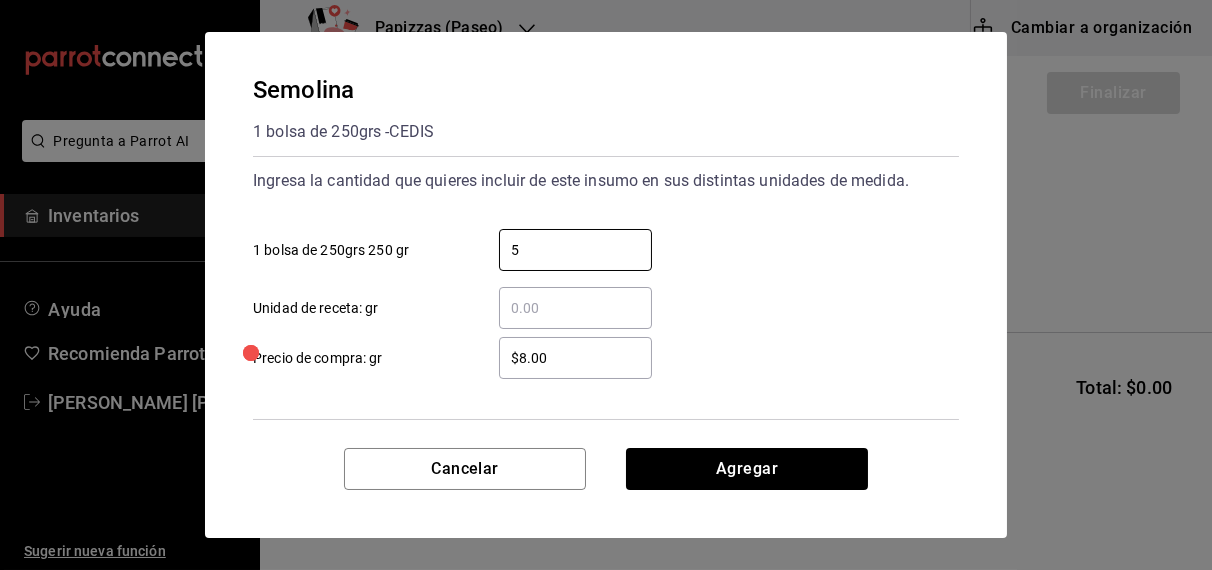 type on "5" 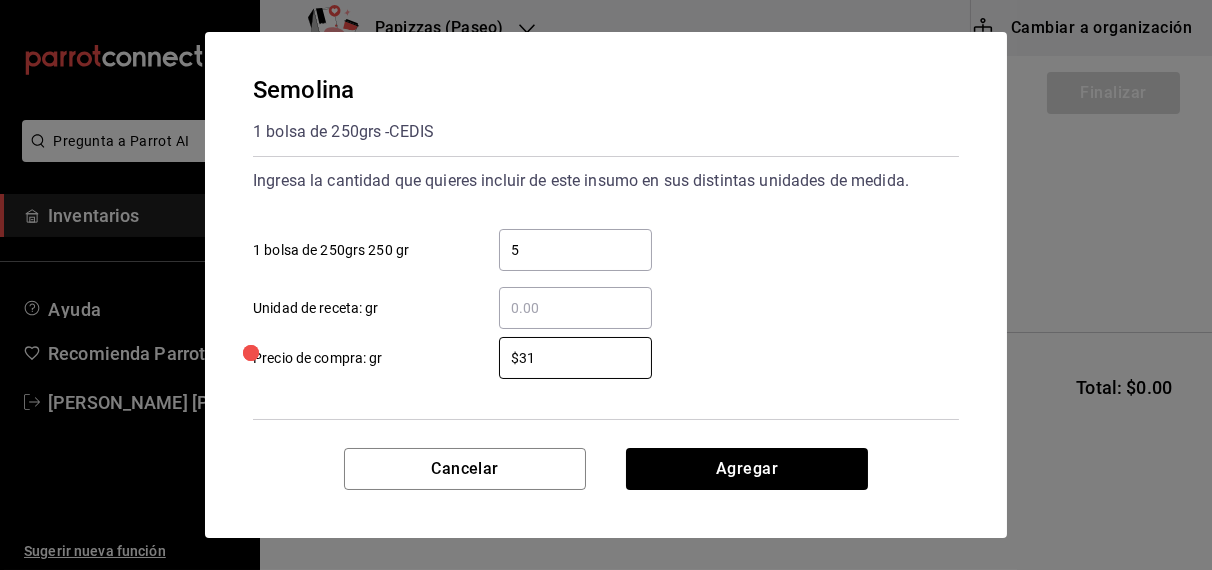 type on "$31.18" 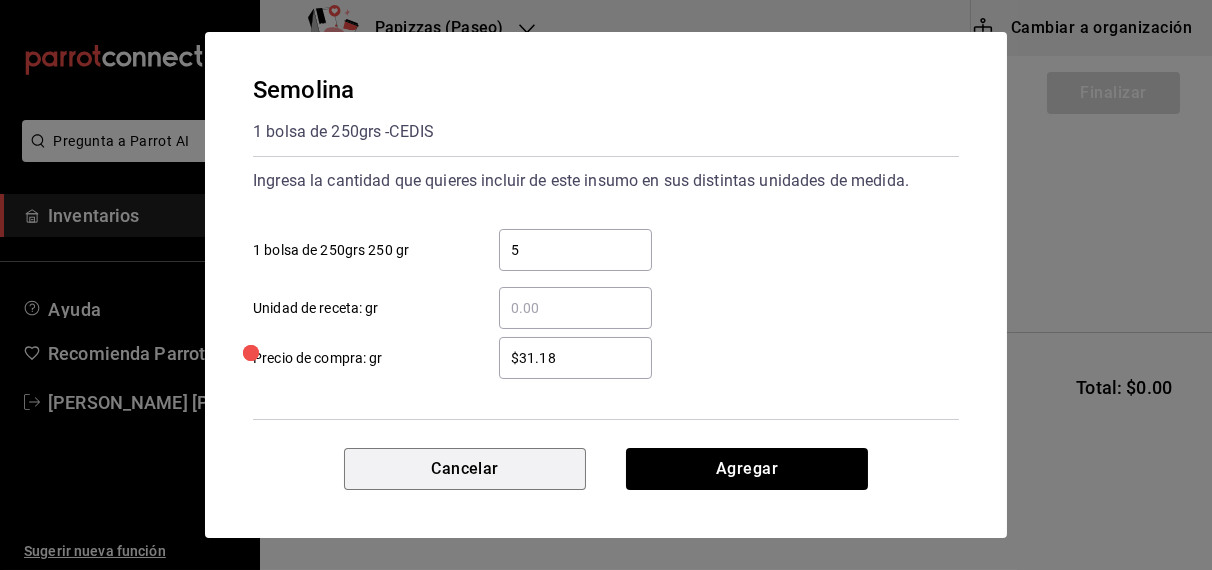 type 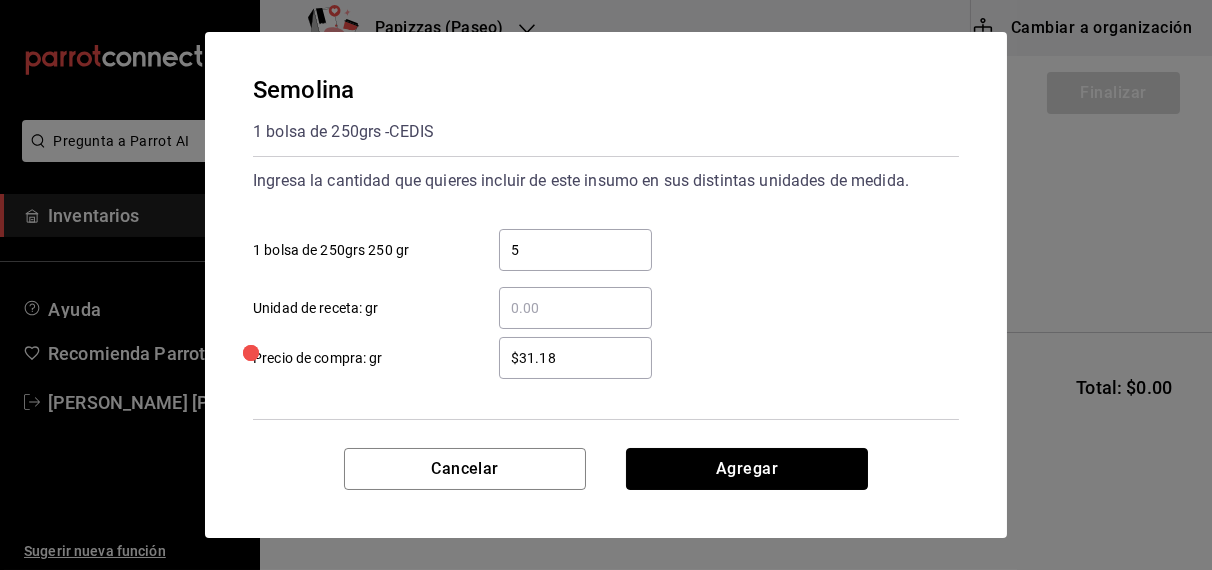type 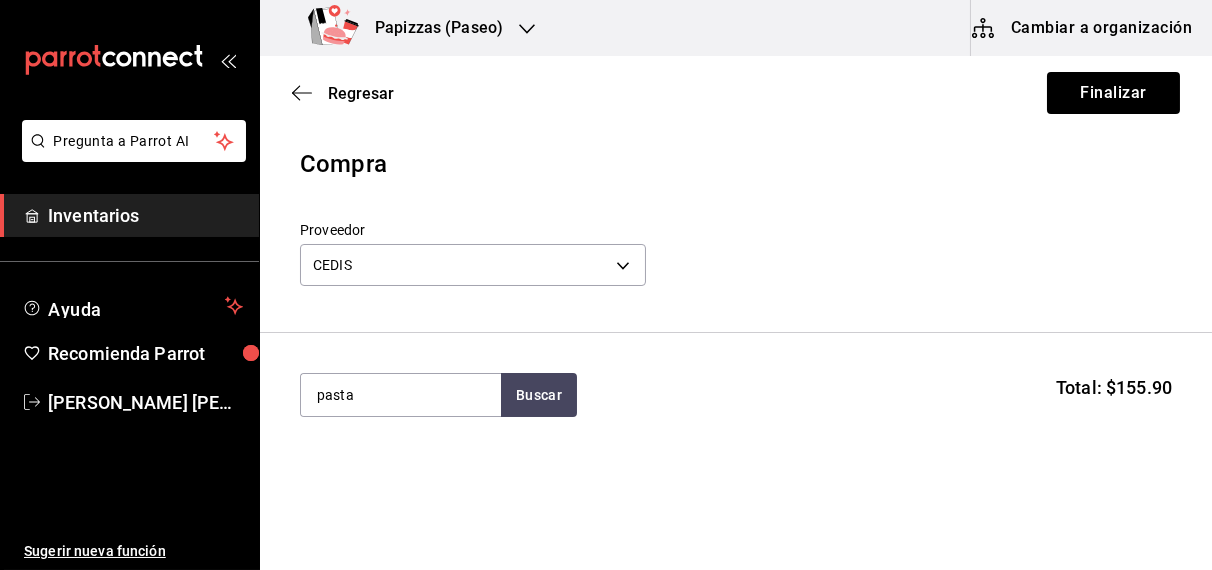 type on "pasta" 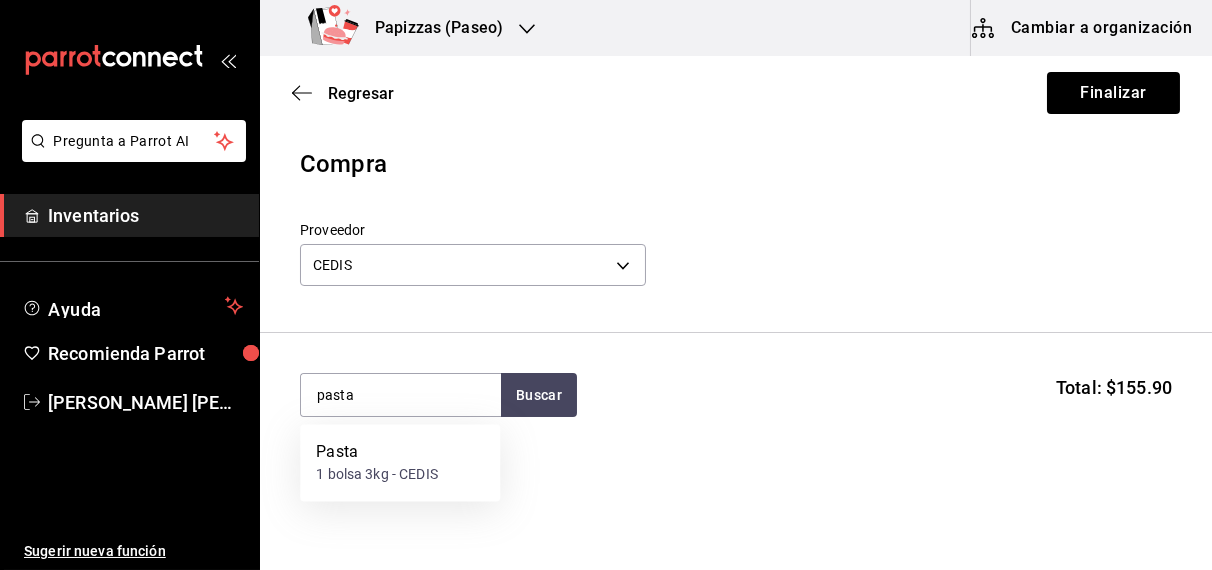 click on "1 bolsa 3kg - CEDIS" at bounding box center [377, 475] 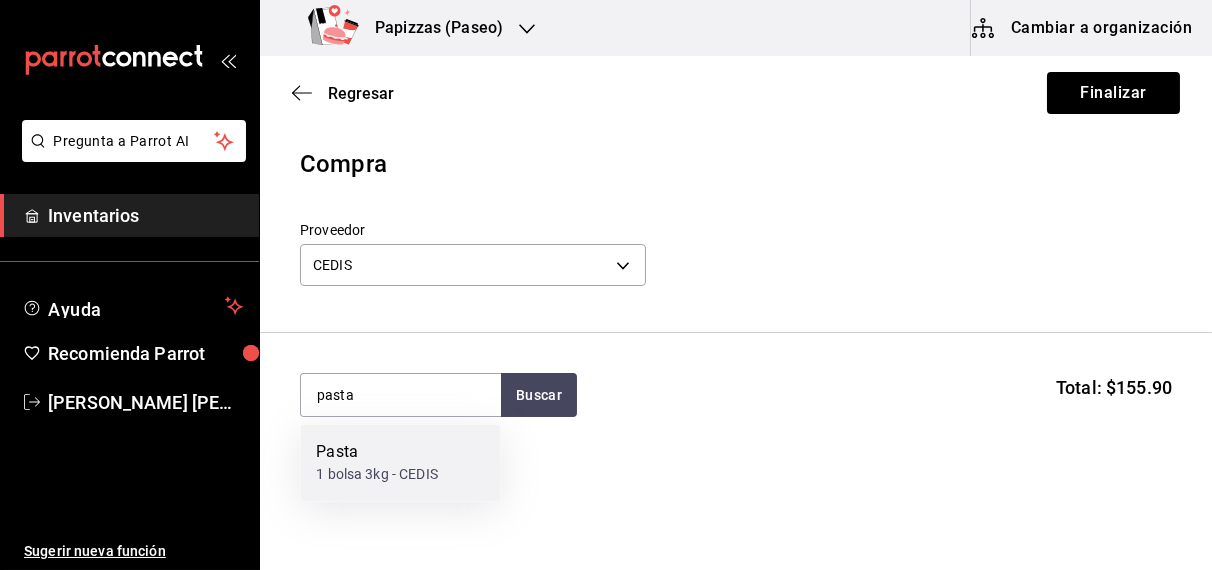 type 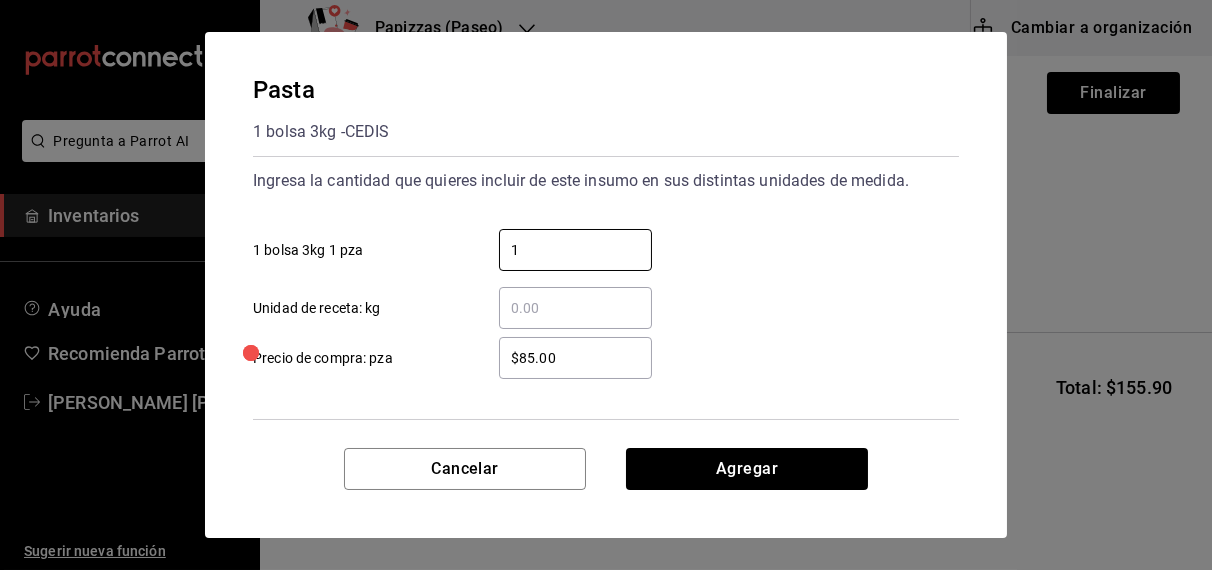 type on "1" 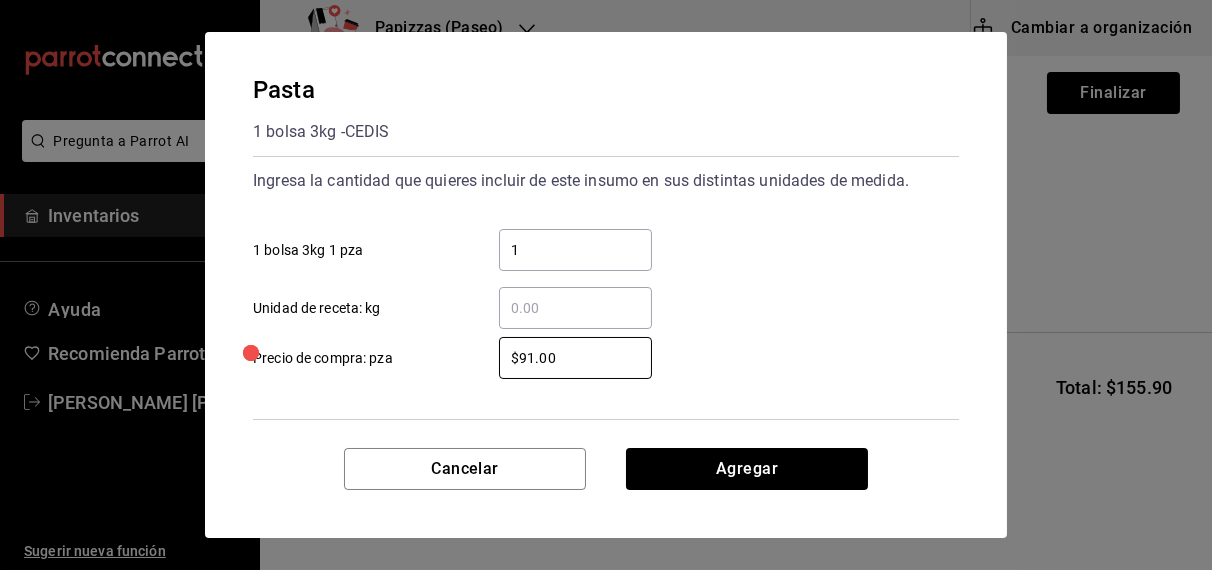 type on "$91.00" 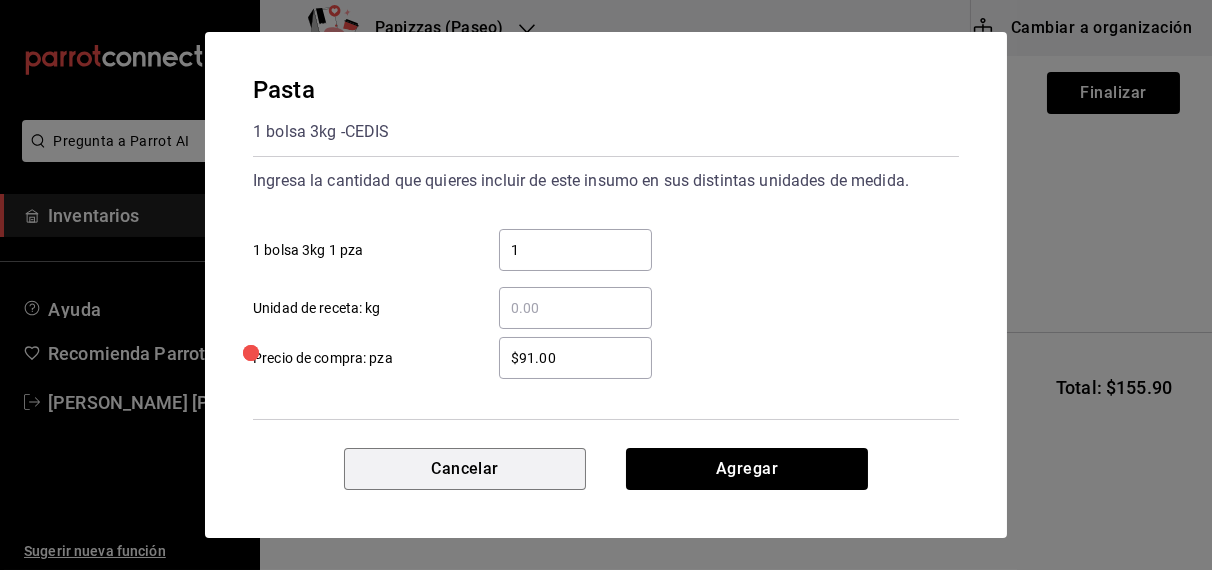 type 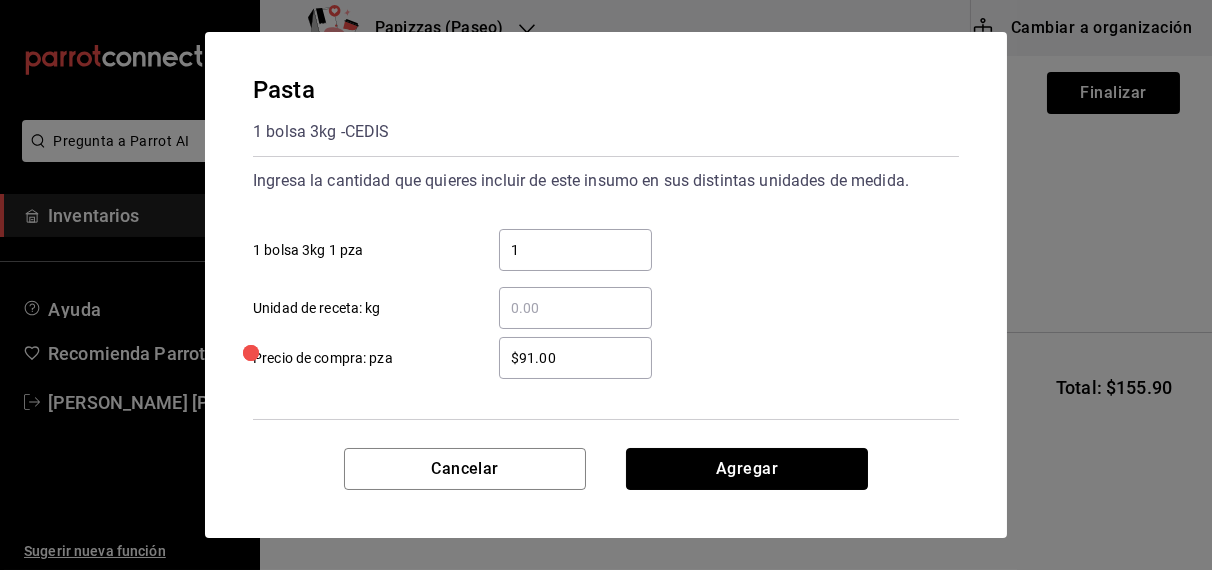 type 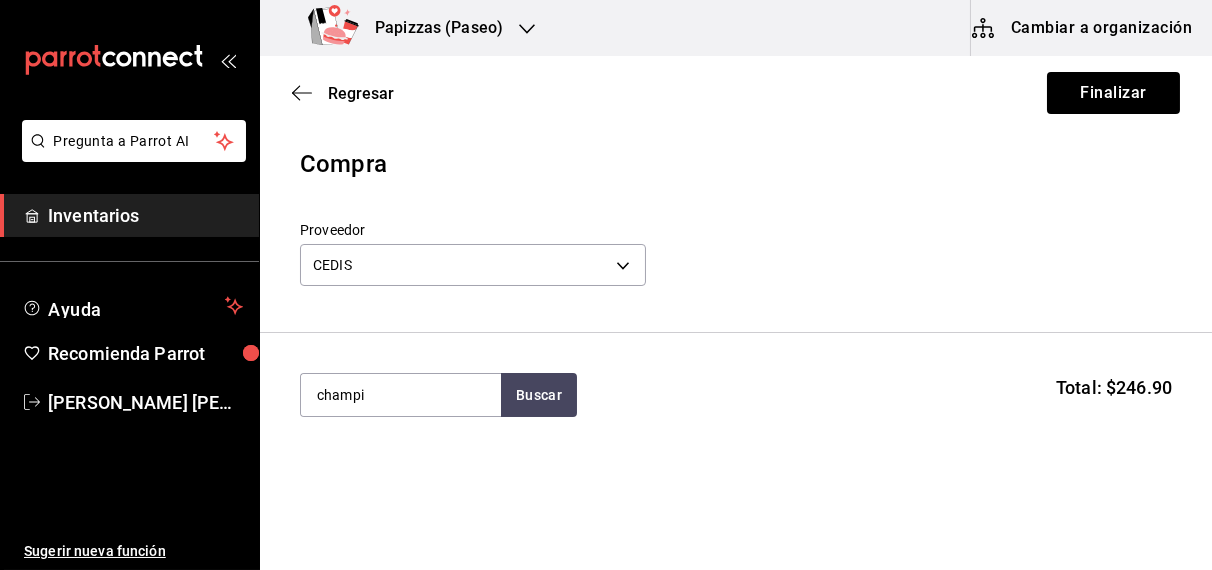 type on "champi" 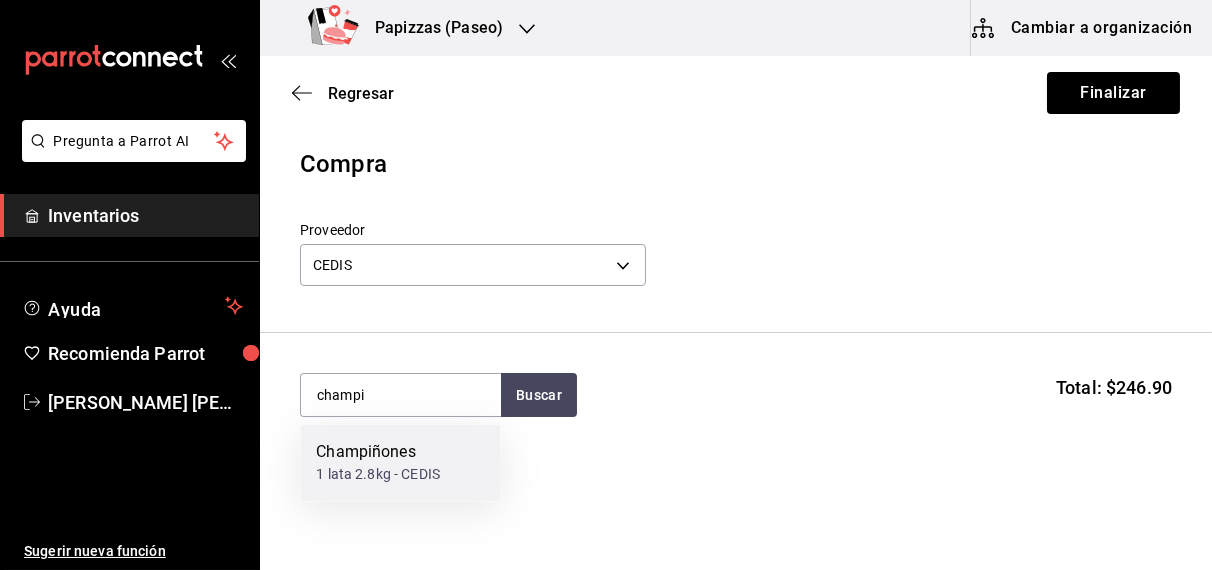 click on "Champiñones 1 lata 2.8kg - CEDIS" at bounding box center [400, 463] 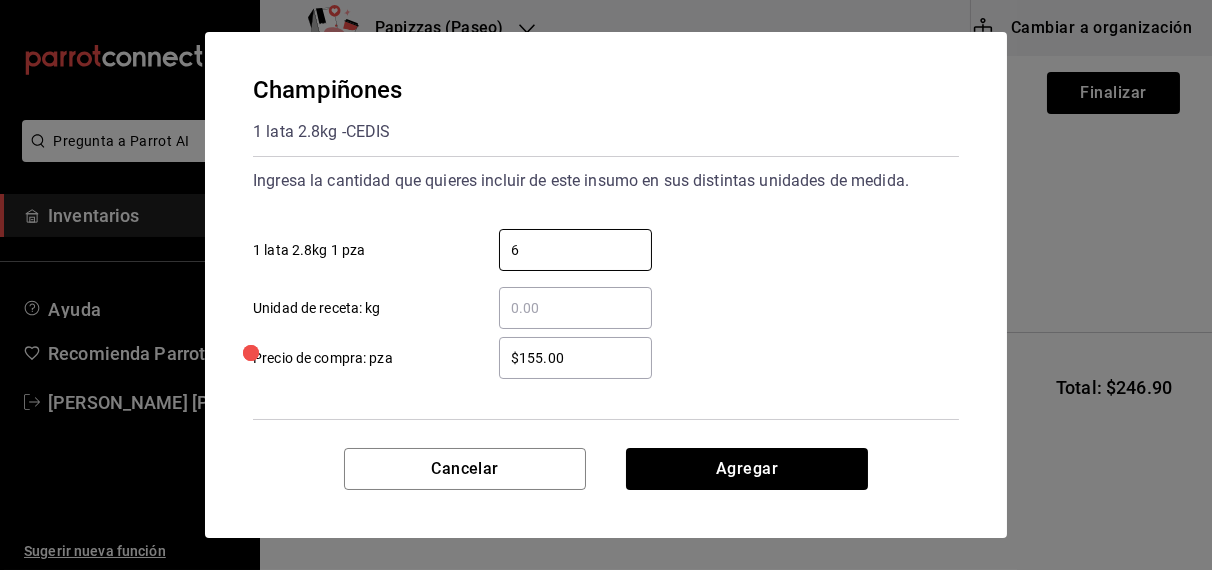 type on "6" 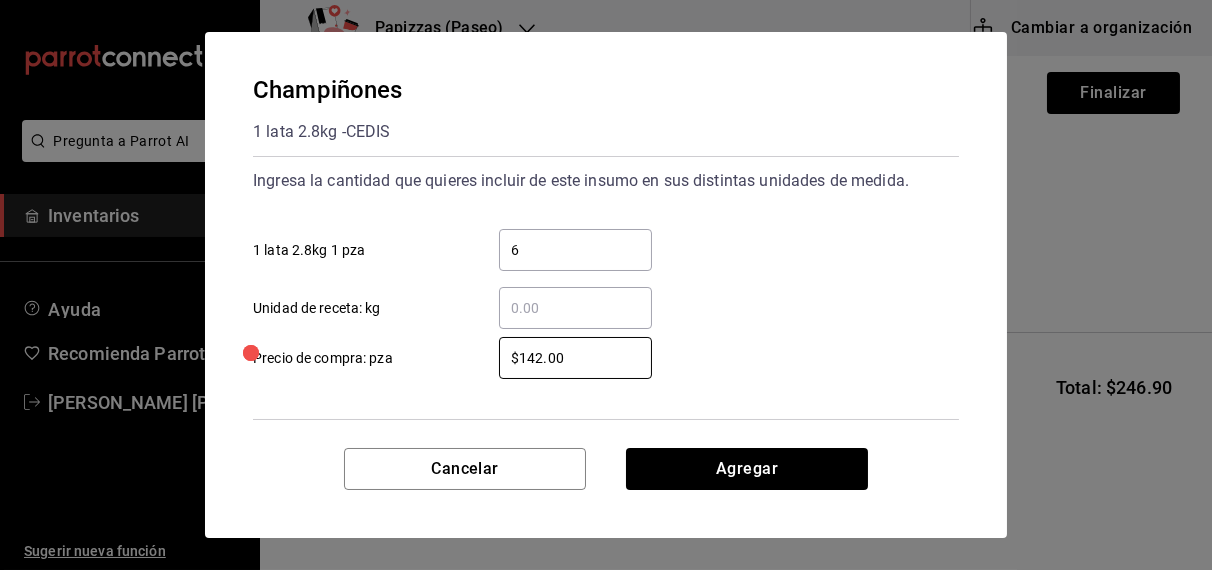 type on "$142.00" 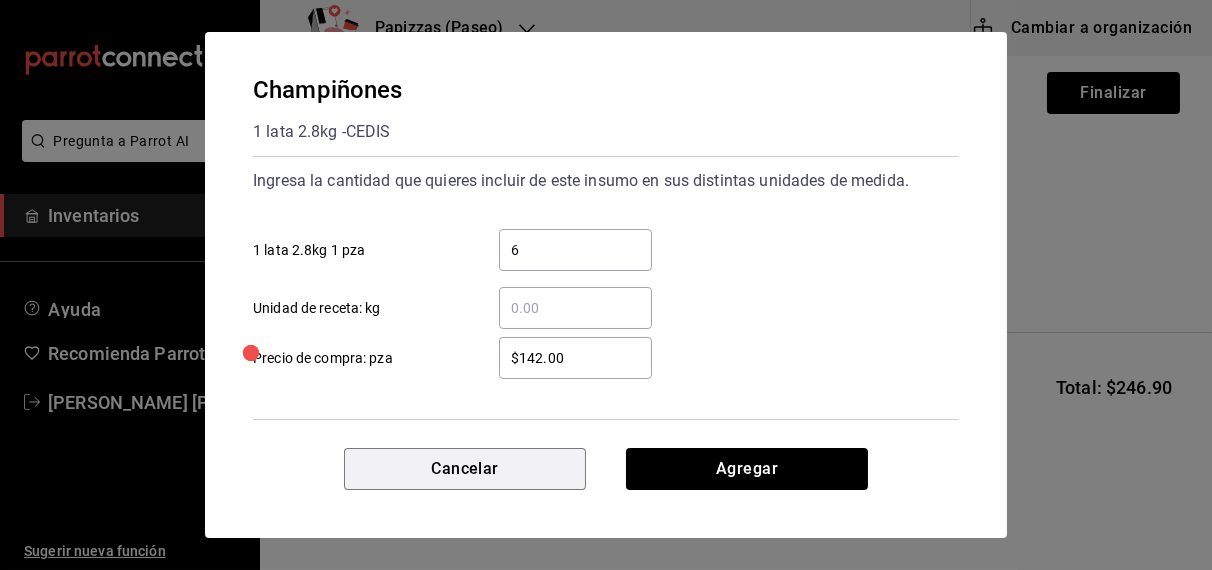 type 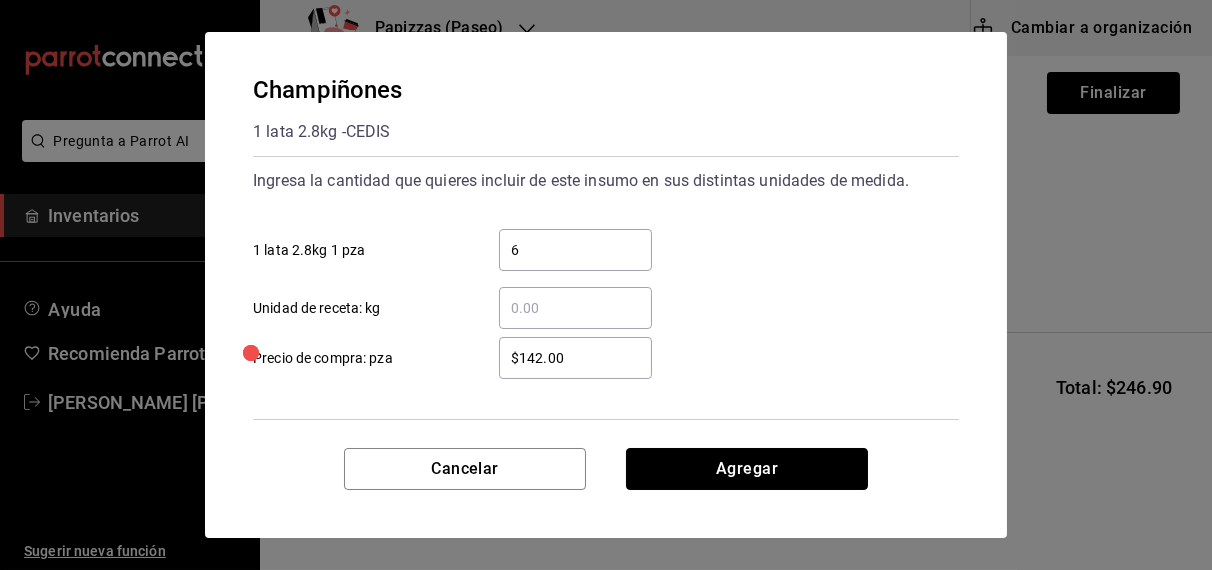 type 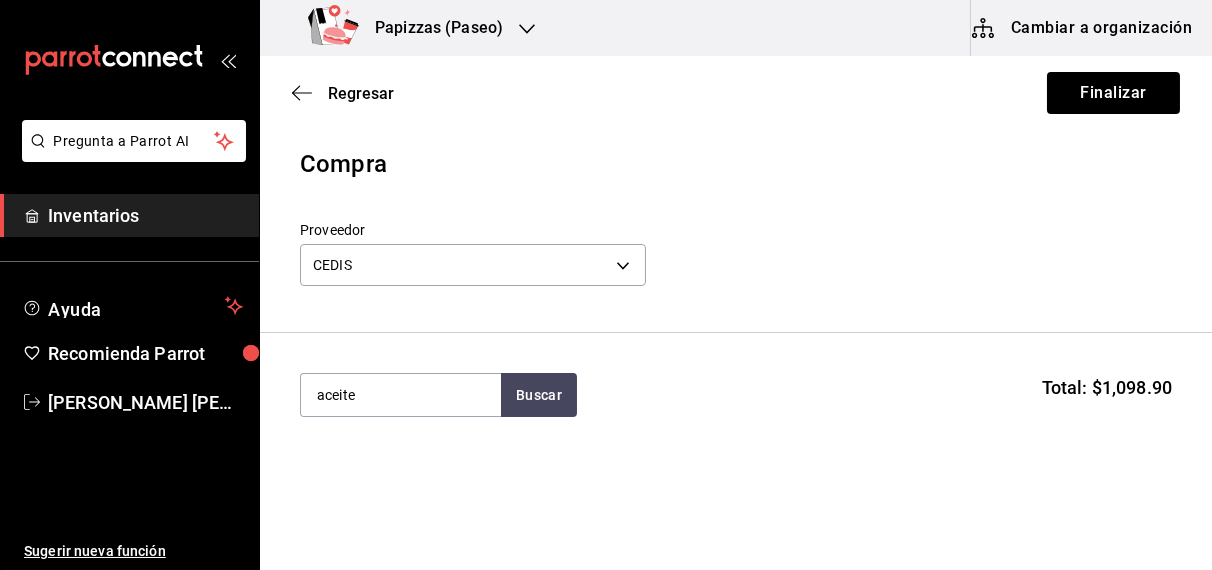 type on "aceite" 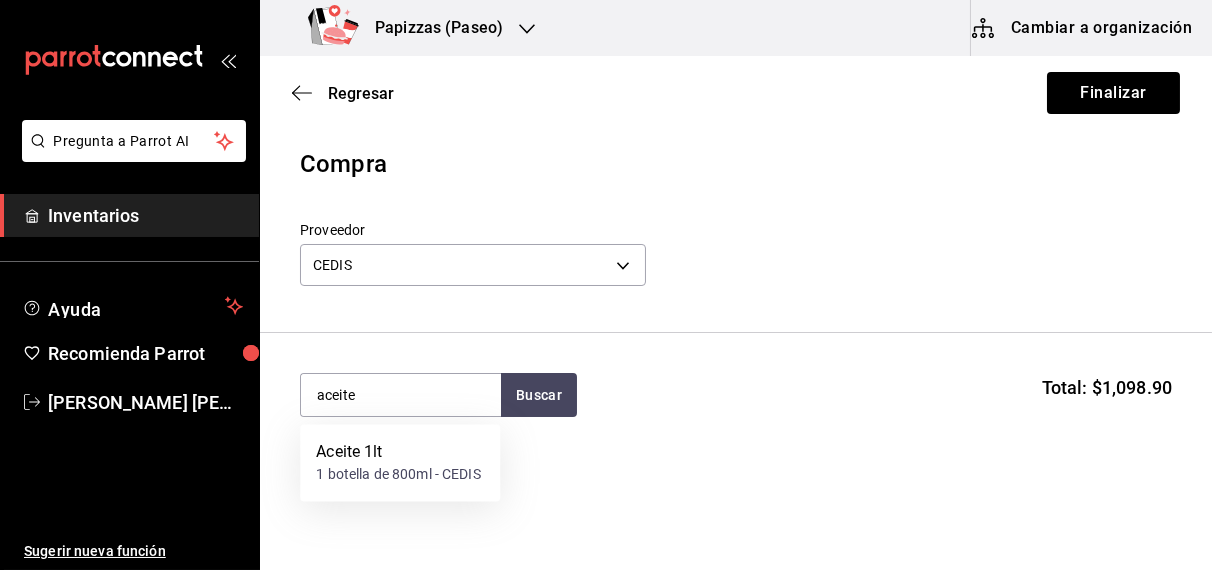 click on "1 botella de 800ml - CEDIS" at bounding box center [398, 475] 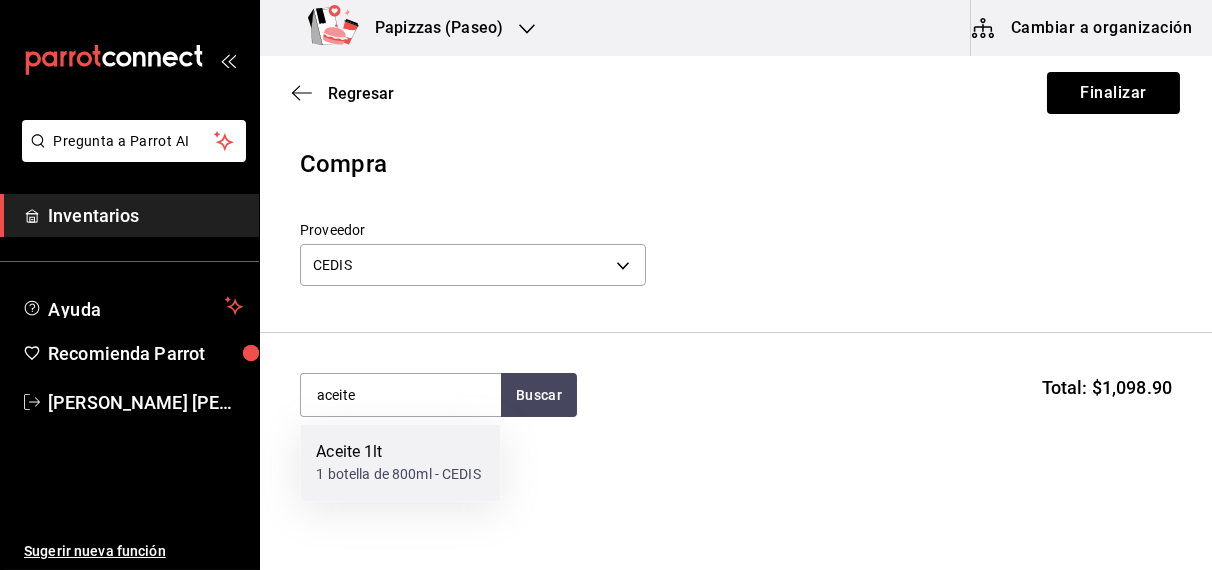 type 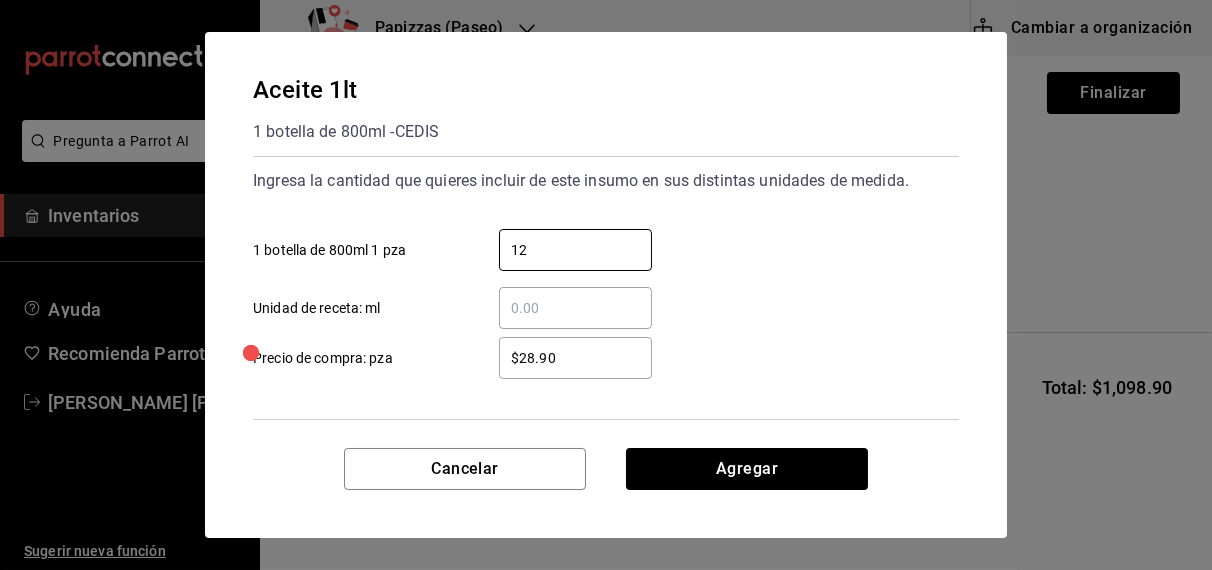 type on "12" 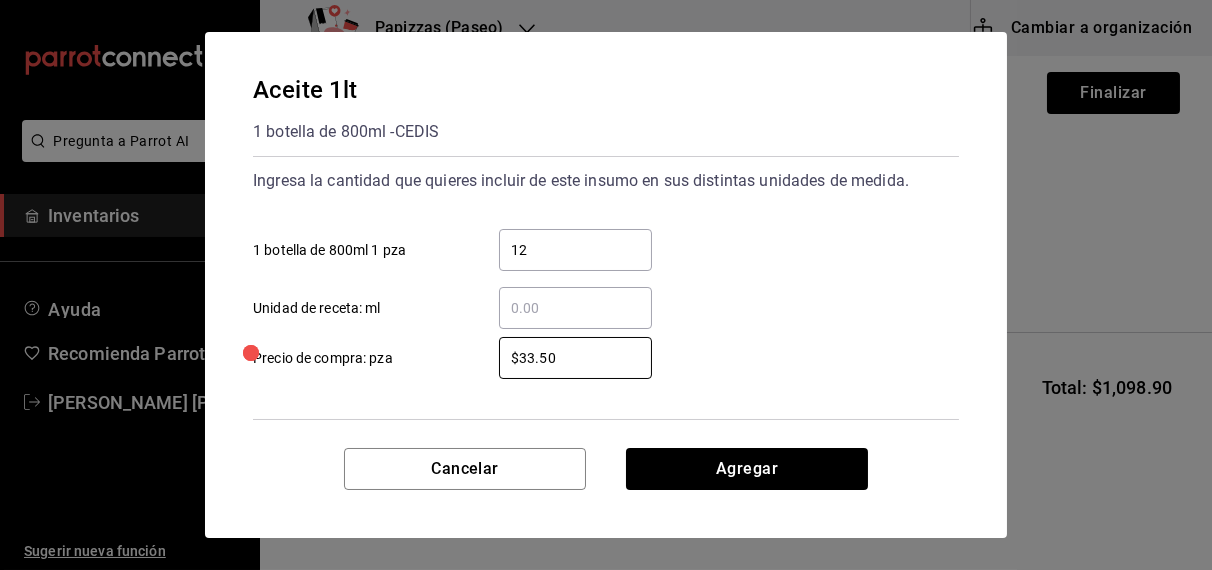 type on "$33.50" 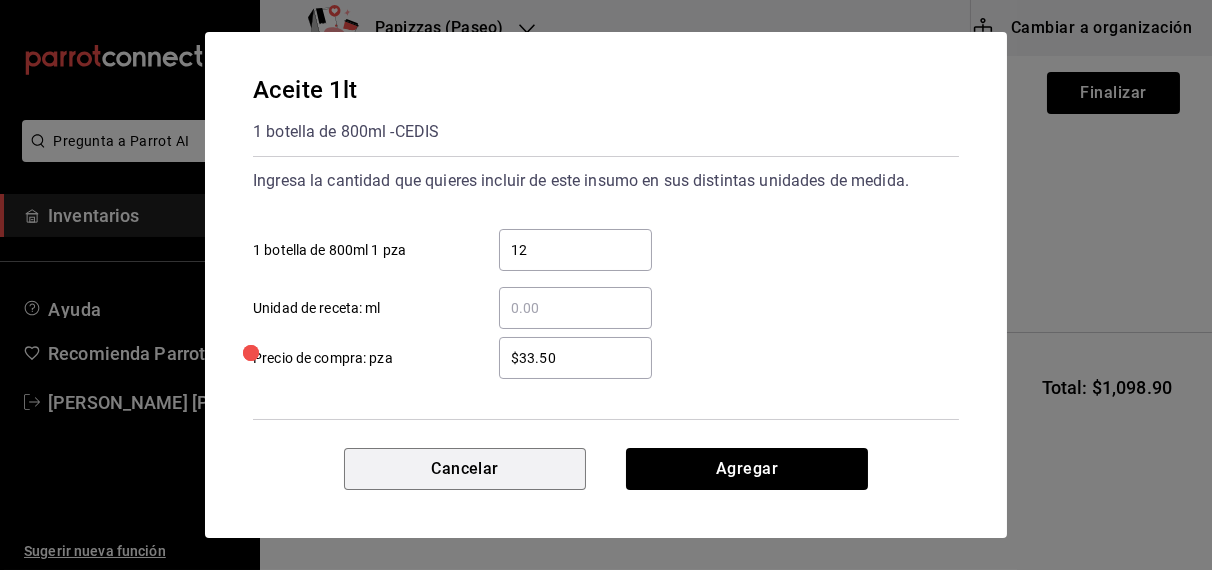 type 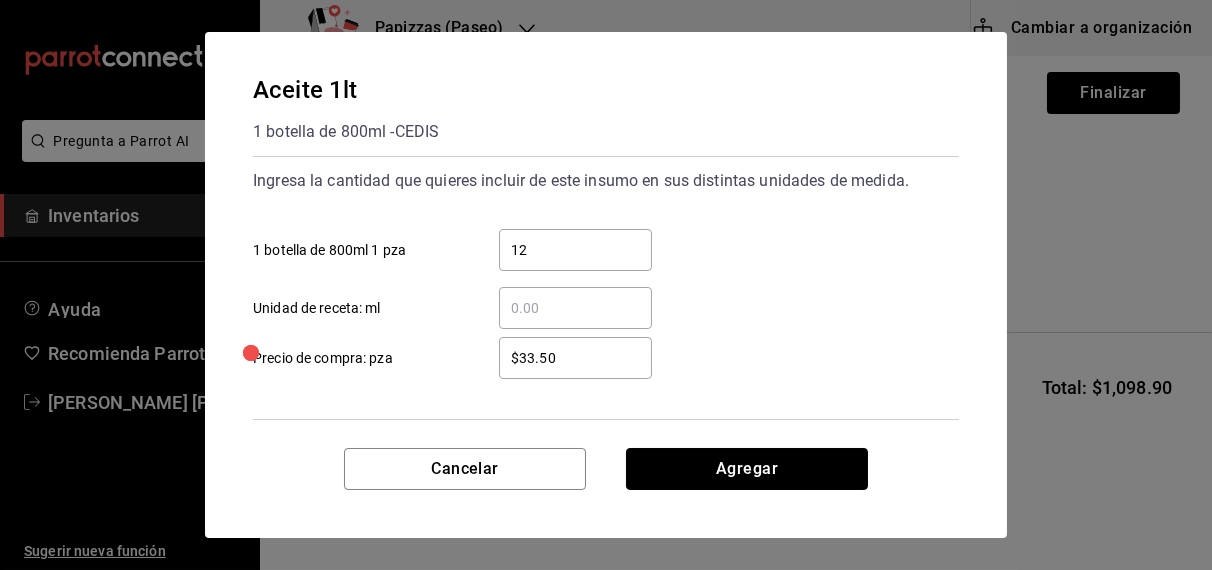 type 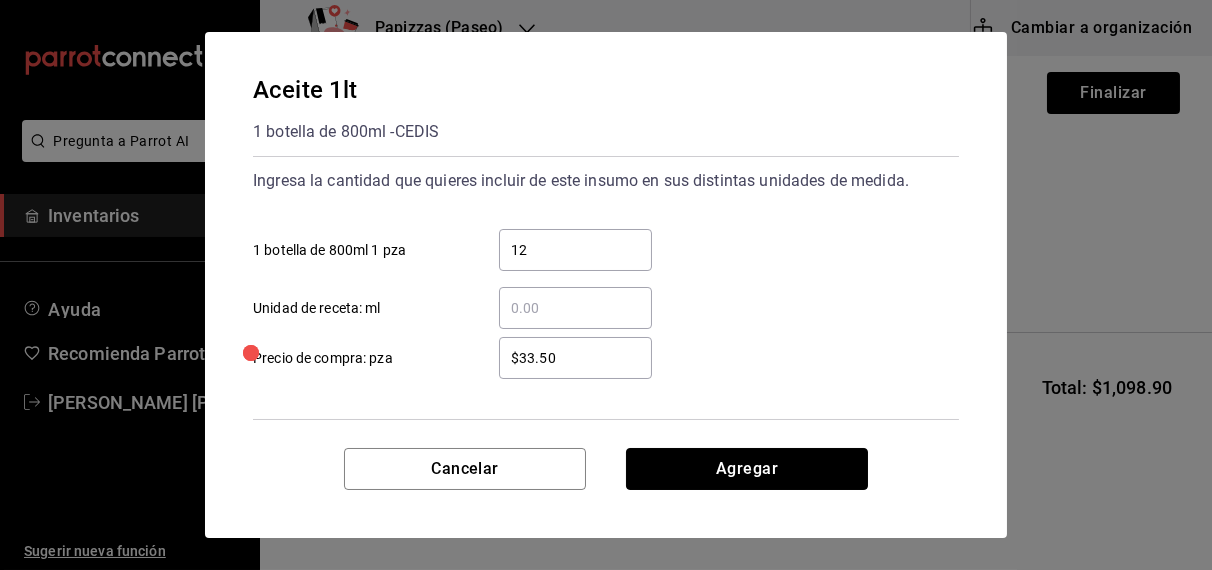 click on "Agregar" at bounding box center (747, 469) 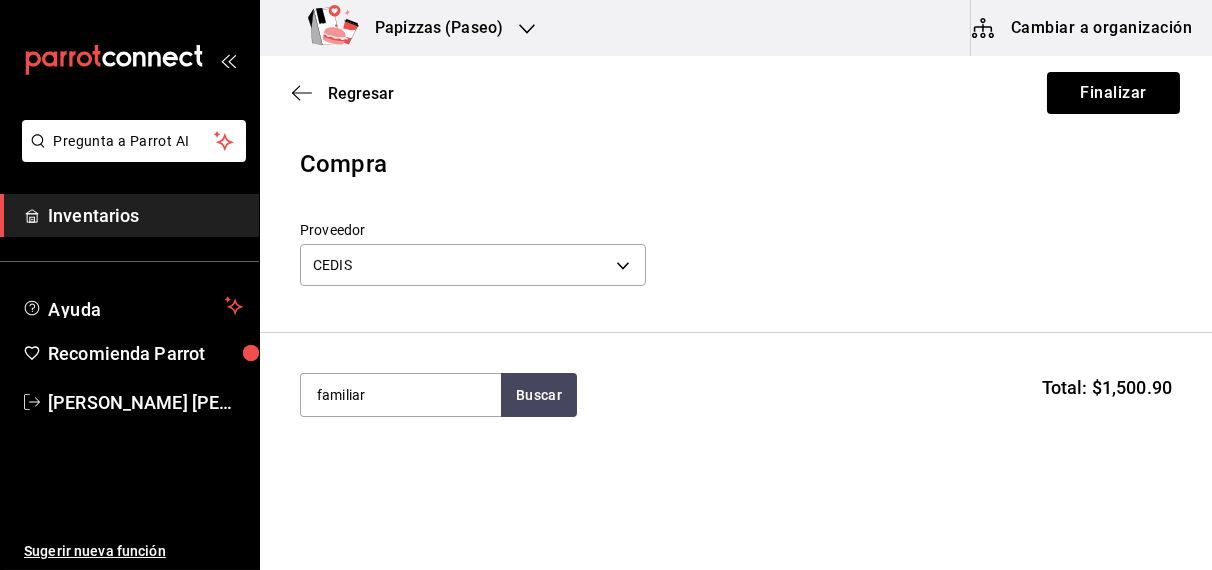 type on "familiar" 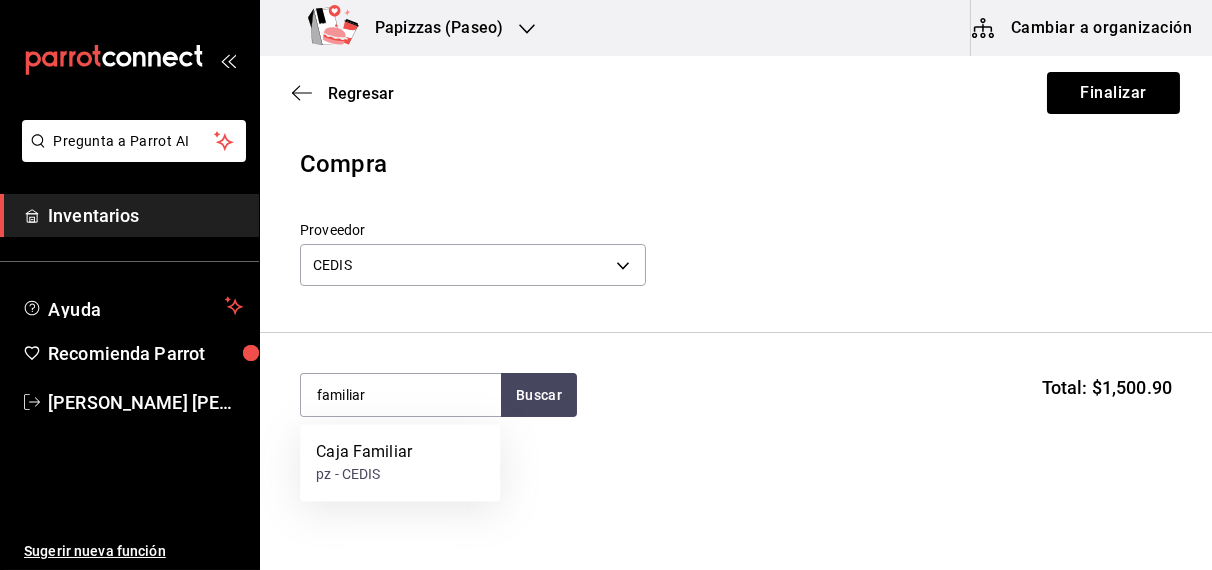 click on "Caja Familiar" at bounding box center (364, 453) 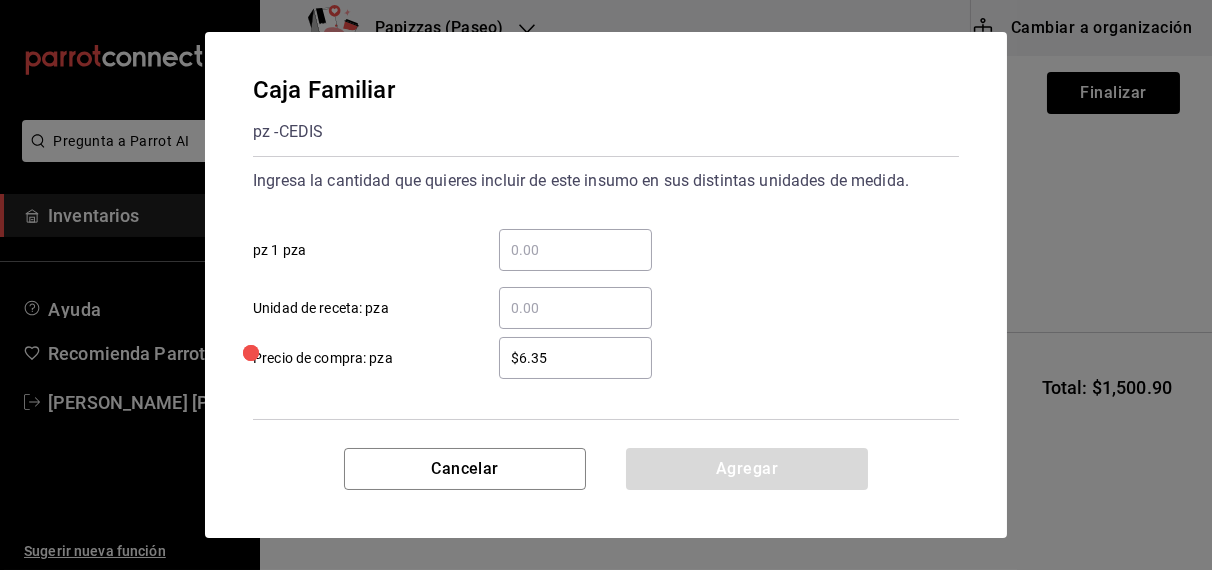 type 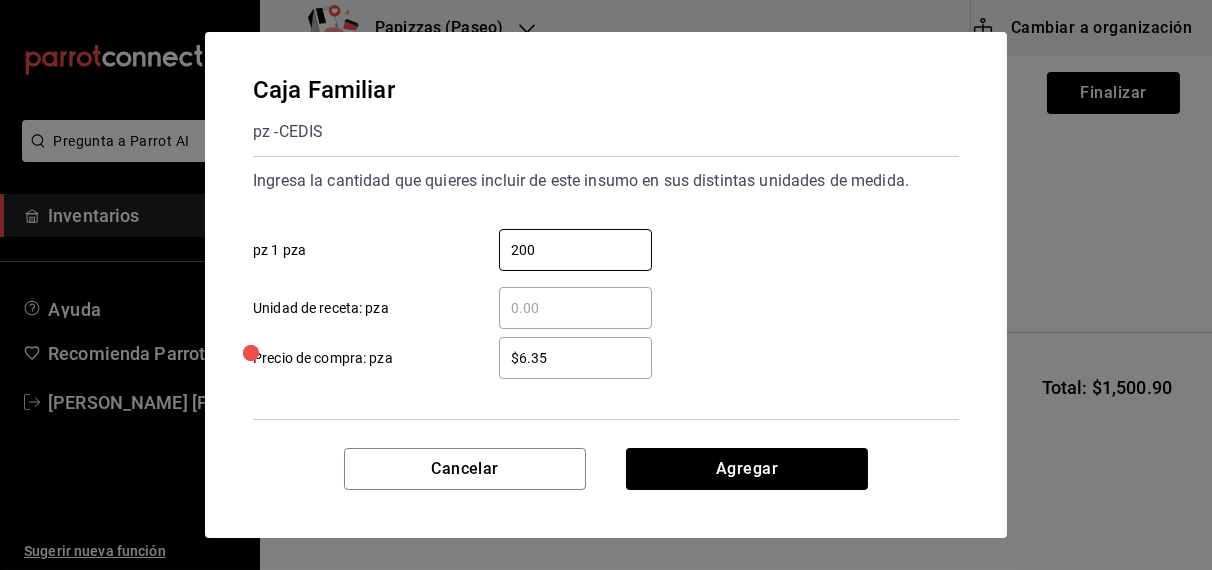 type on "200" 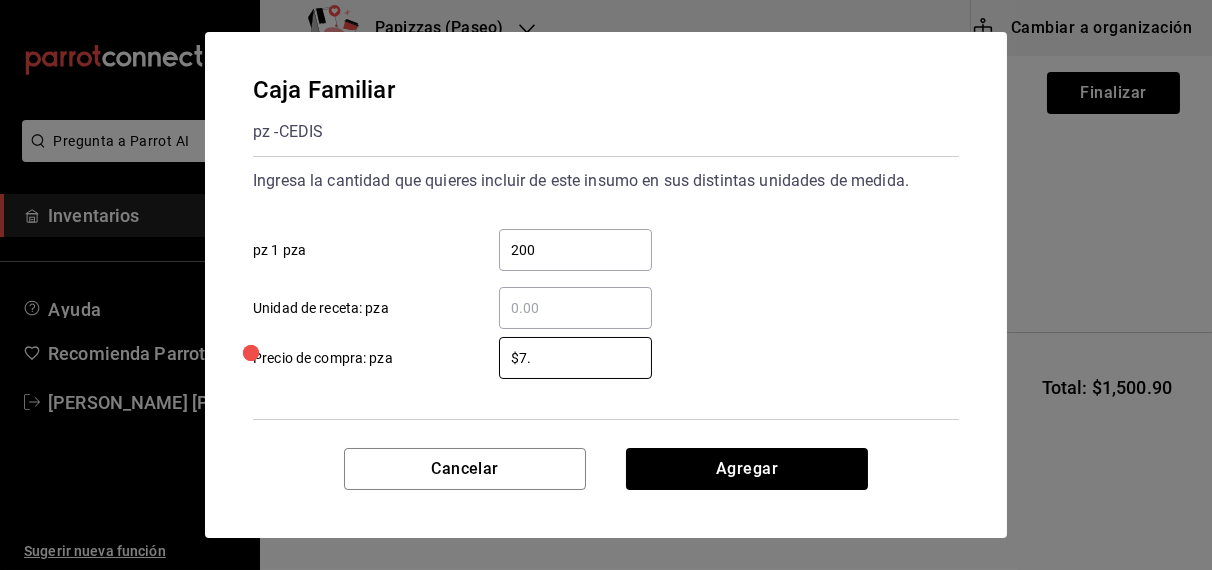 type on "$7.76" 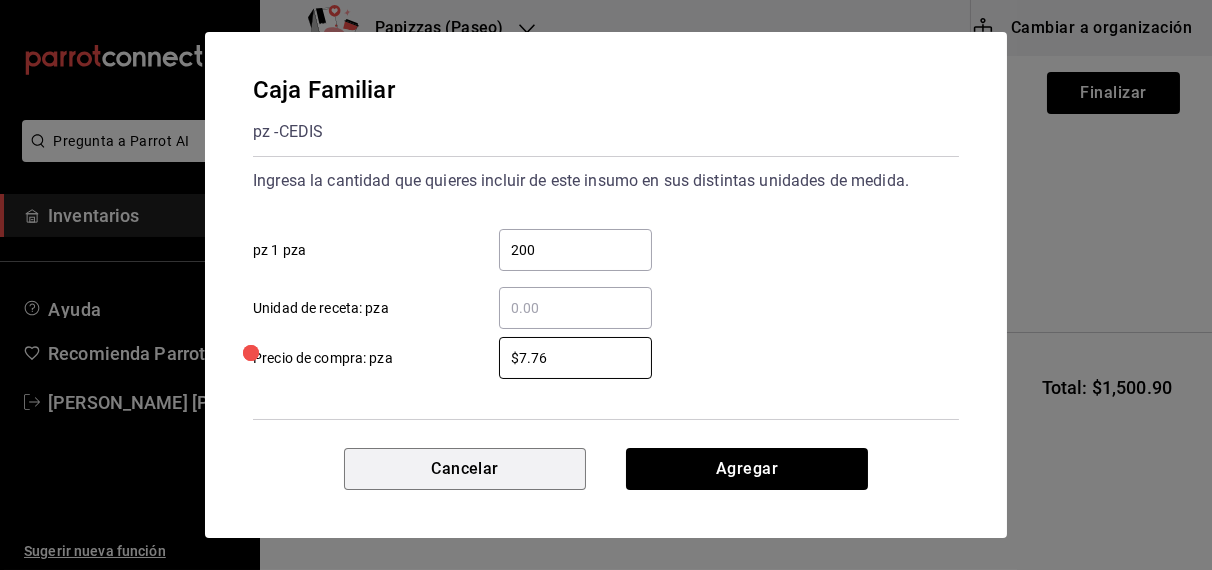 type 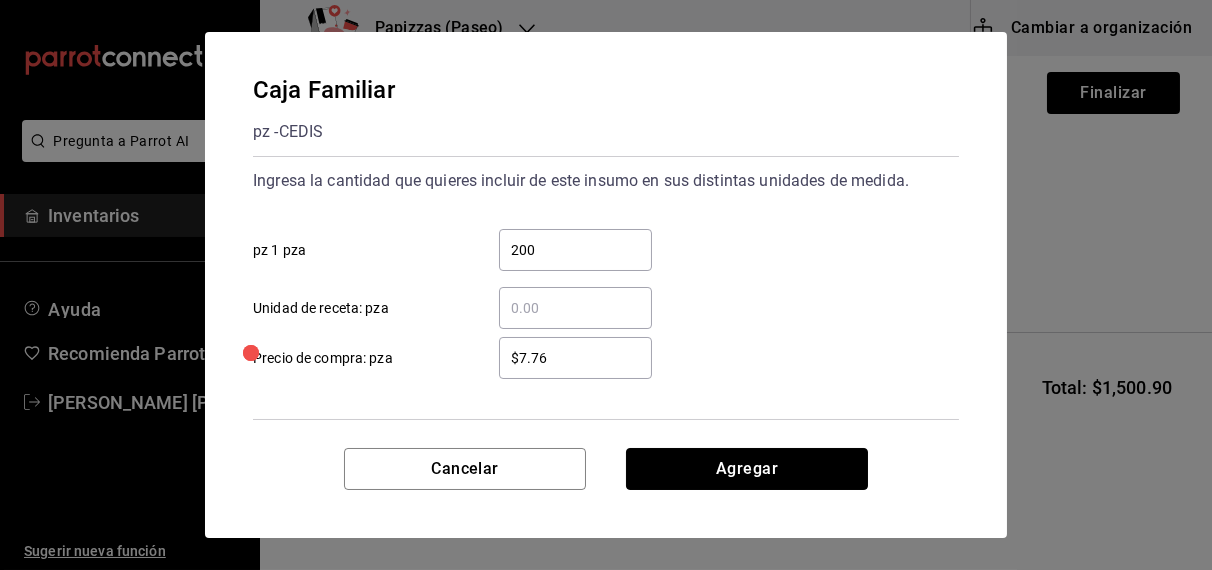 type 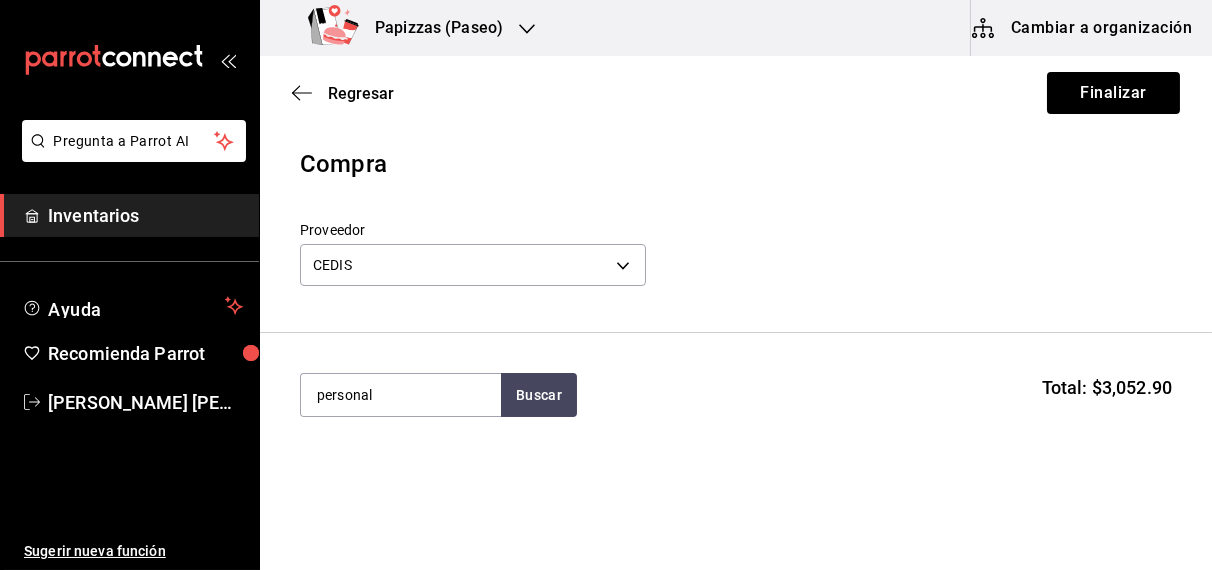 type on "personal" 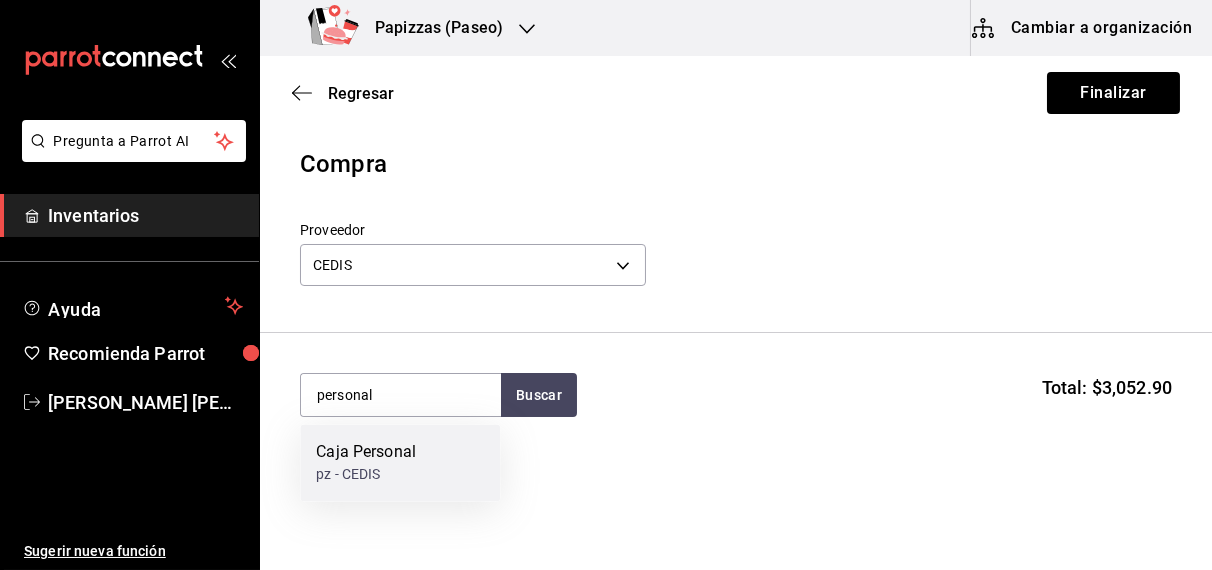 click on "pz - CEDIS" at bounding box center [366, 475] 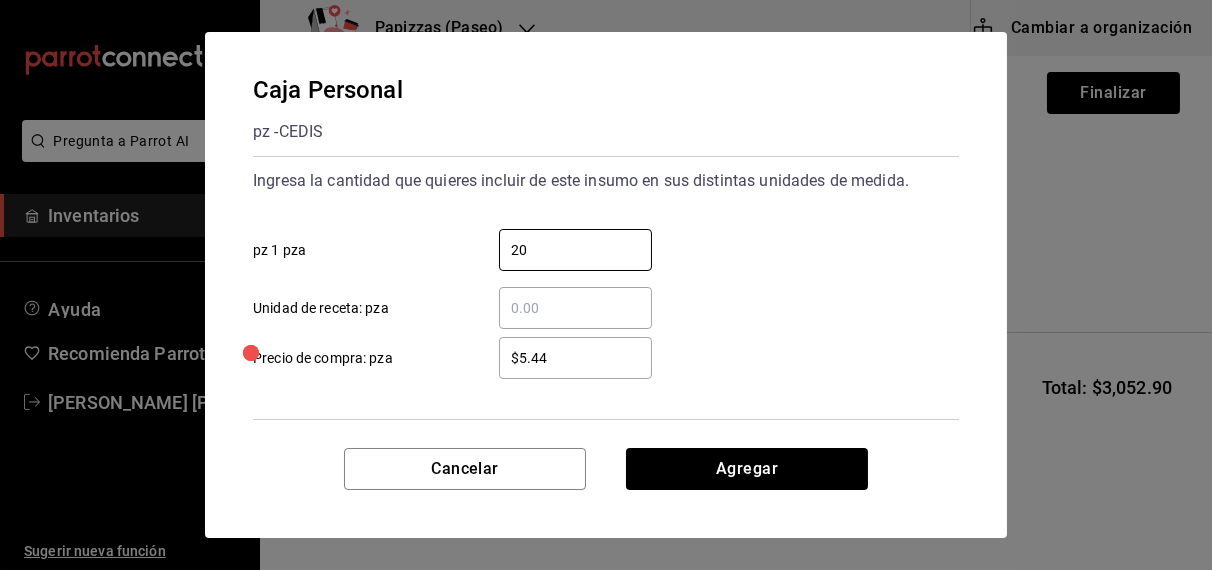 type on "20" 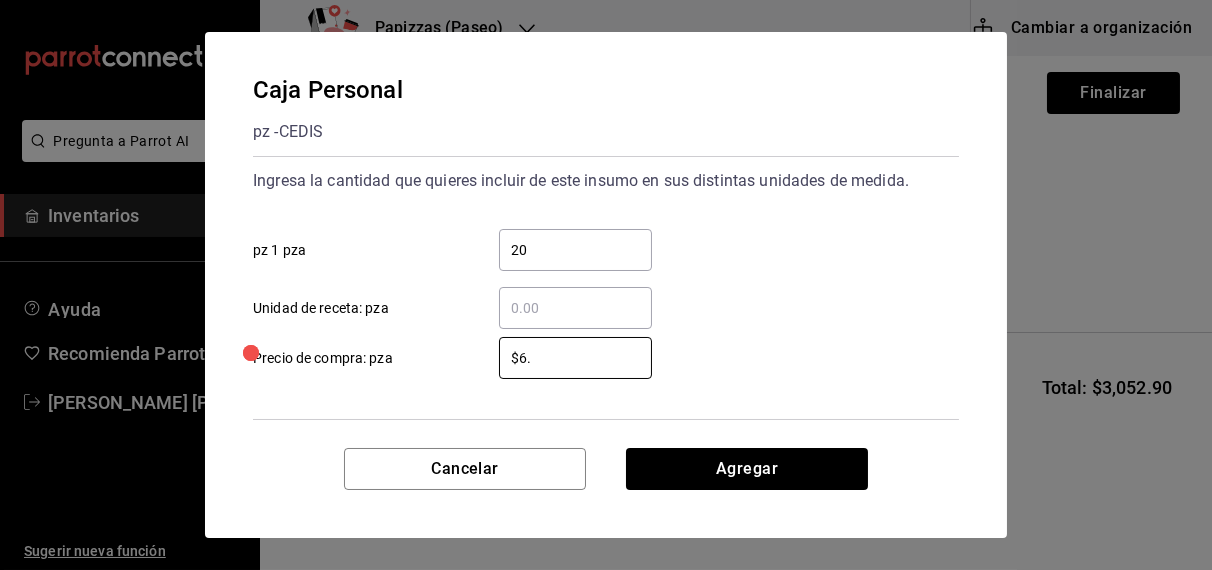 type on "$6.63" 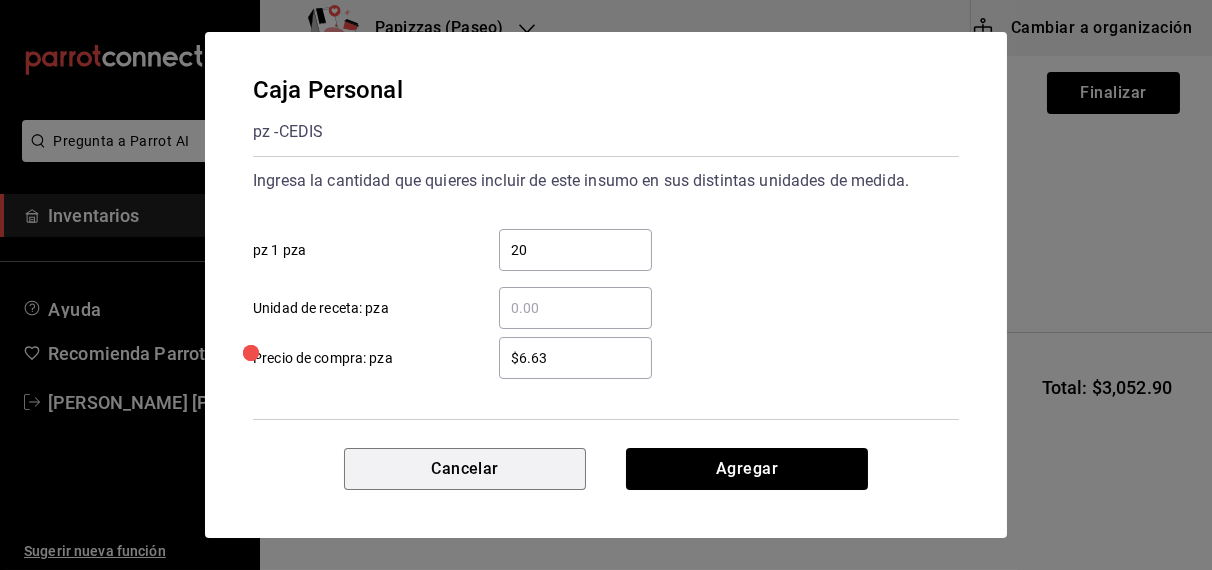 type 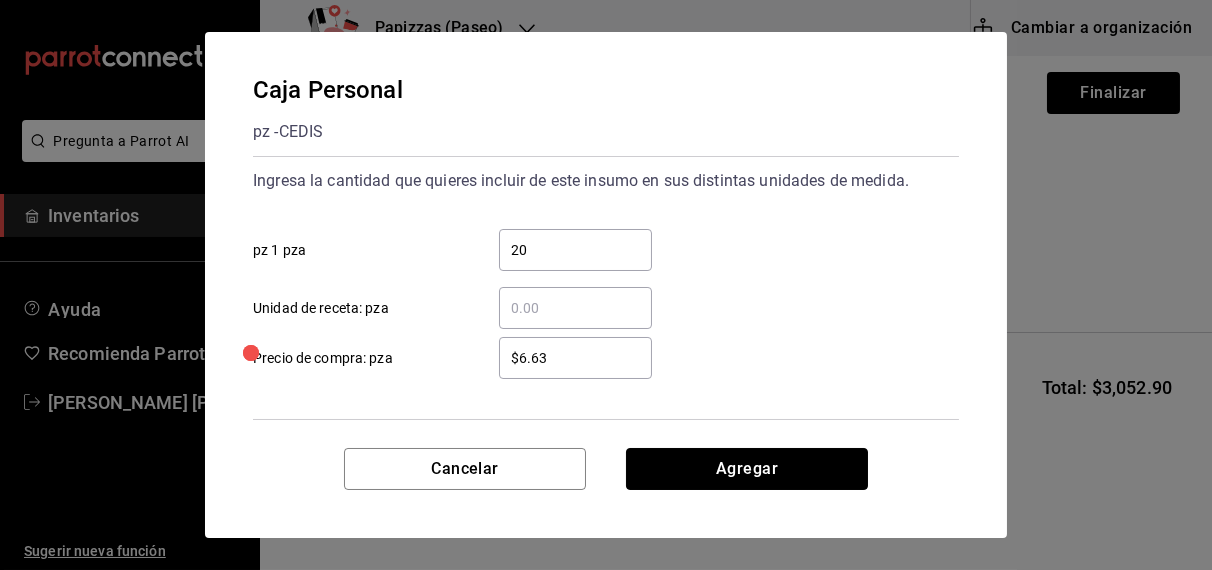 type 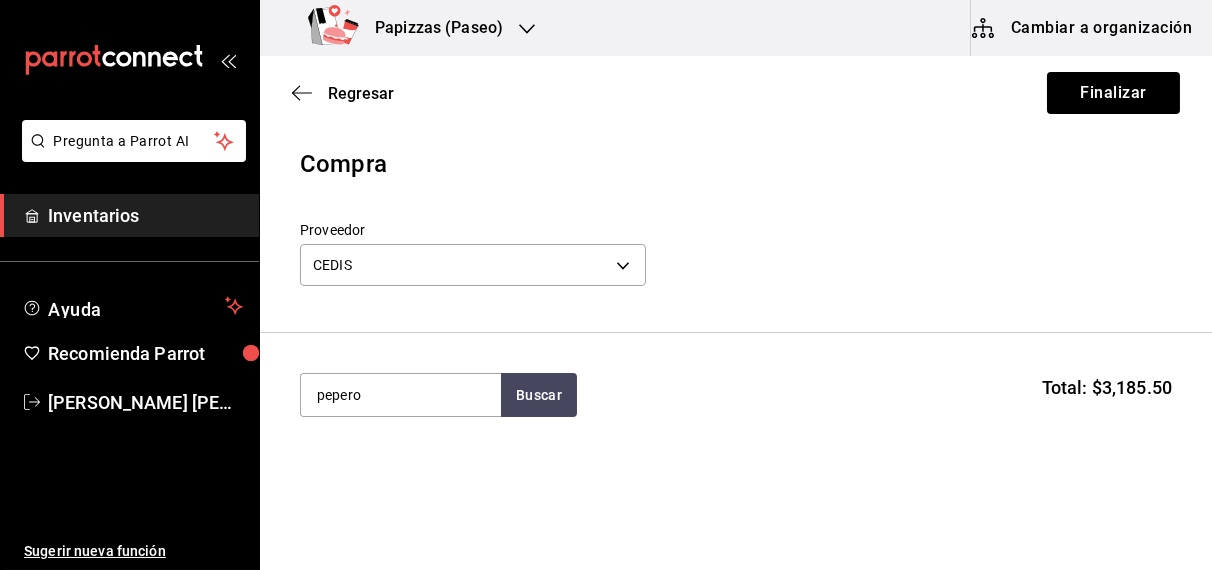 type on "pepero" 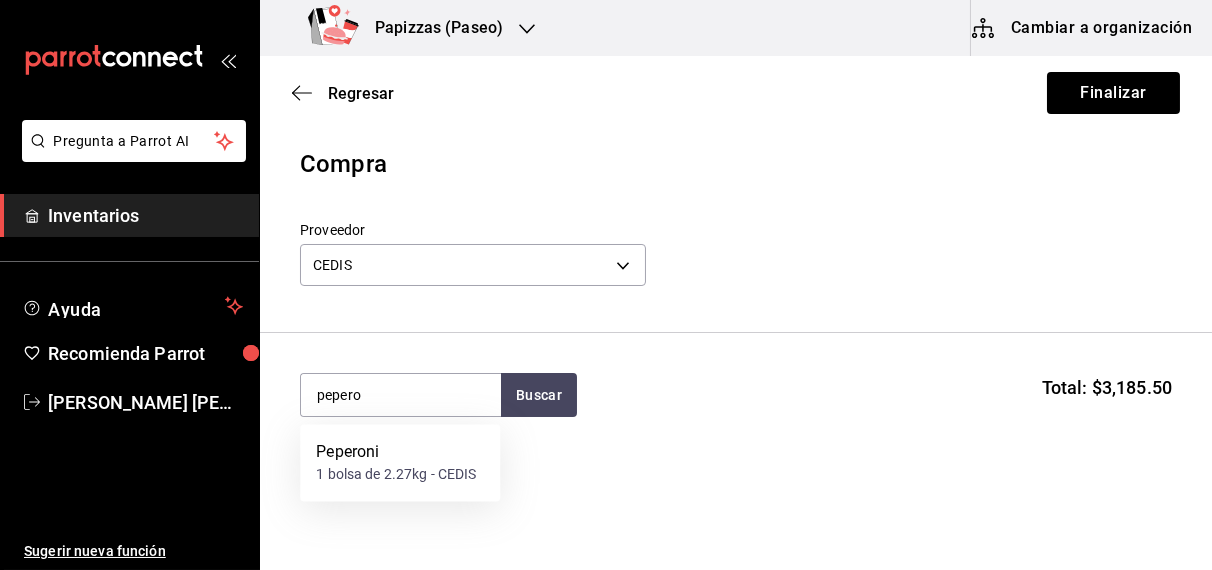 click on "1 bolsa de 2.27kg - CEDIS" at bounding box center [396, 475] 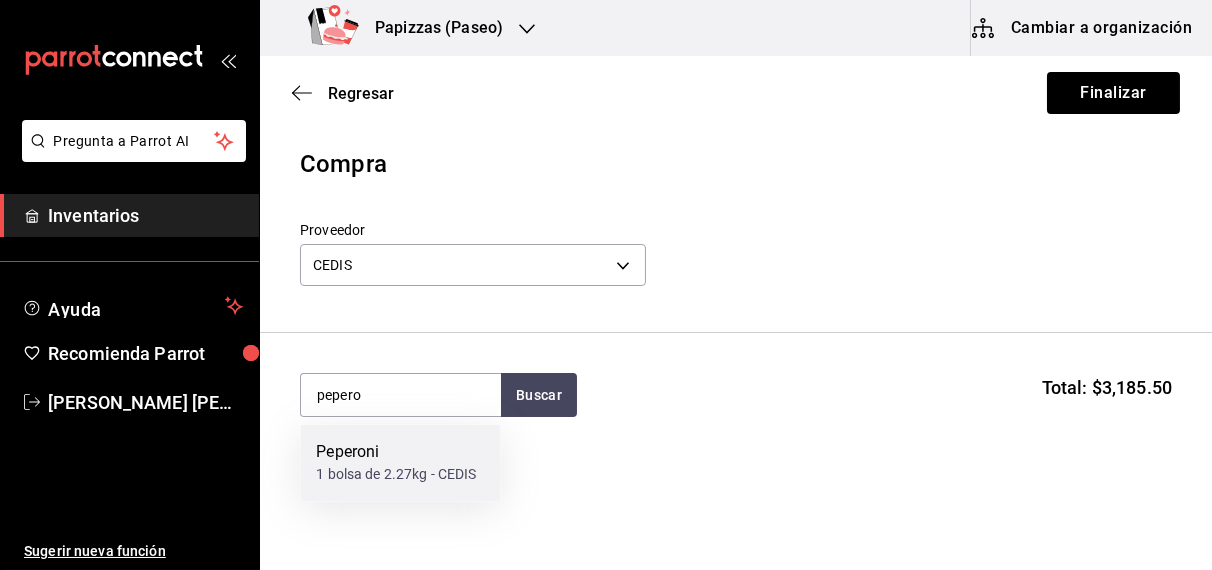 type 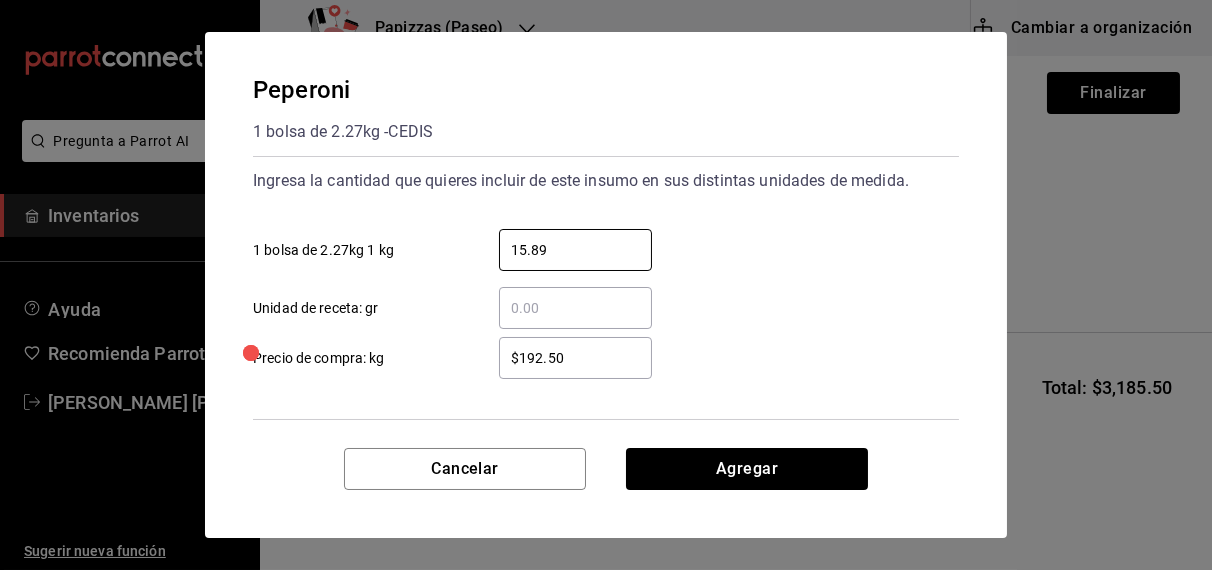 type on "15.89" 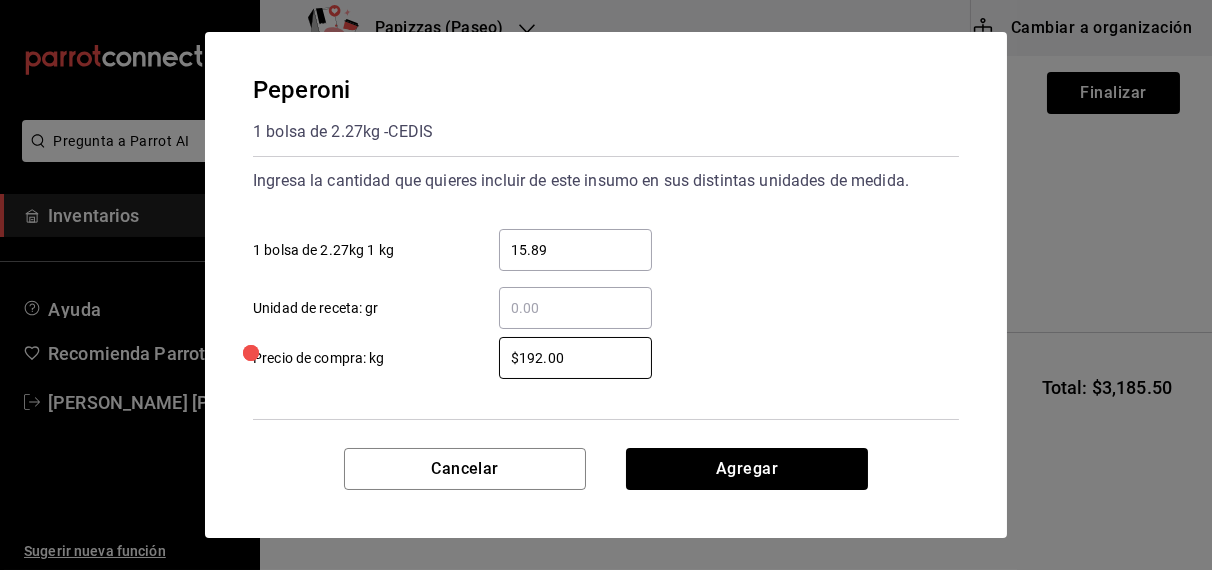 type on "$192.00" 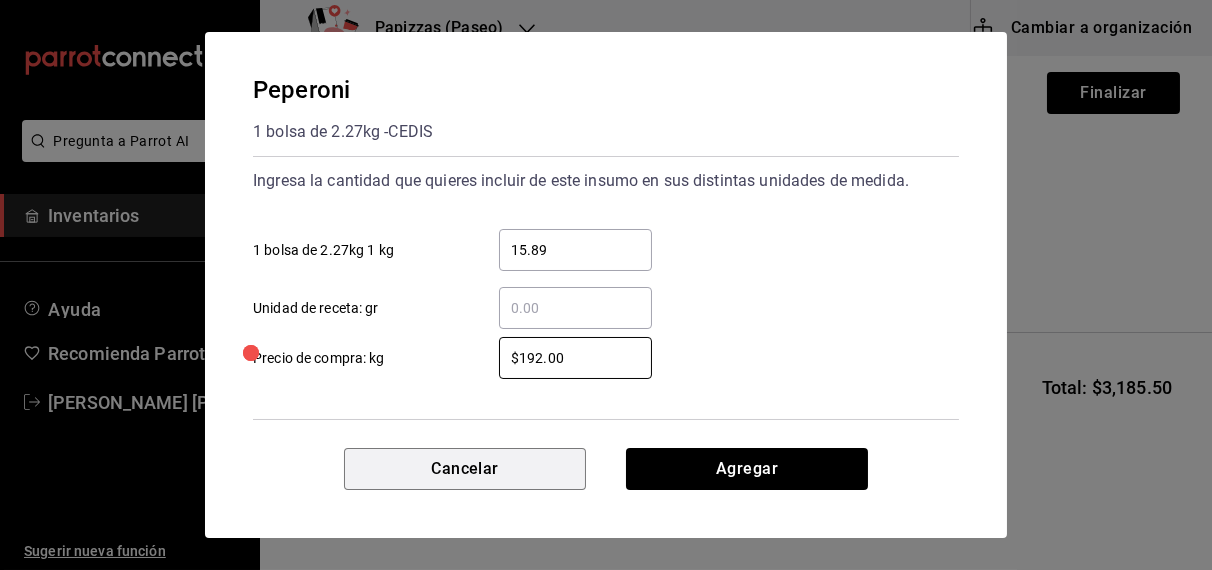 type 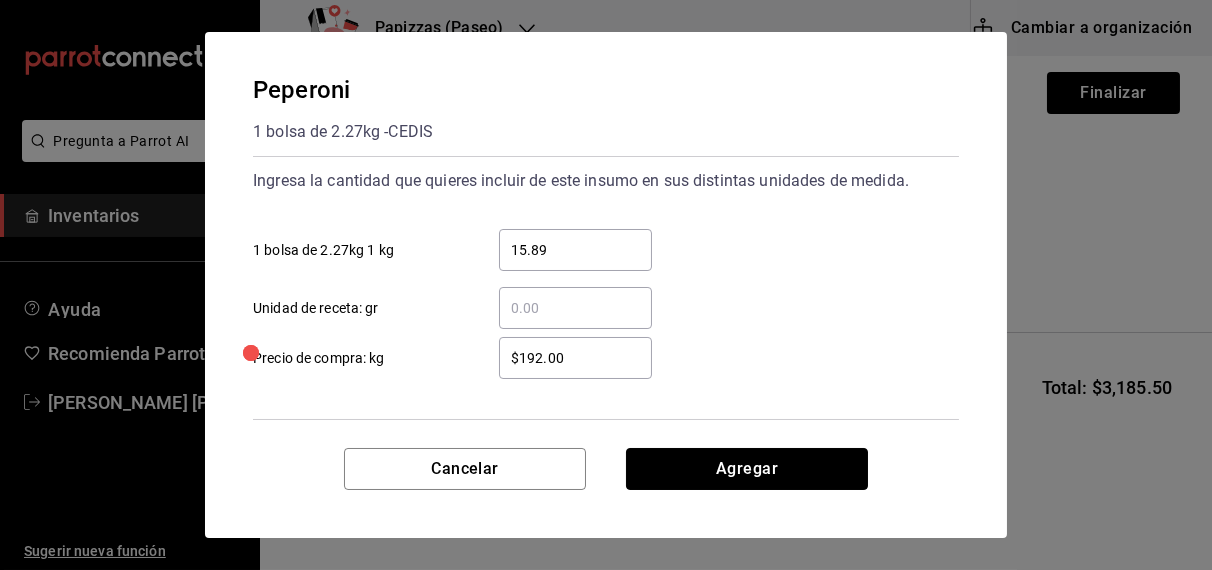 type 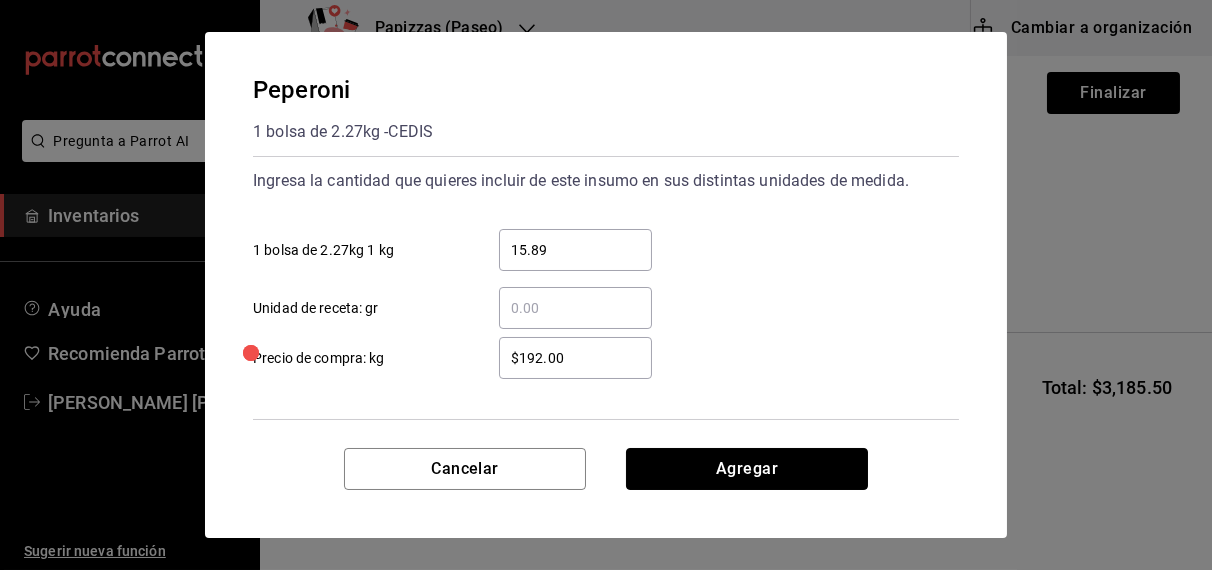 click on "Agregar" at bounding box center (747, 469) 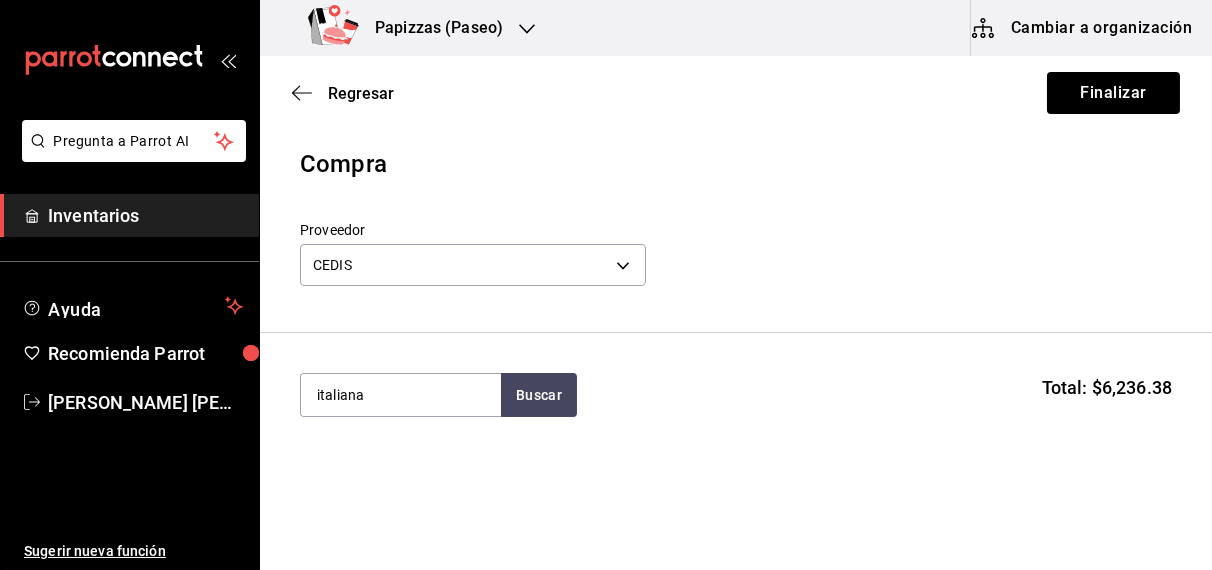 type on "italiana" 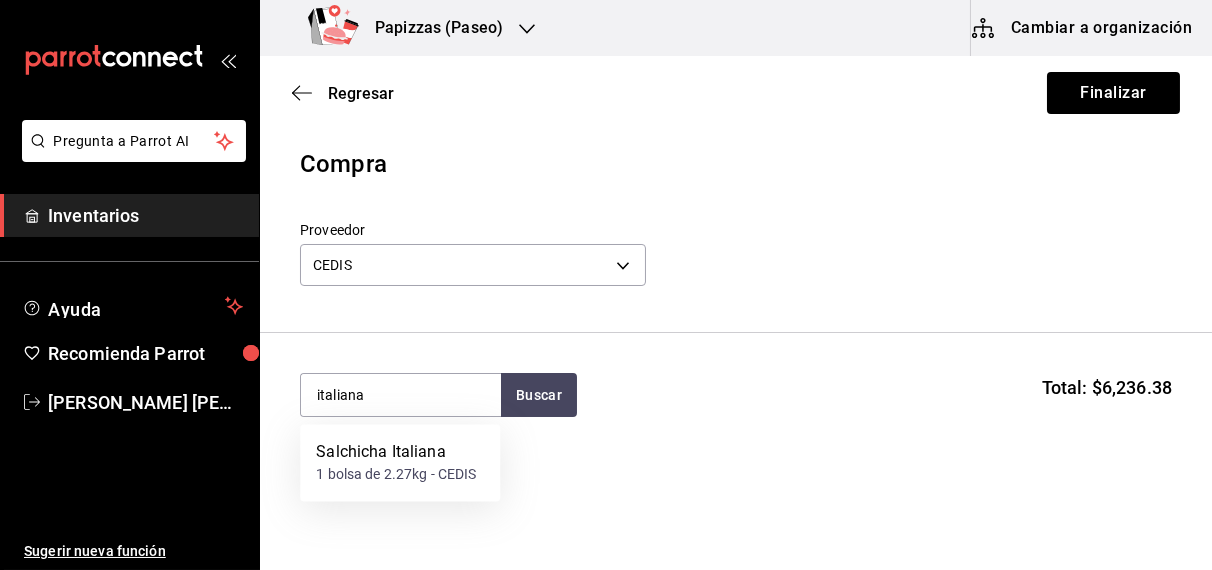 click on "1 bolsa de 2.27kg - CEDIS" at bounding box center [396, 475] 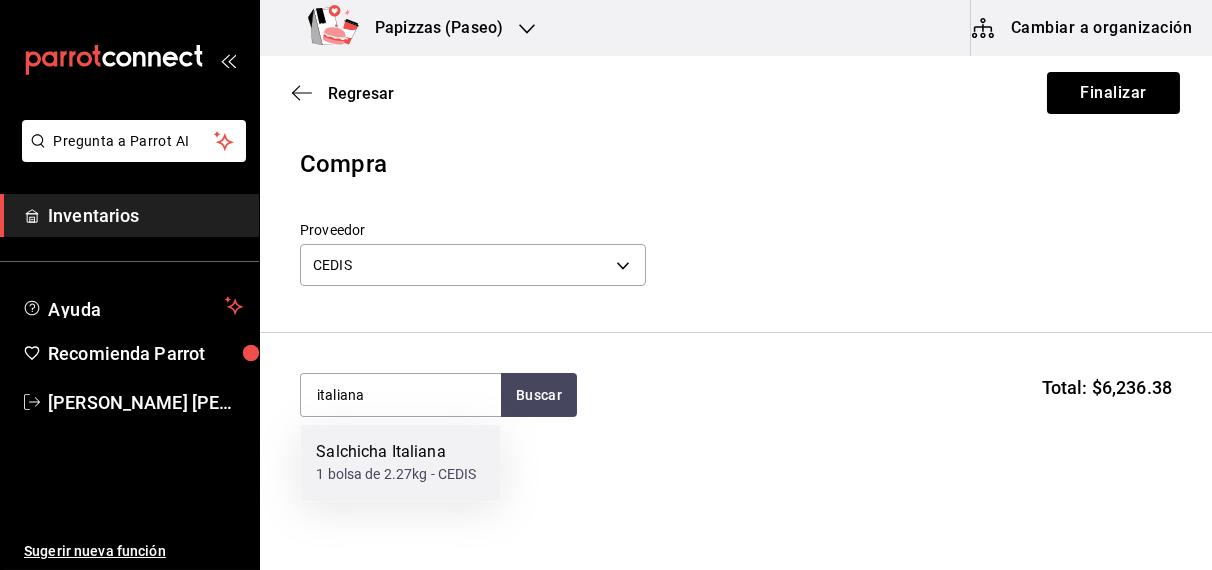 type 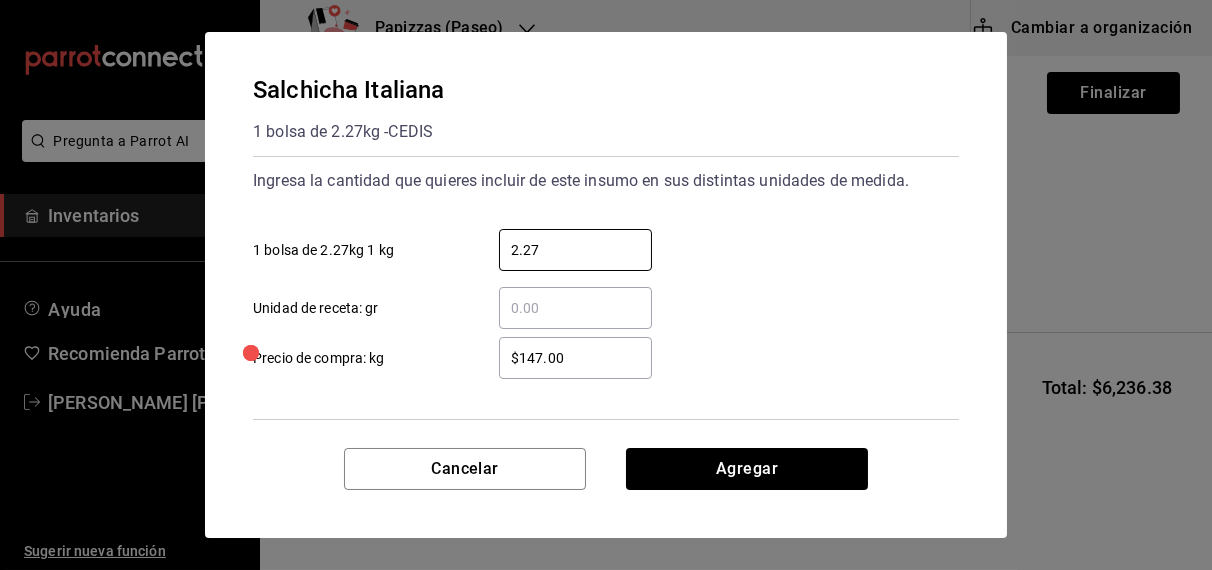 type on "2.27" 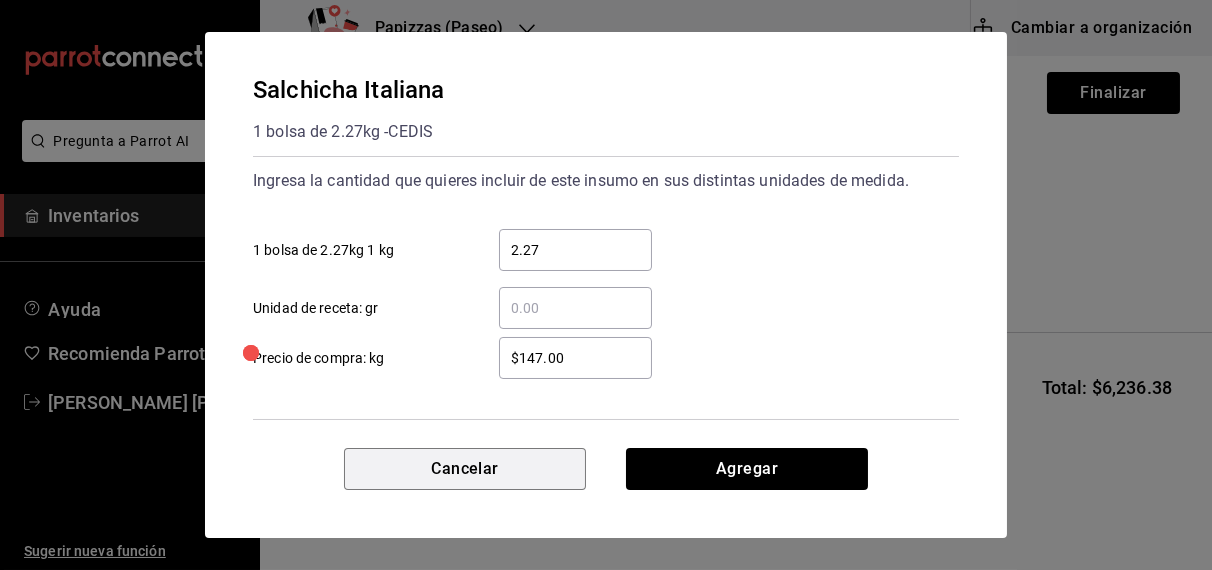 type 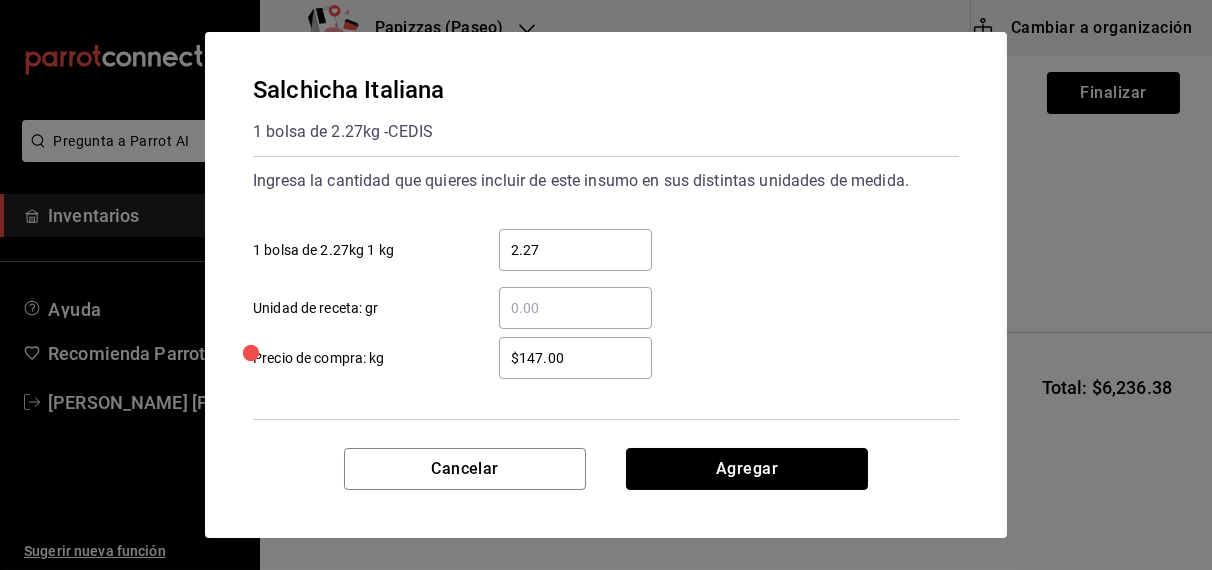type 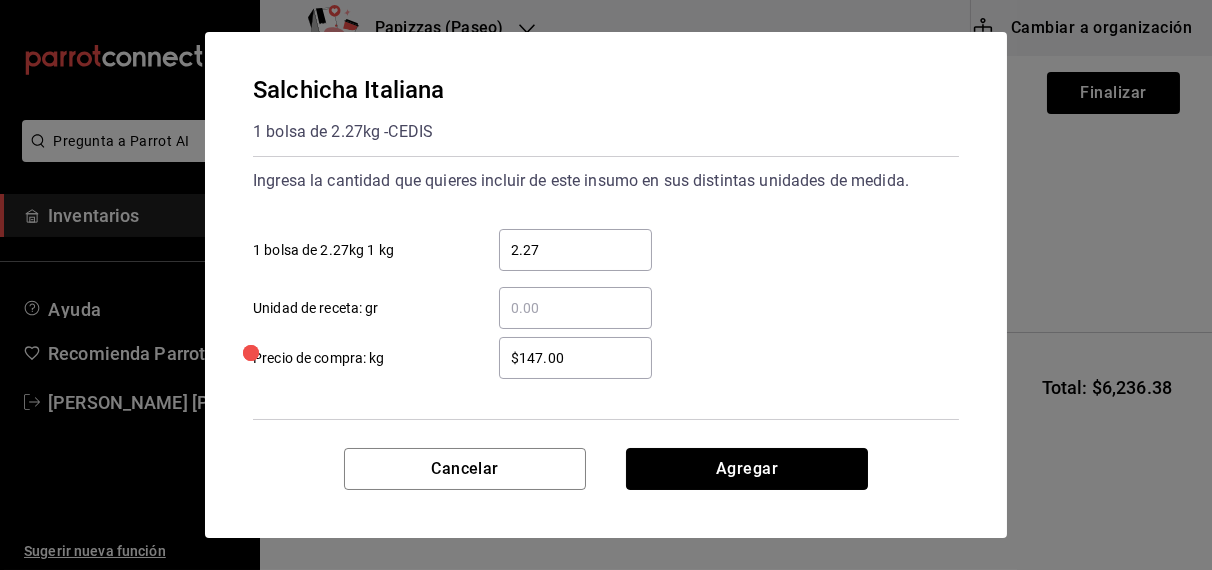 click on "Agregar" at bounding box center [747, 469] 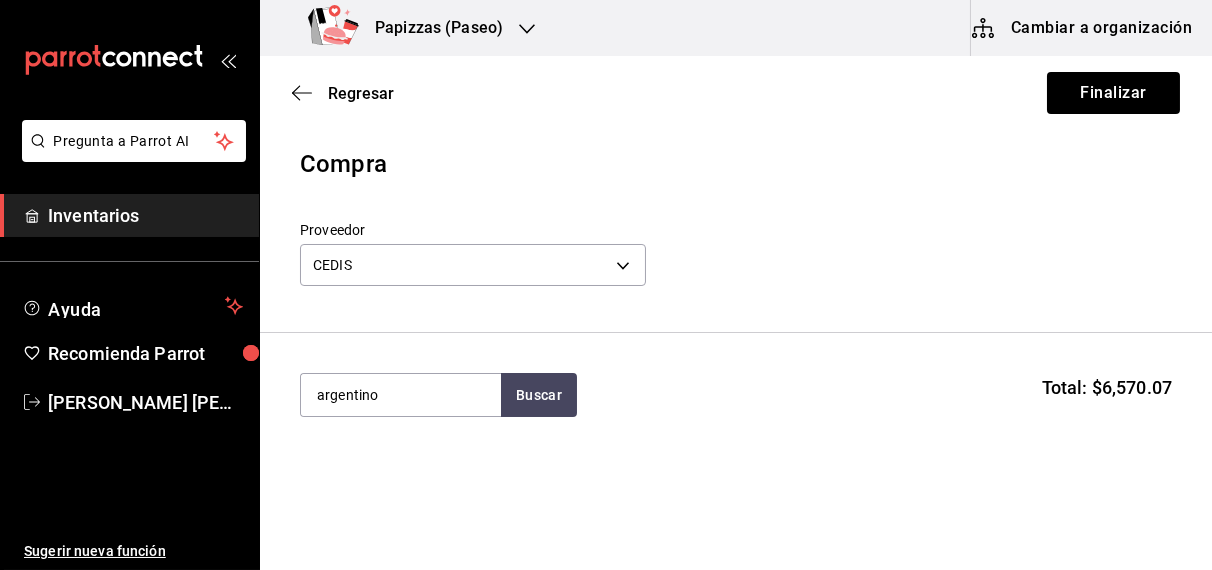 type on "argentino" 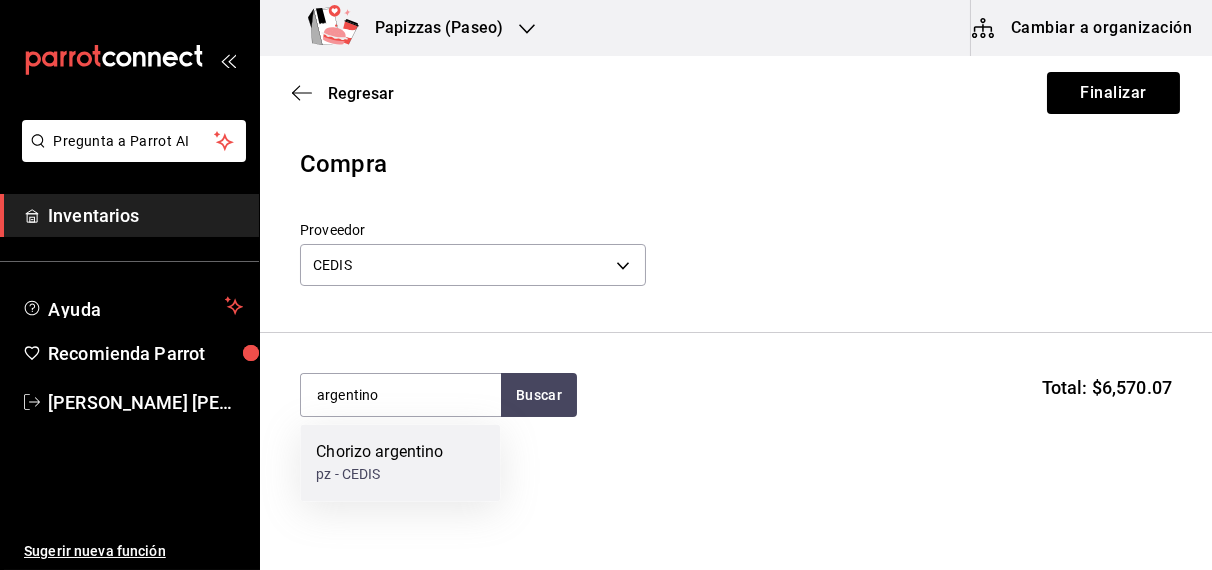 click on "pz - CEDIS" at bounding box center [379, 475] 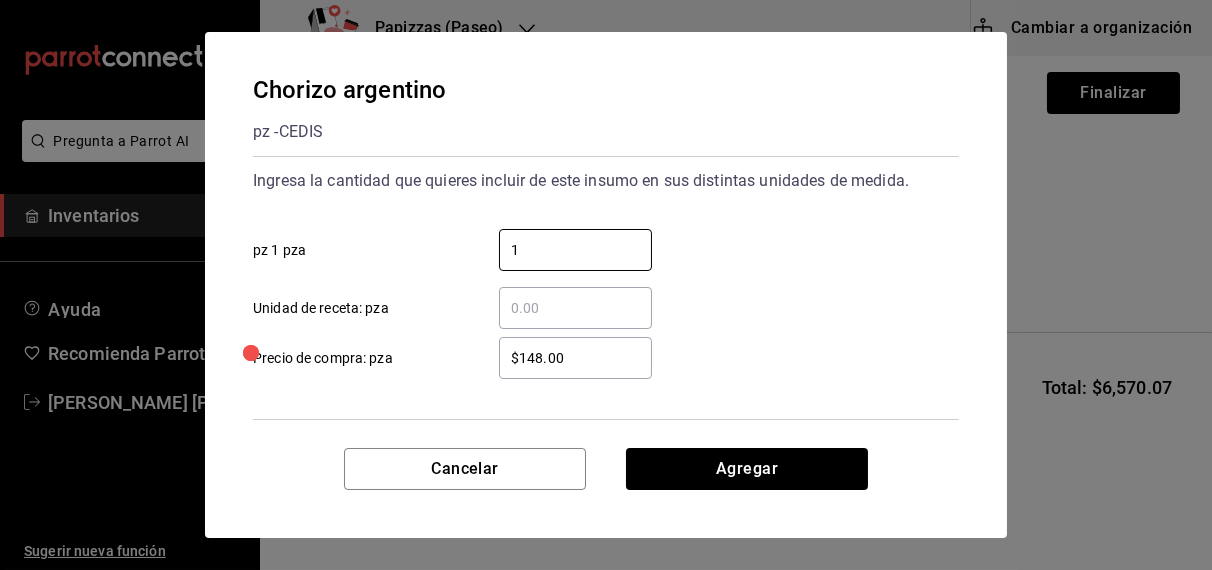 type on "1" 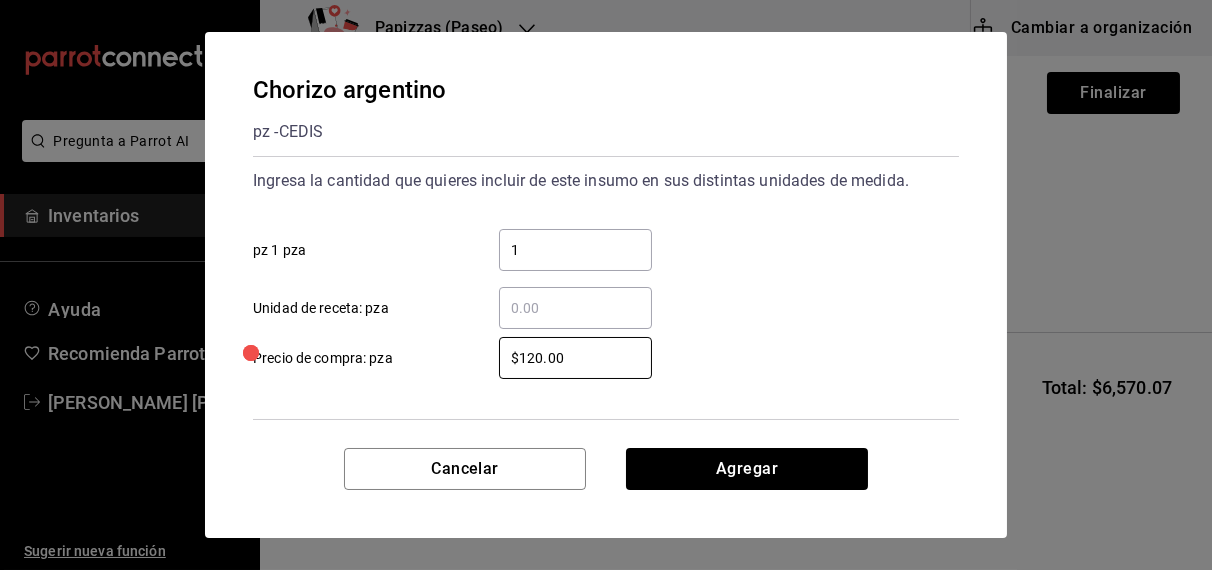 type on "$120.00" 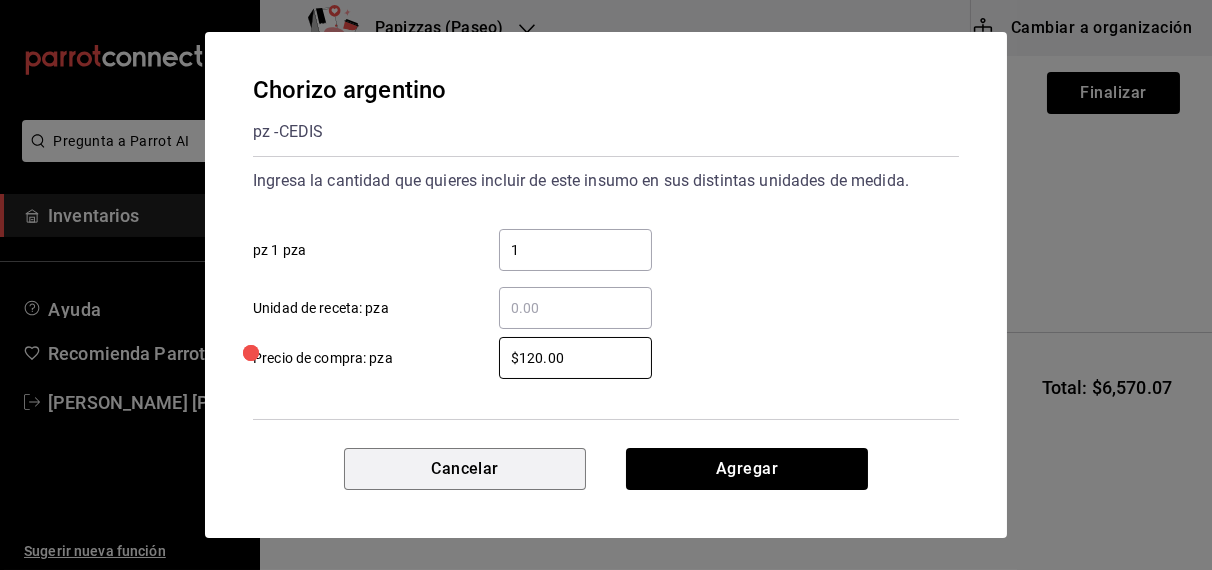 type 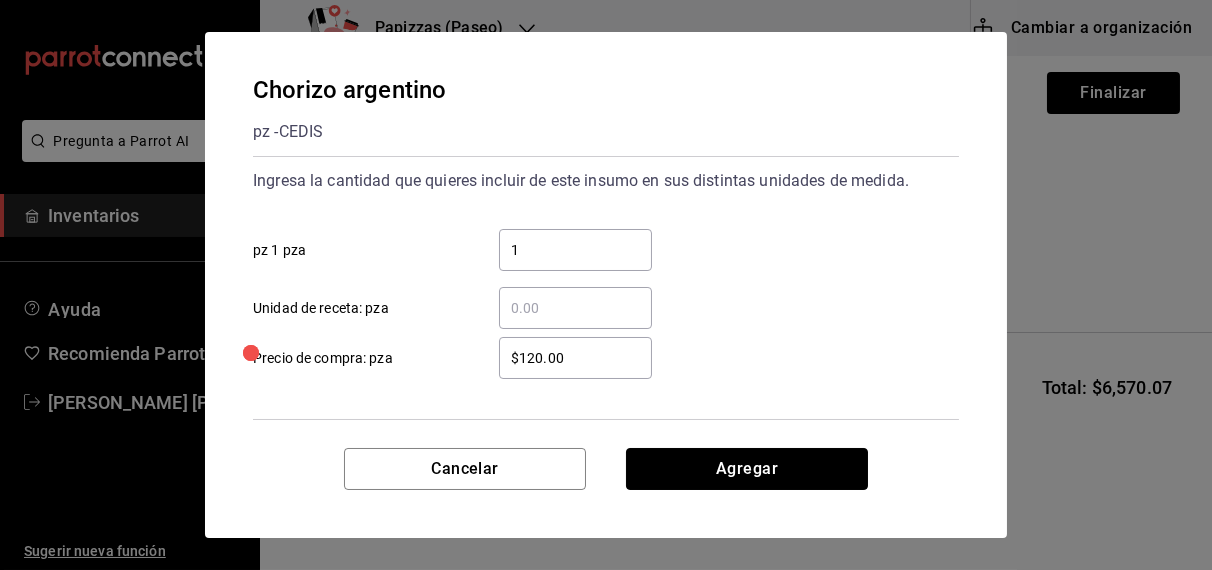 type 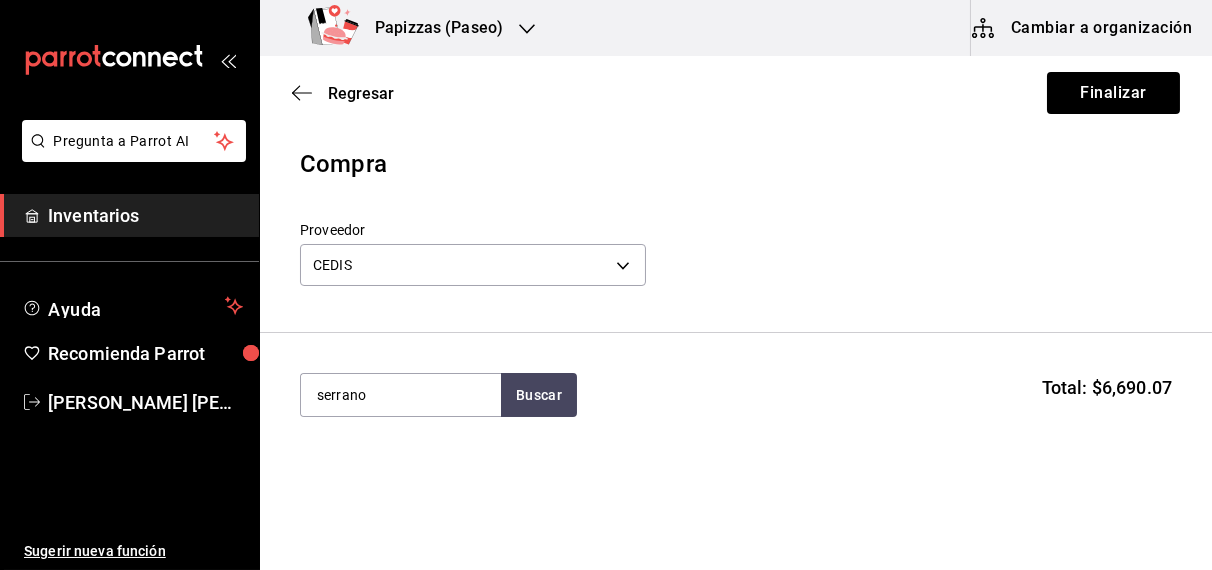 type on "serrano" 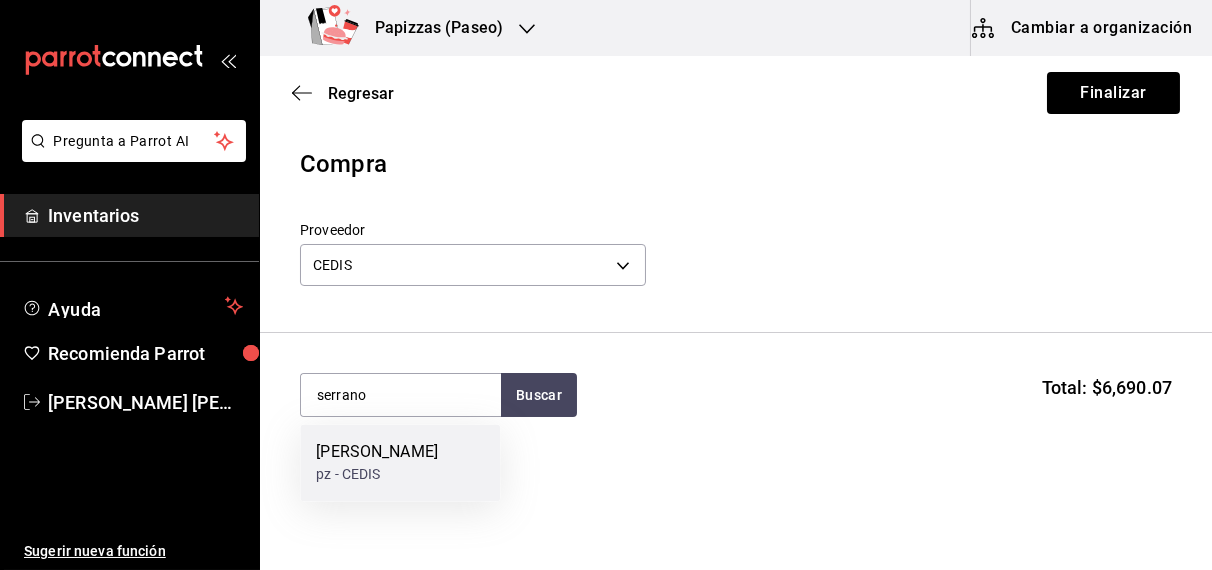 click on "pz - CEDIS" at bounding box center [377, 475] 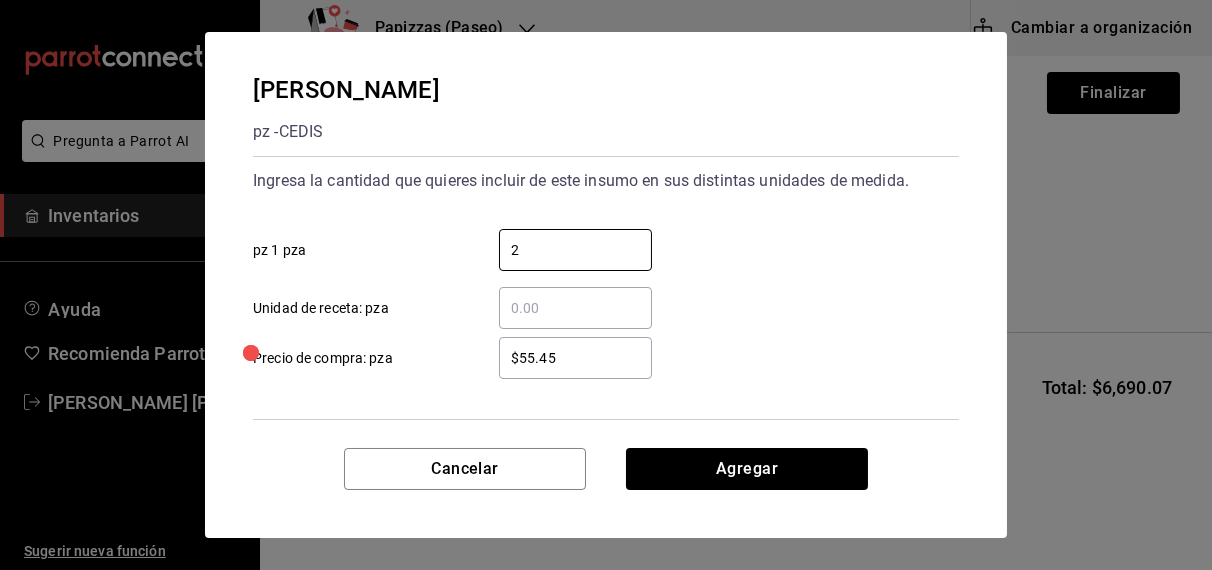 type on "2" 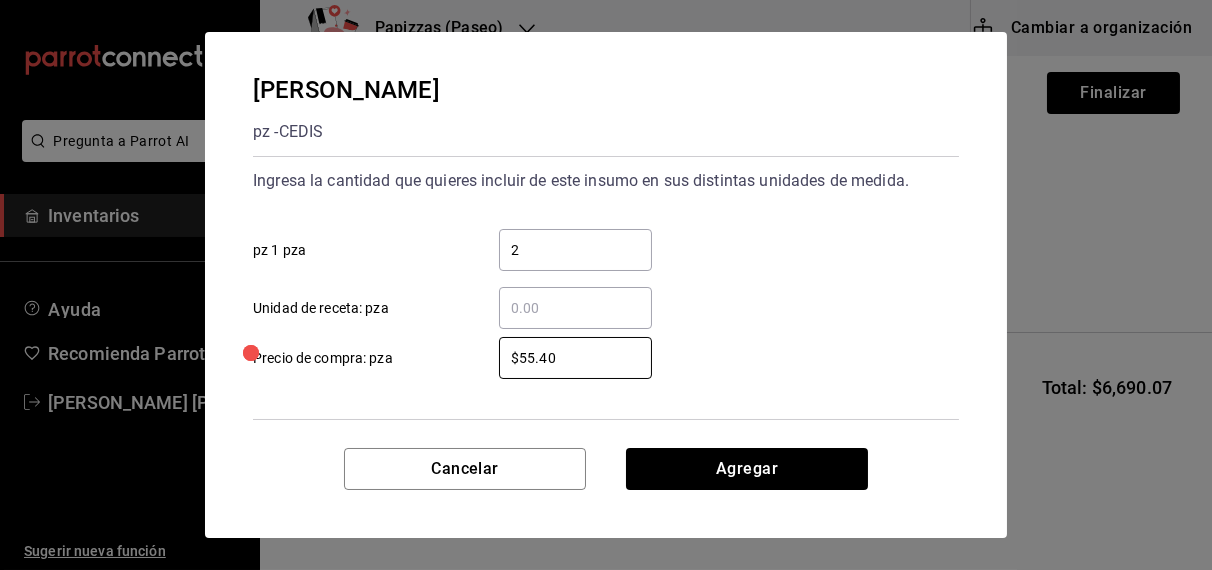 type on "$55.40" 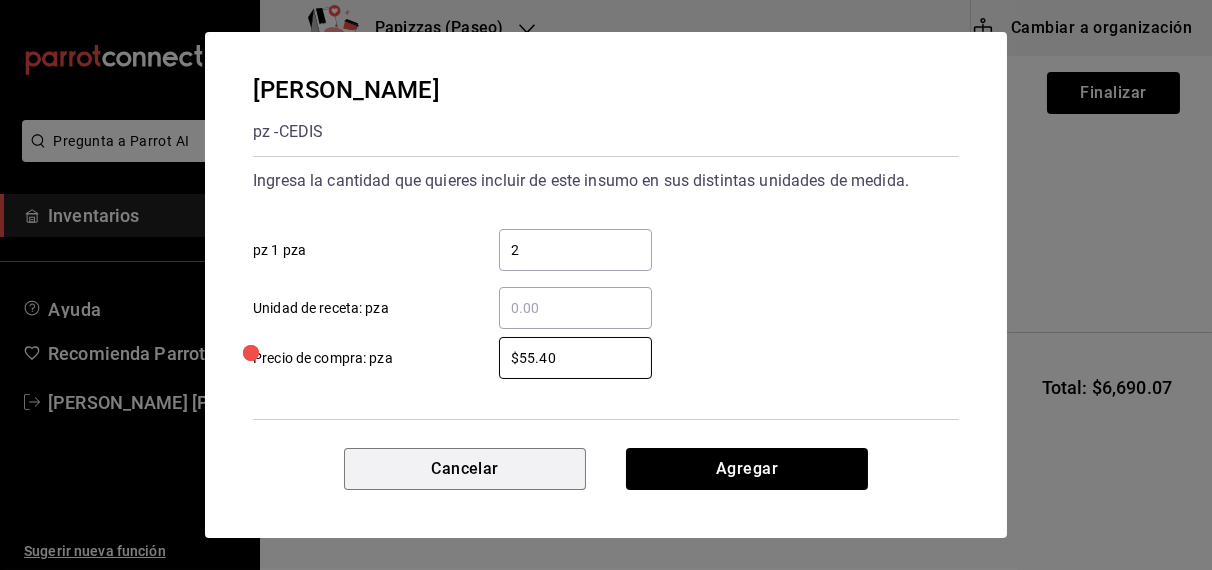 type 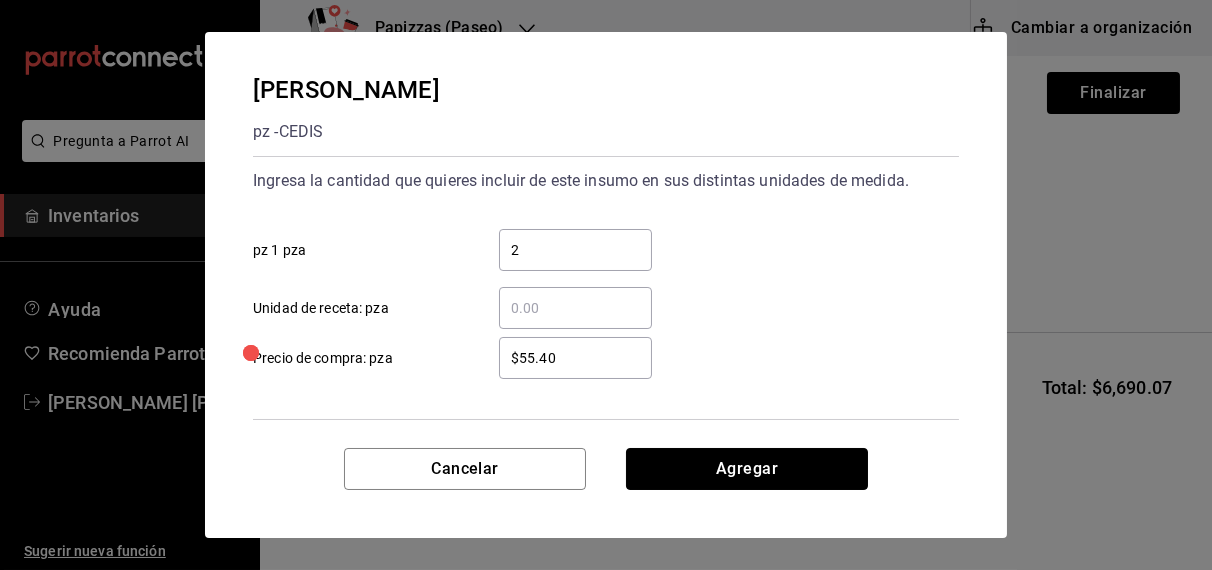 type 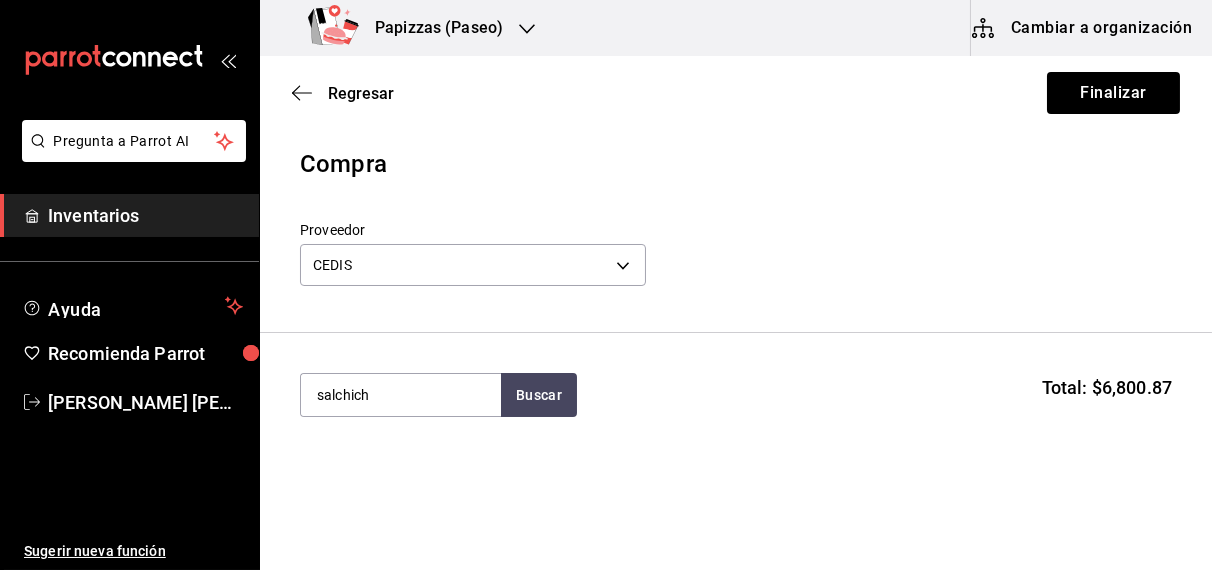type on "salchich" 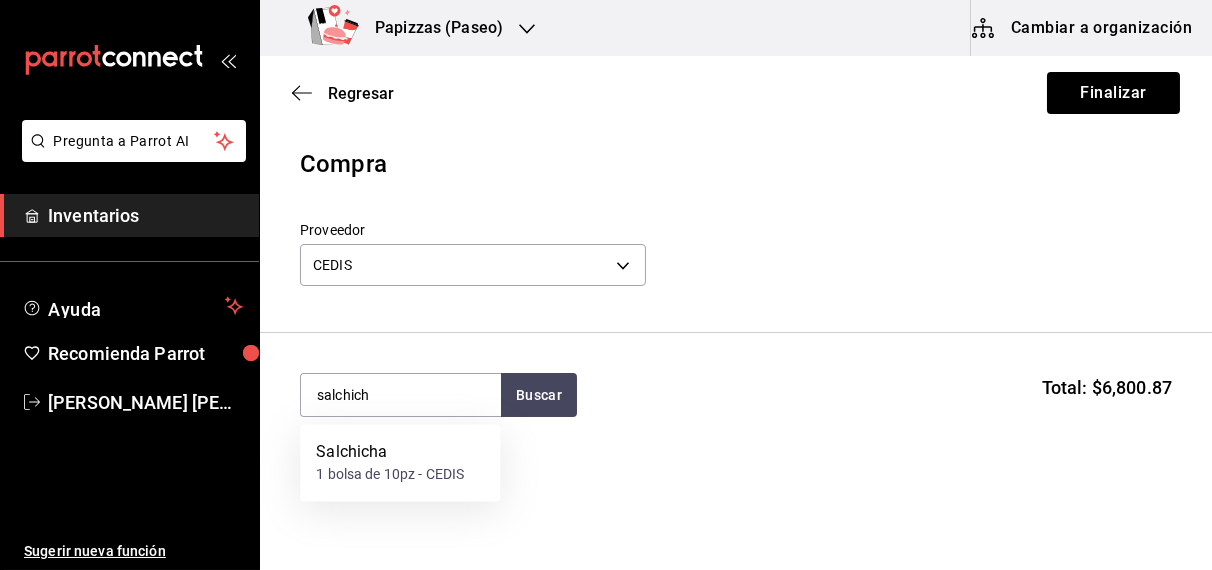 click on "1 bolsa de 10pz - CEDIS" at bounding box center [390, 475] 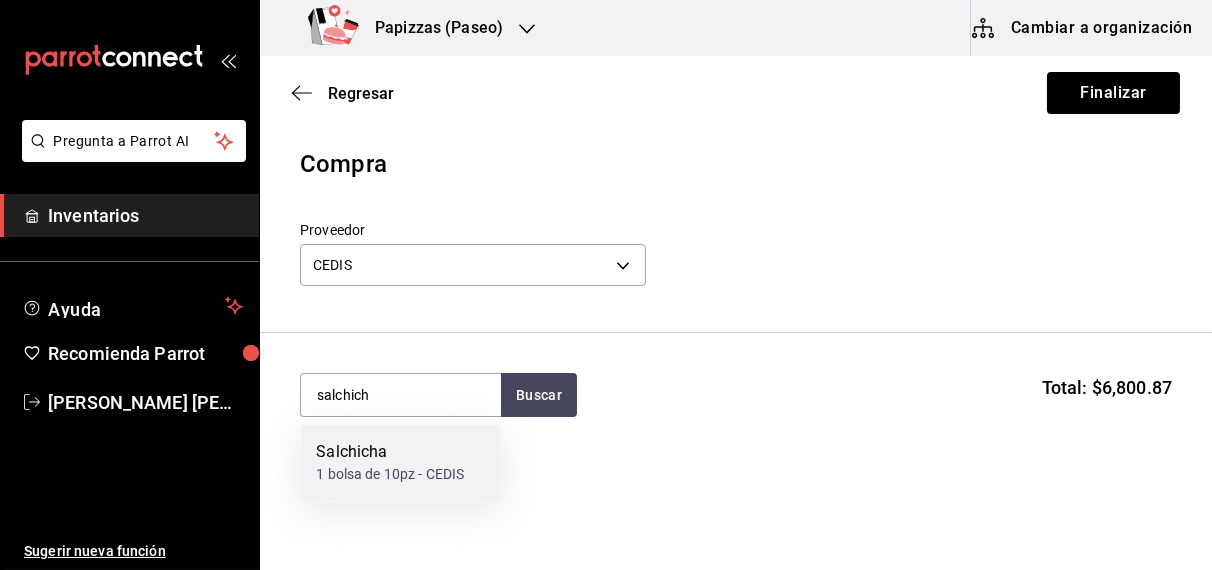 type 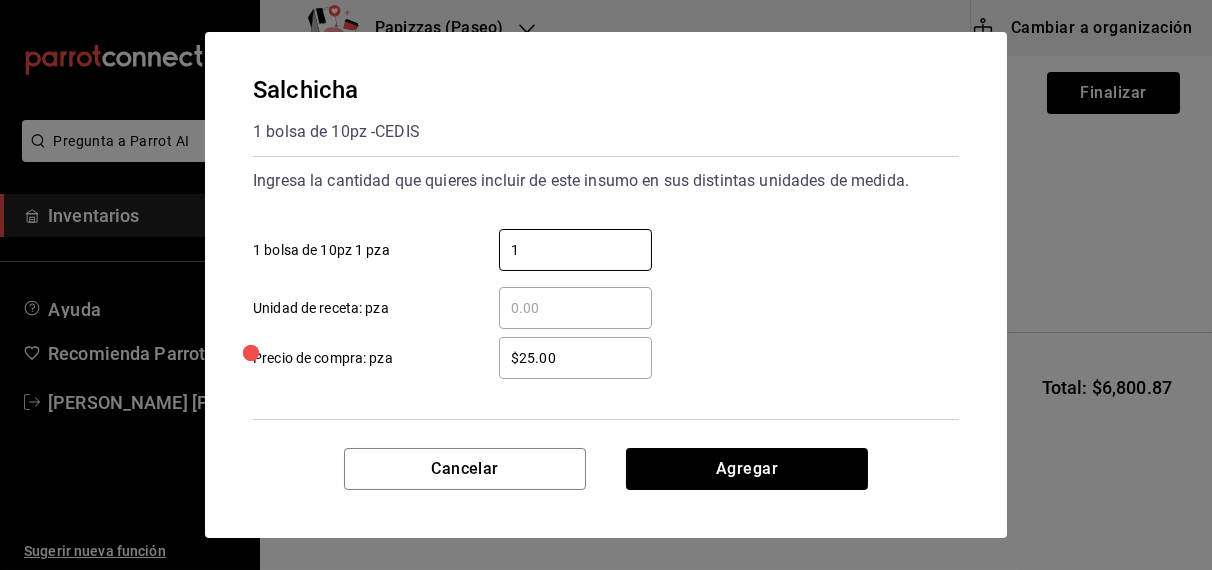 type on "1" 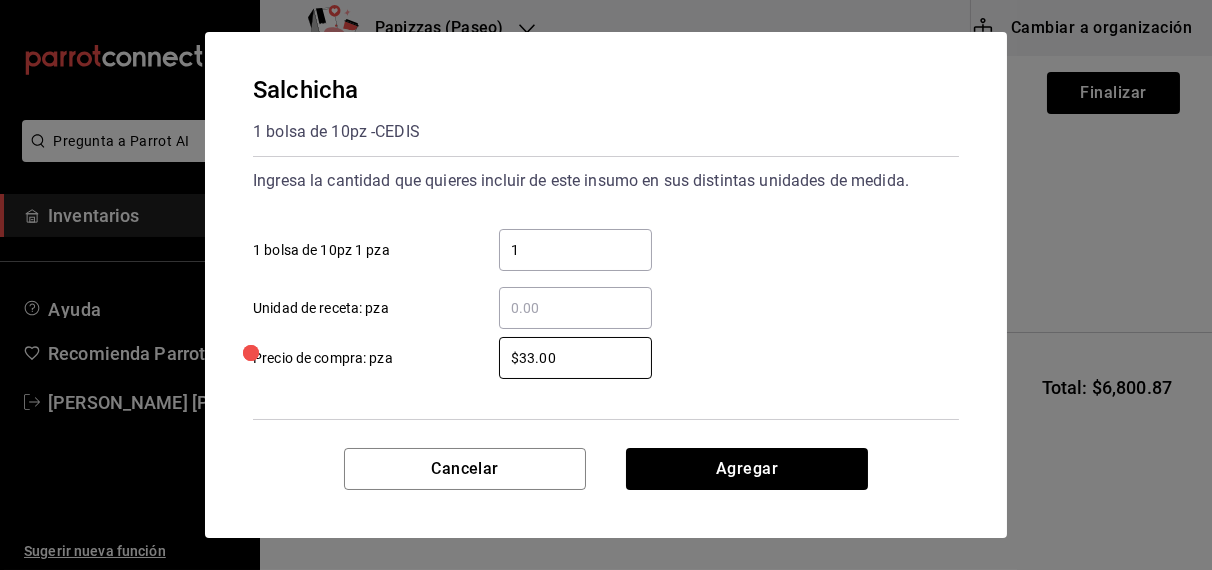 type on "$33.00" 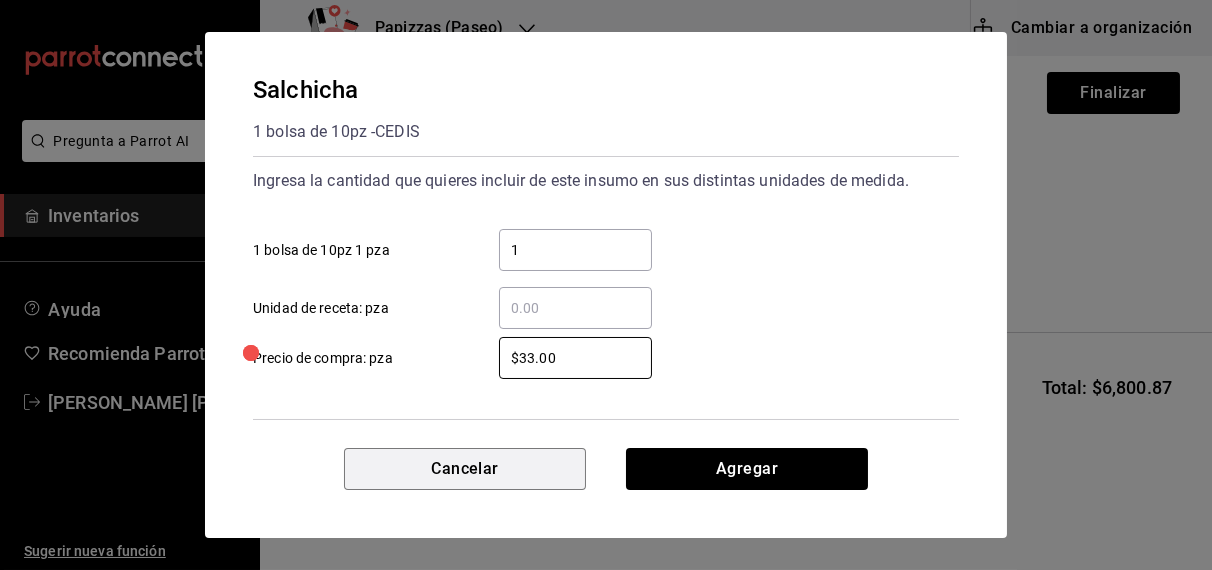 type 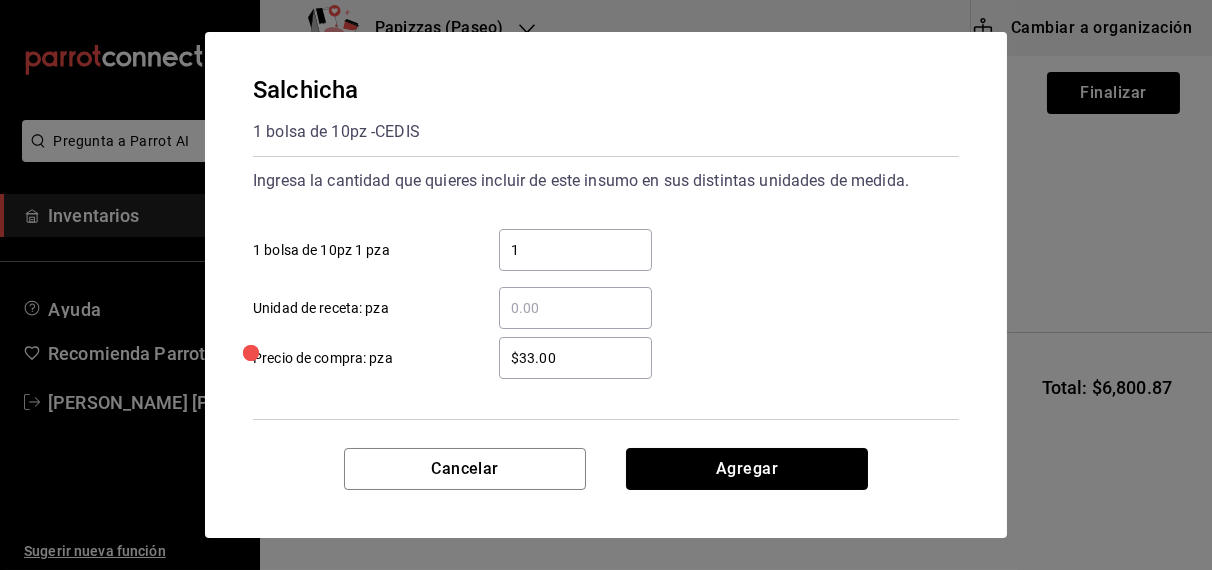 type 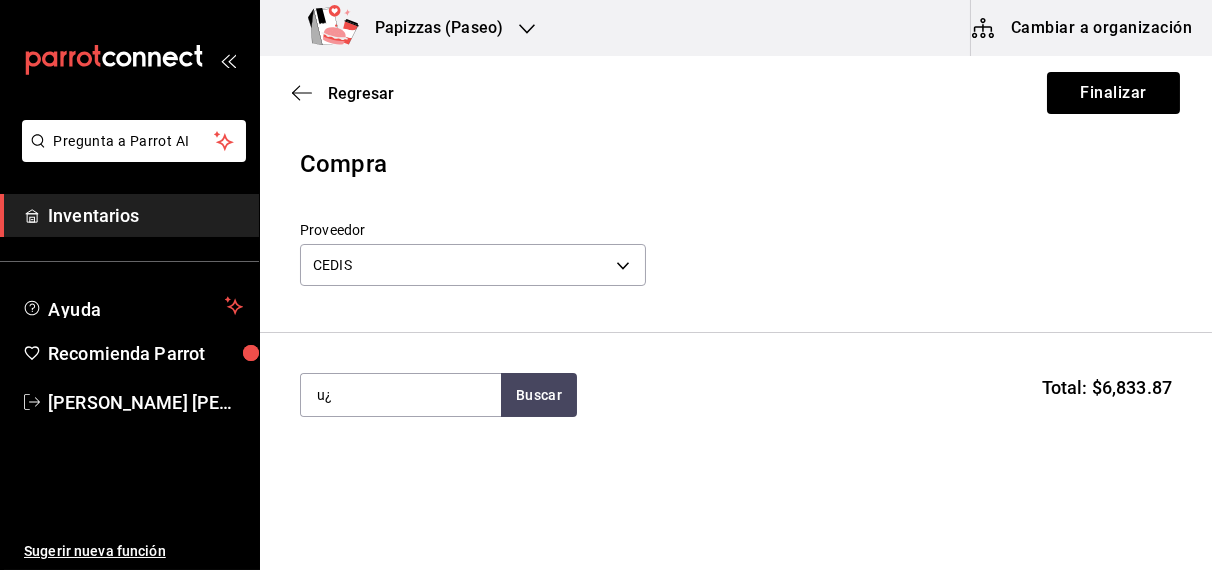 type on "u" 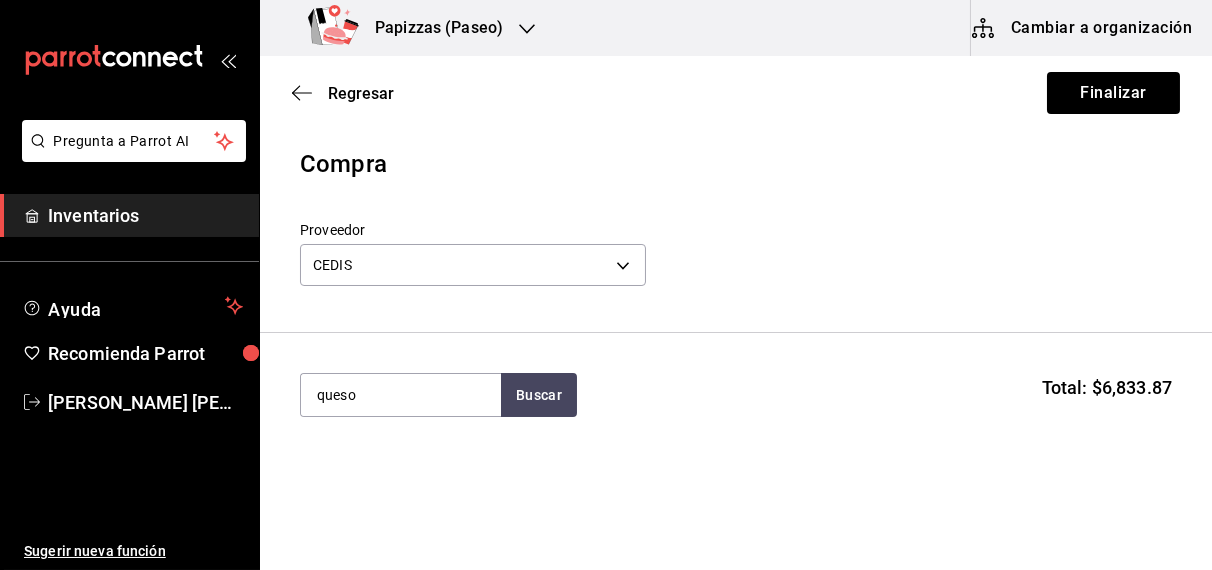 type on "queso" 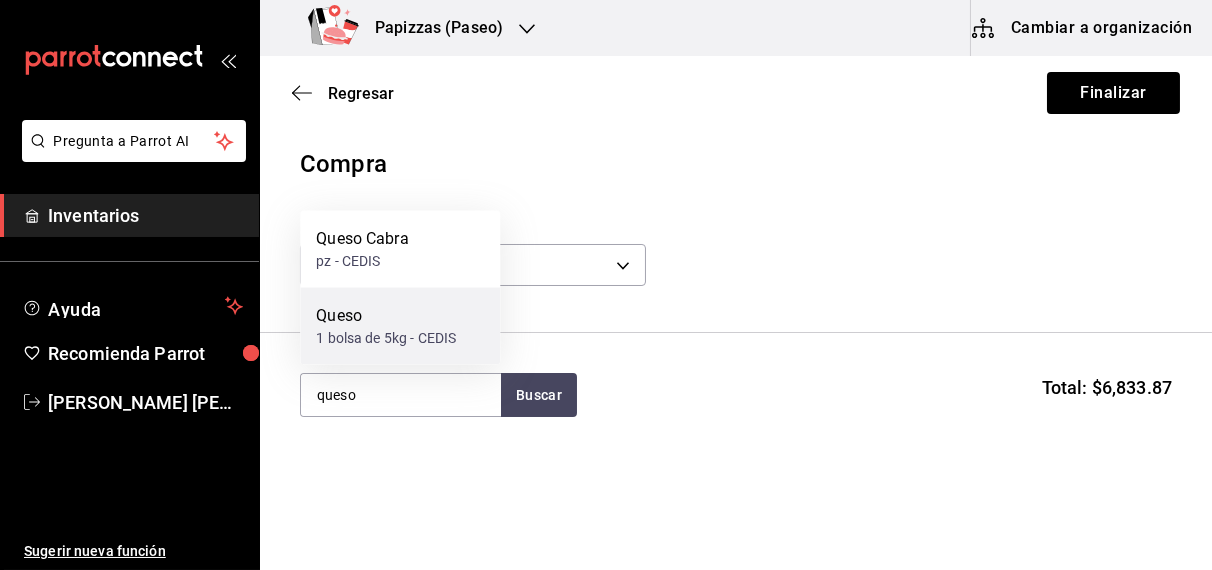 click on "1 bolsa de 5kg - CEDIS" at bounding box center (386, 338) 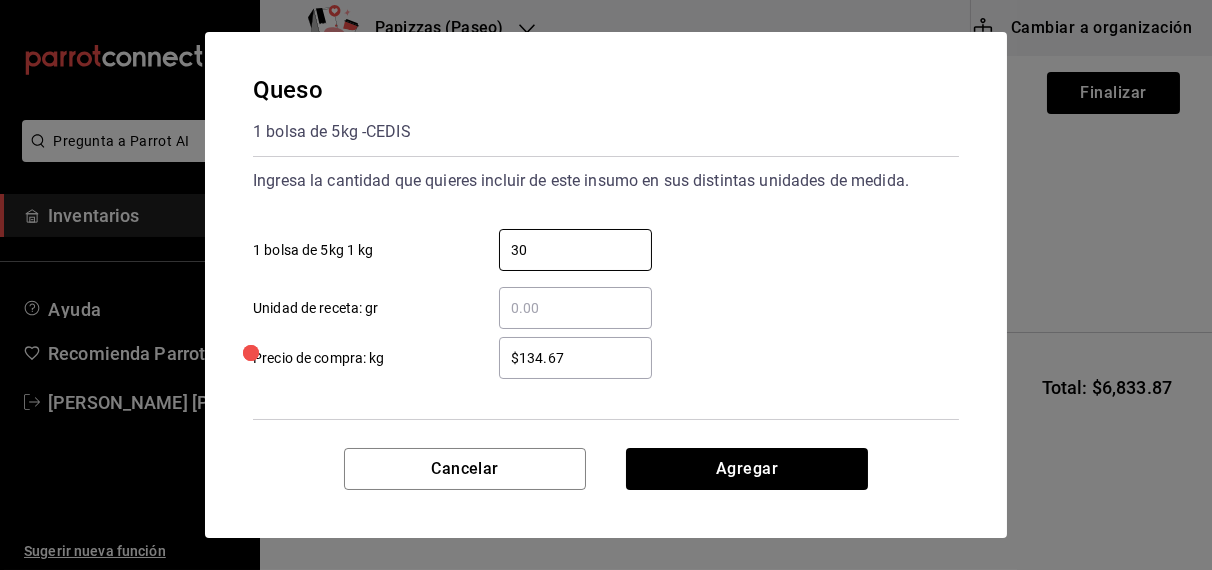 type on "30" 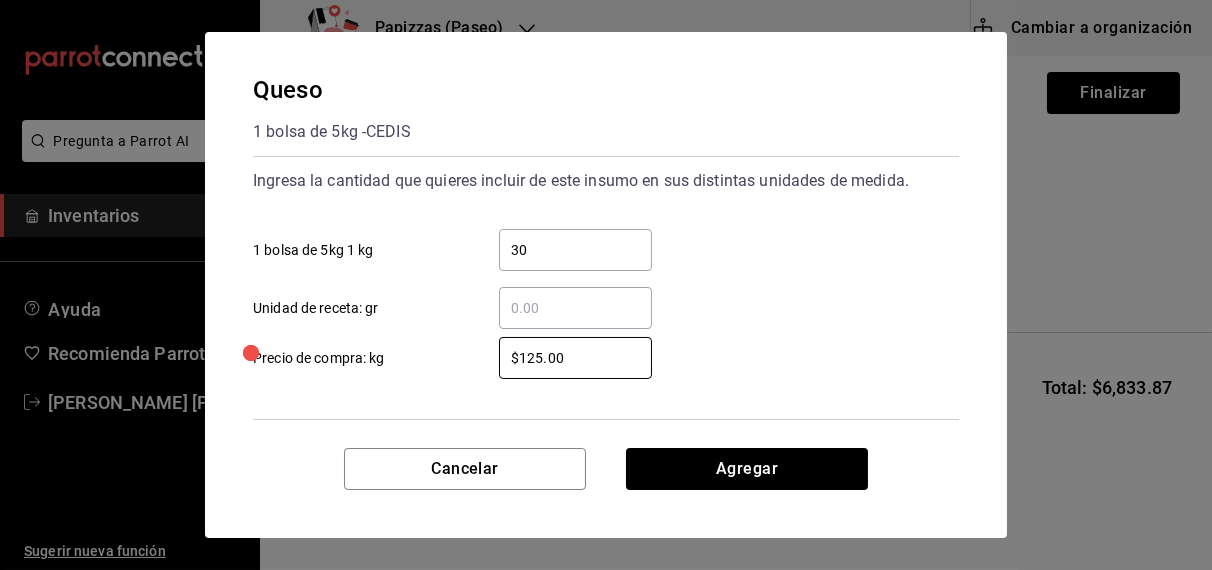 type on "$125.00" 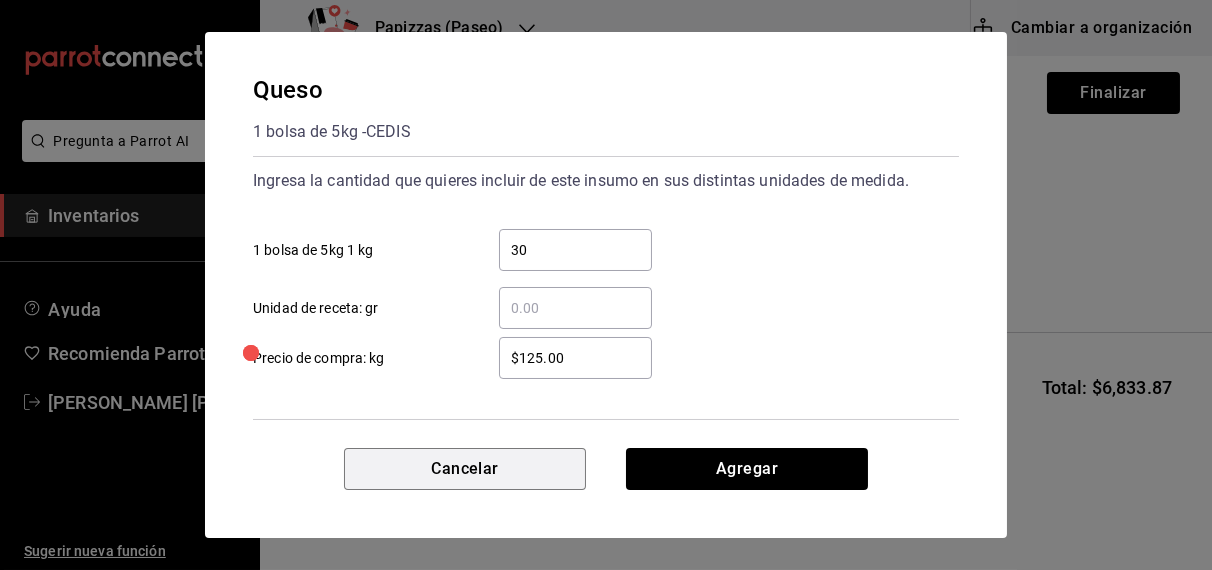 type 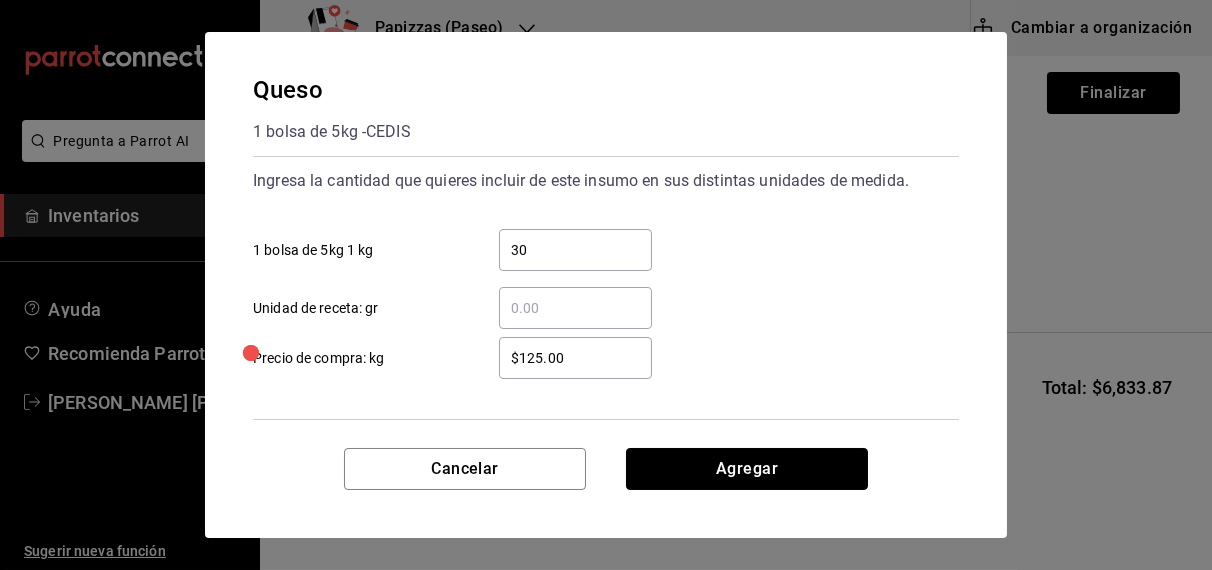 type 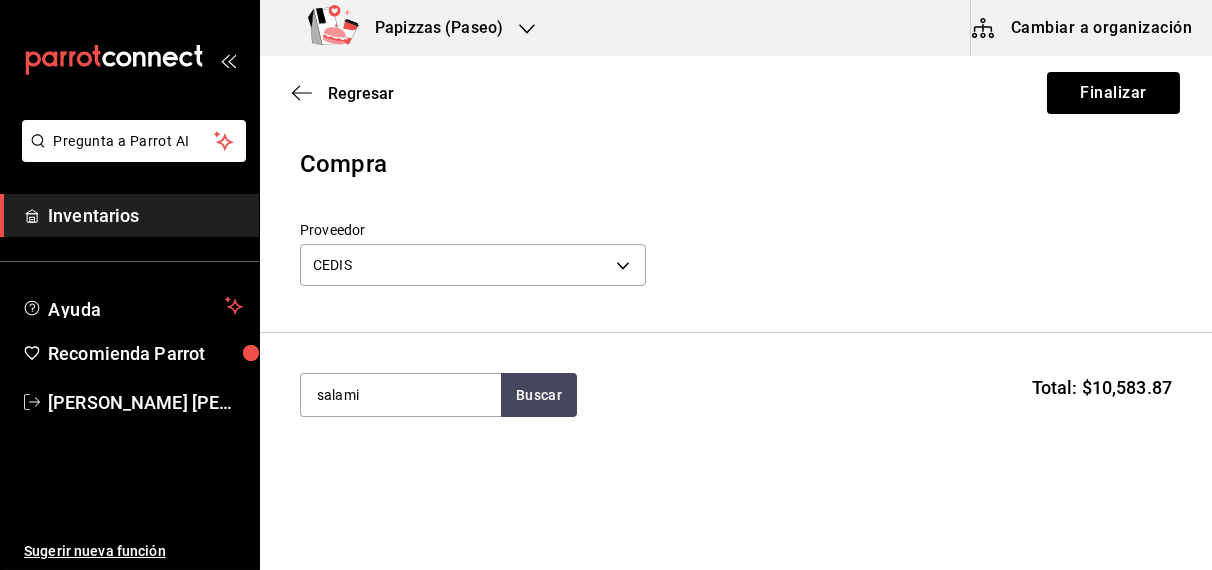 type on "salami" 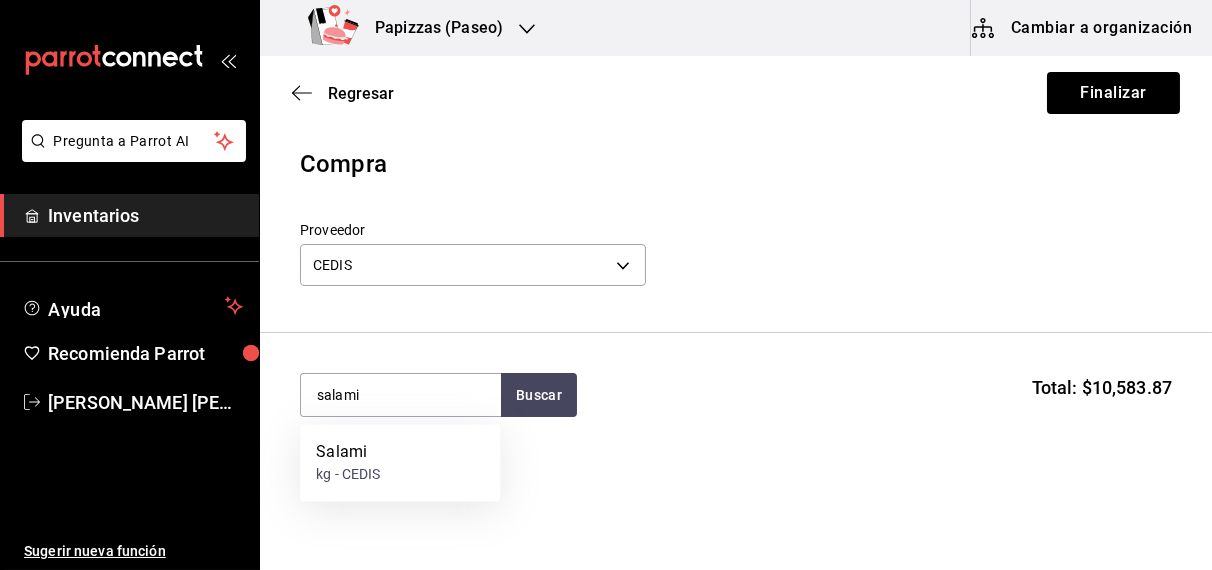 click on "Salami kg - CEDIS" at bounding box center (400, 463) 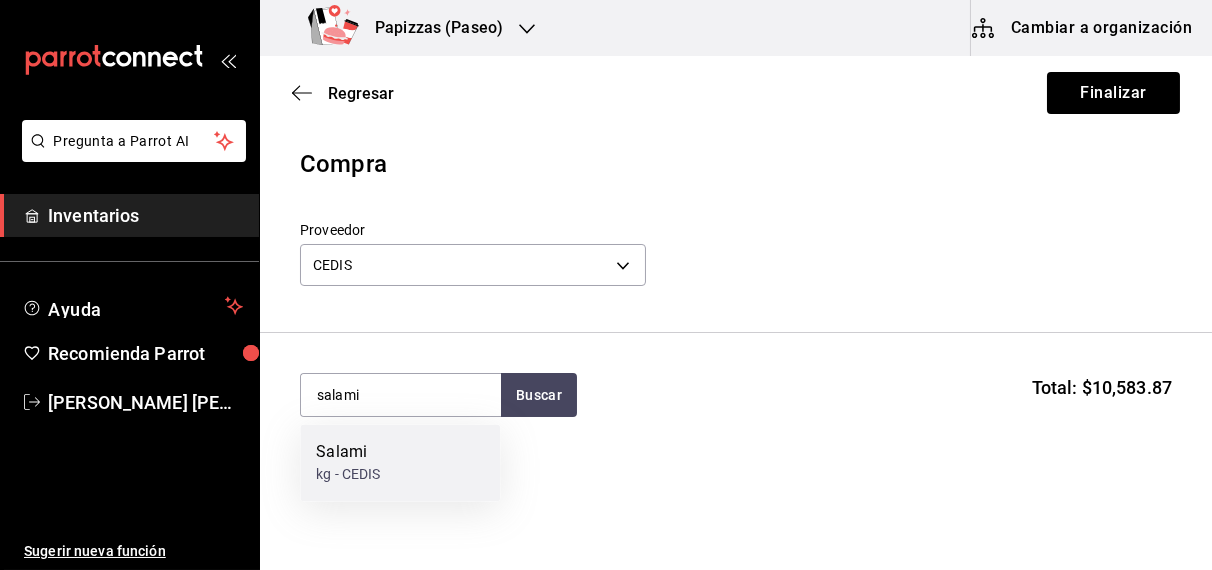 type 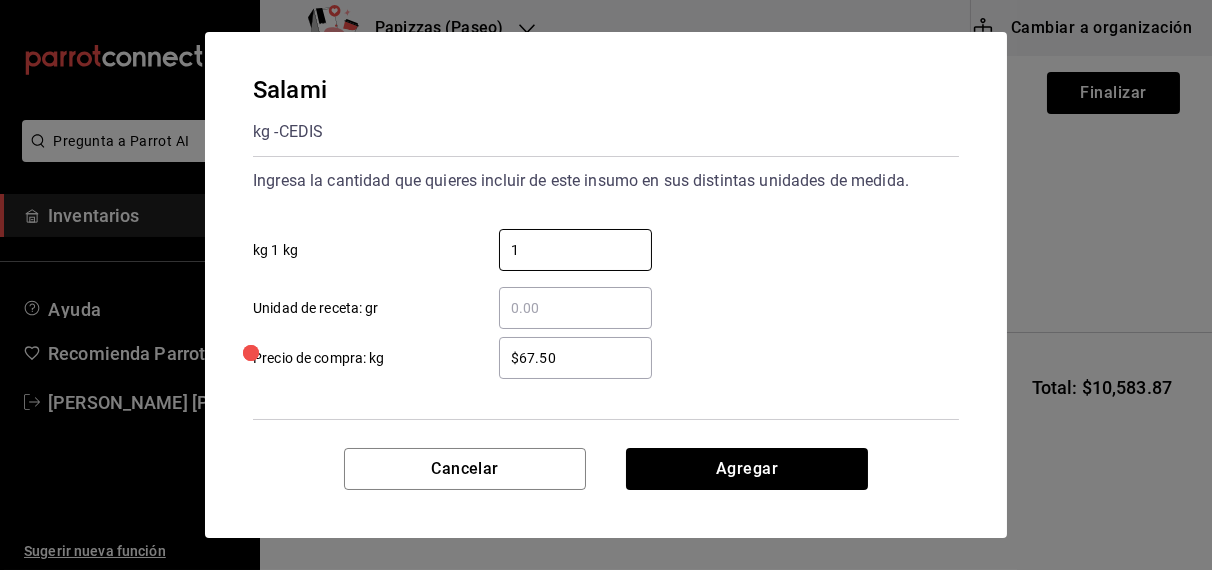 type on "1" 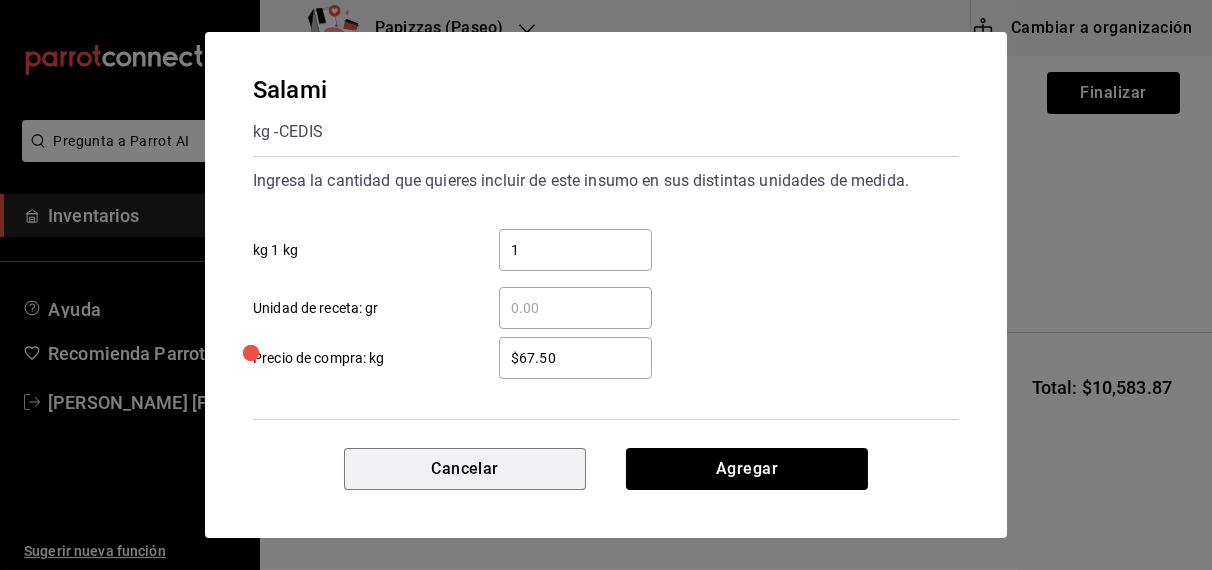 type 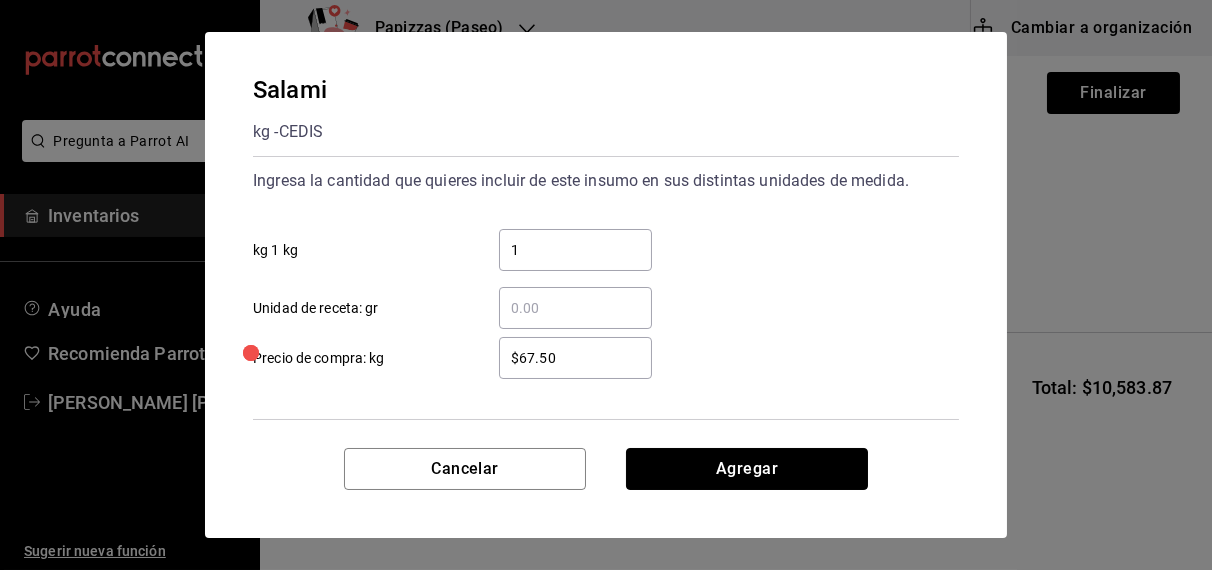 type 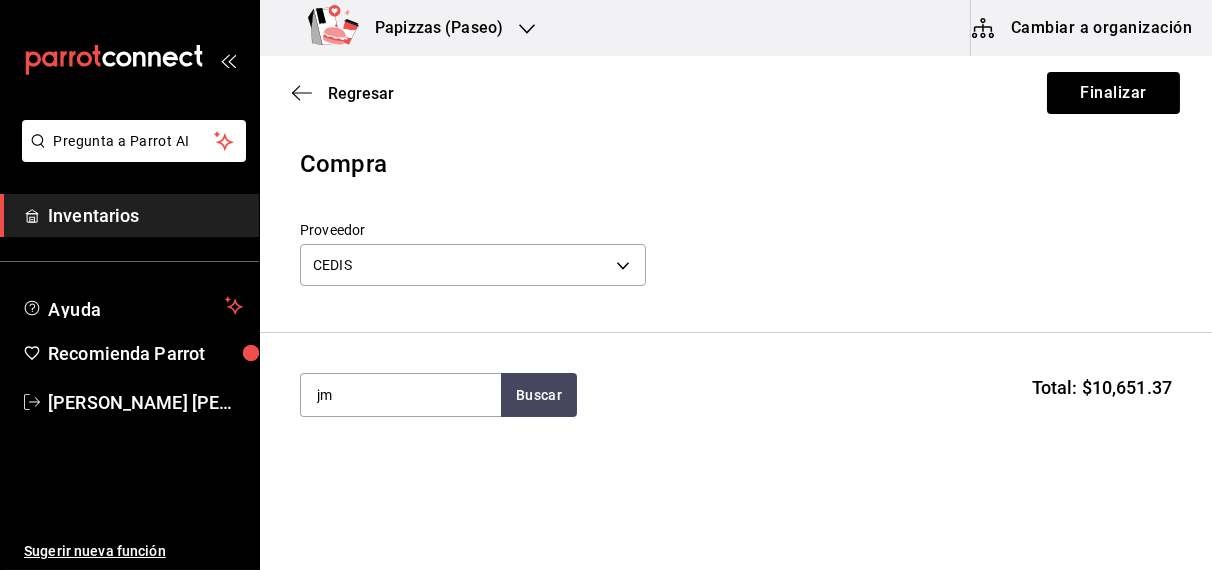 type on "j" 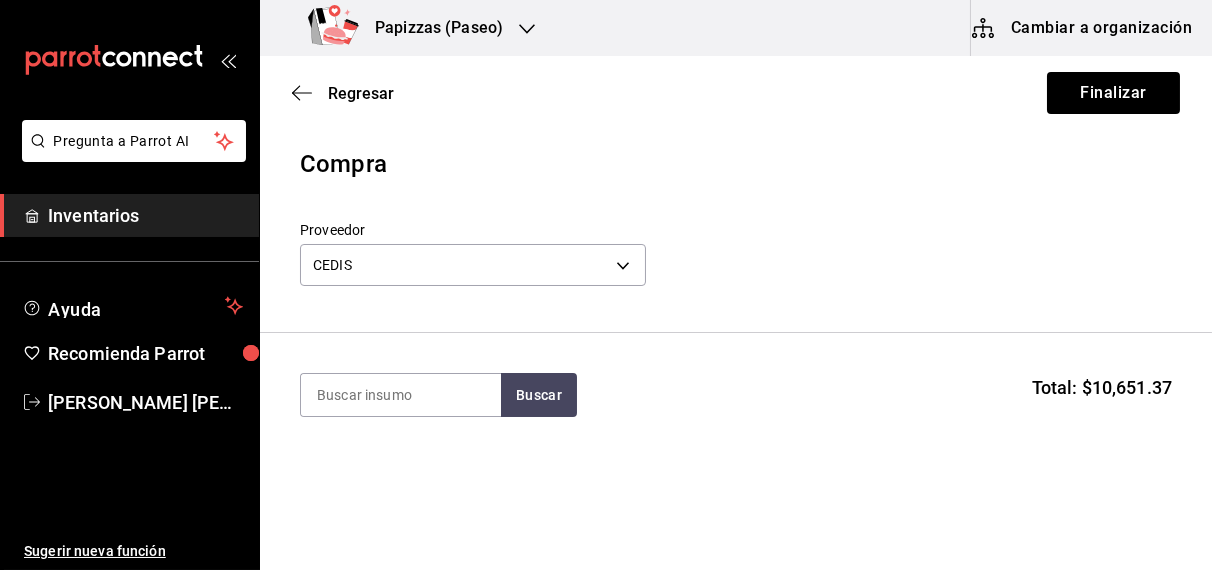 type on "a" 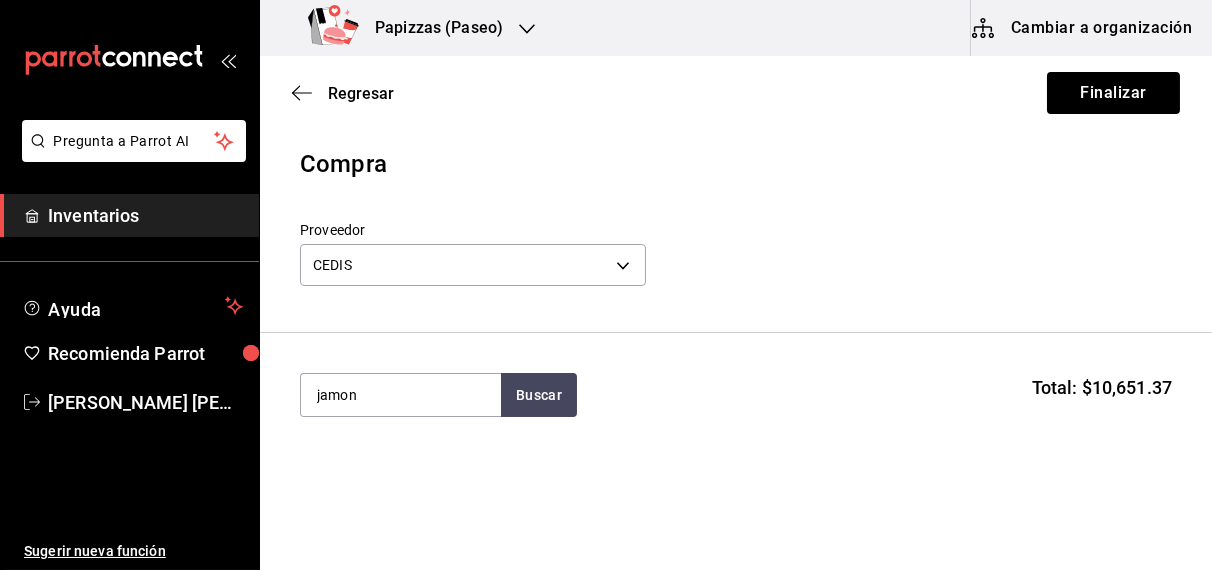 type on "jamon" 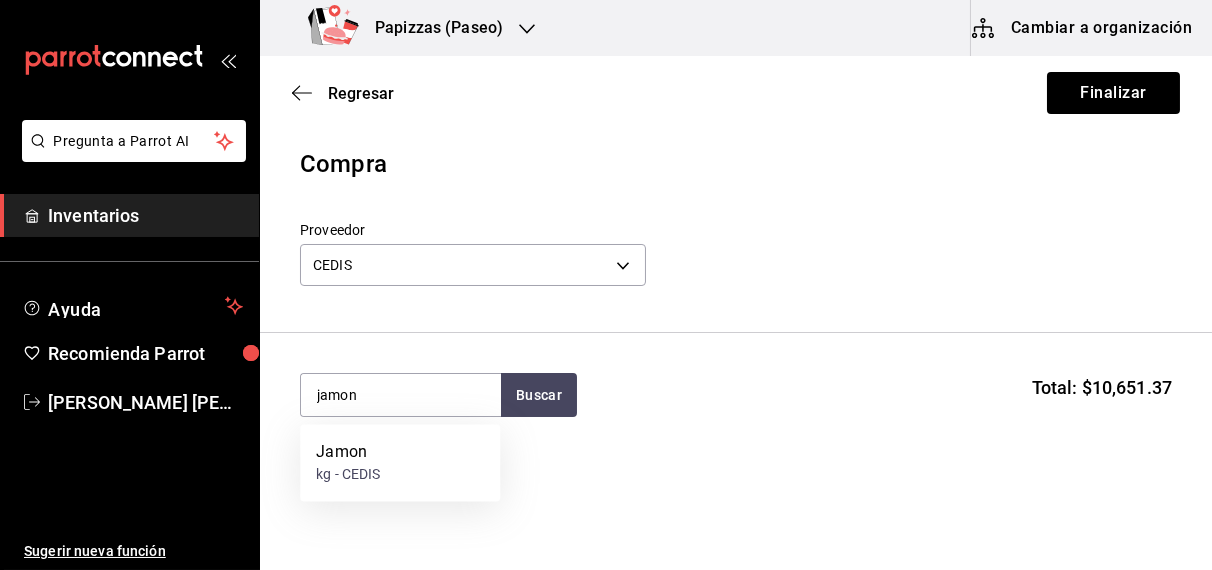 click on "kg - CEDIS" at bounding box center (348, 475) 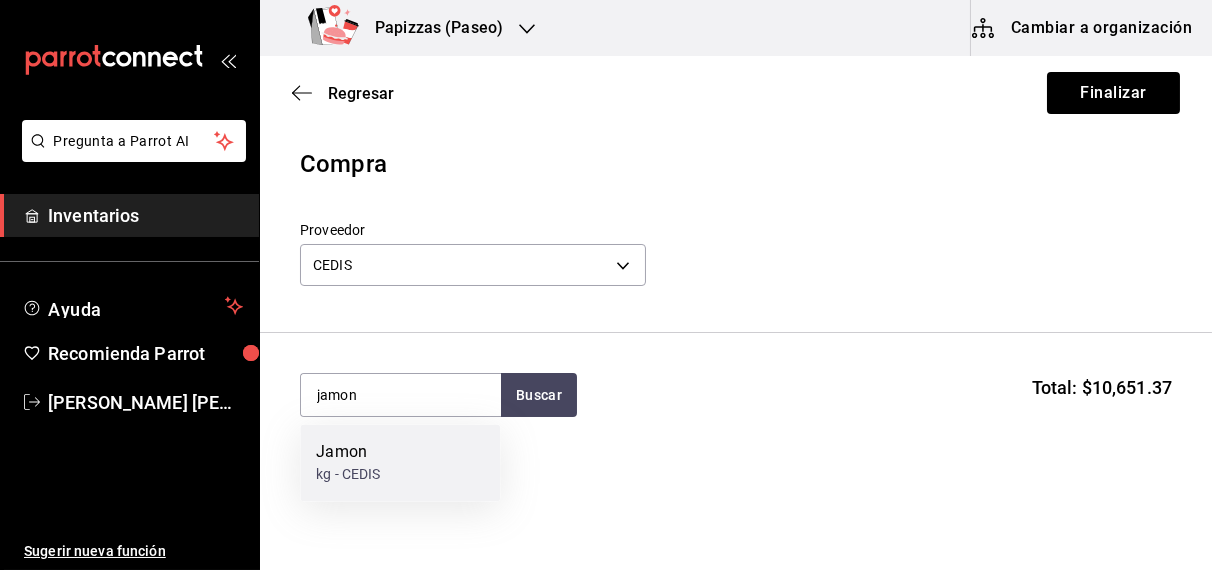 type 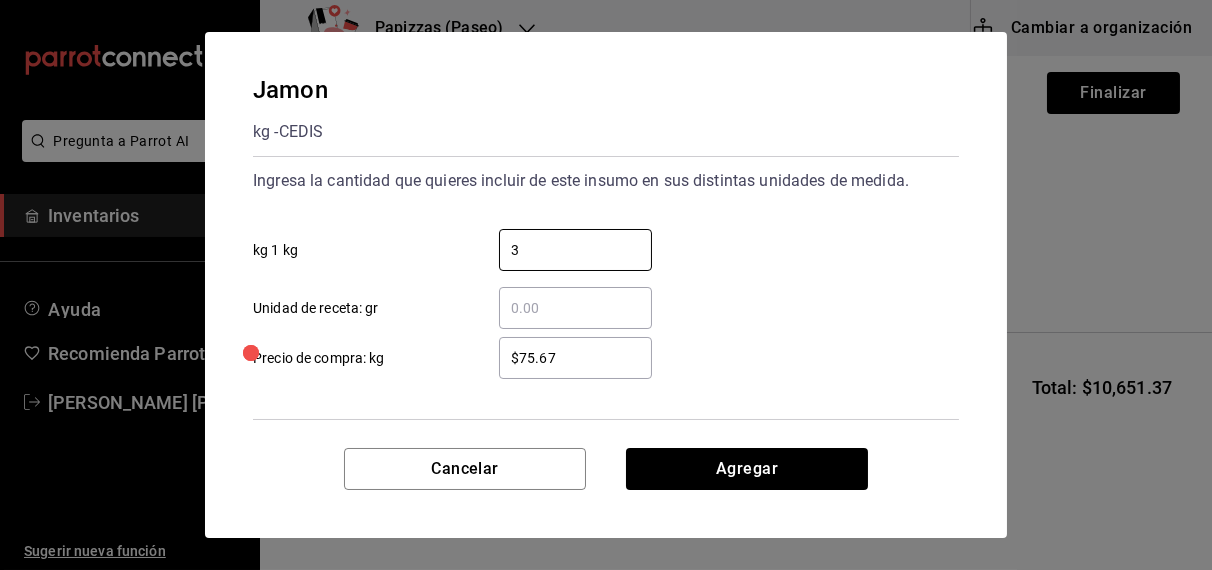 type on "3" 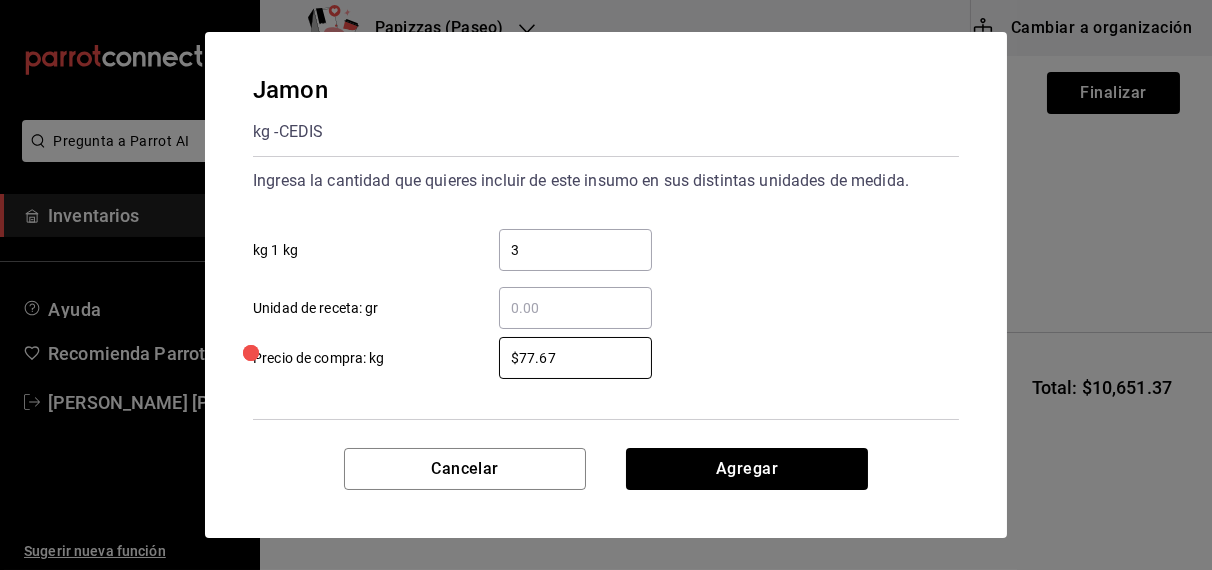 type on "$77.67" 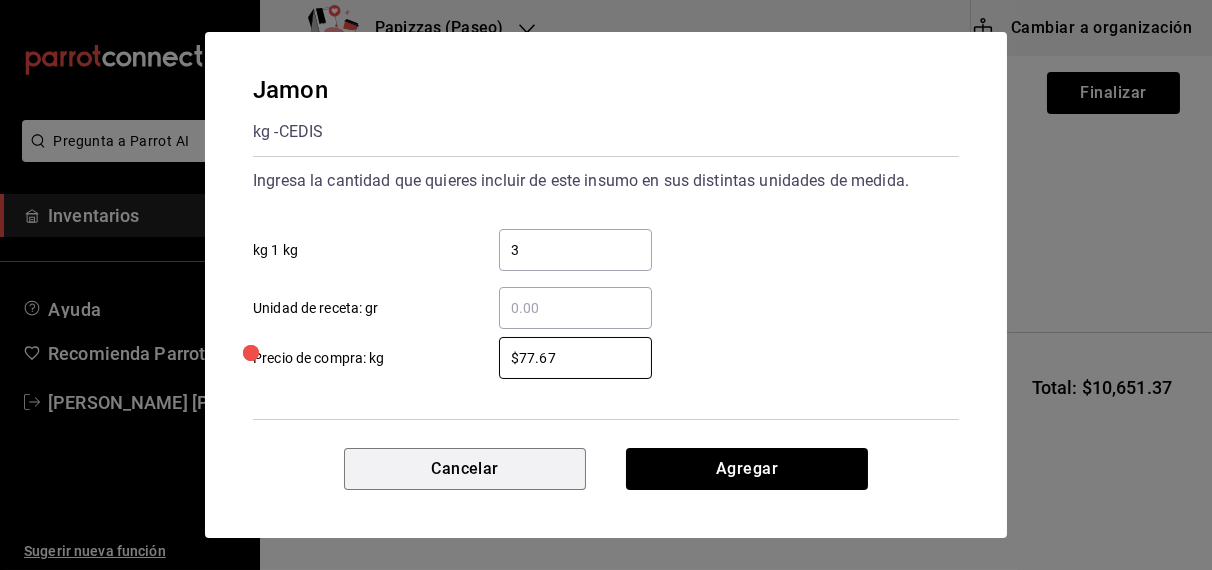 type 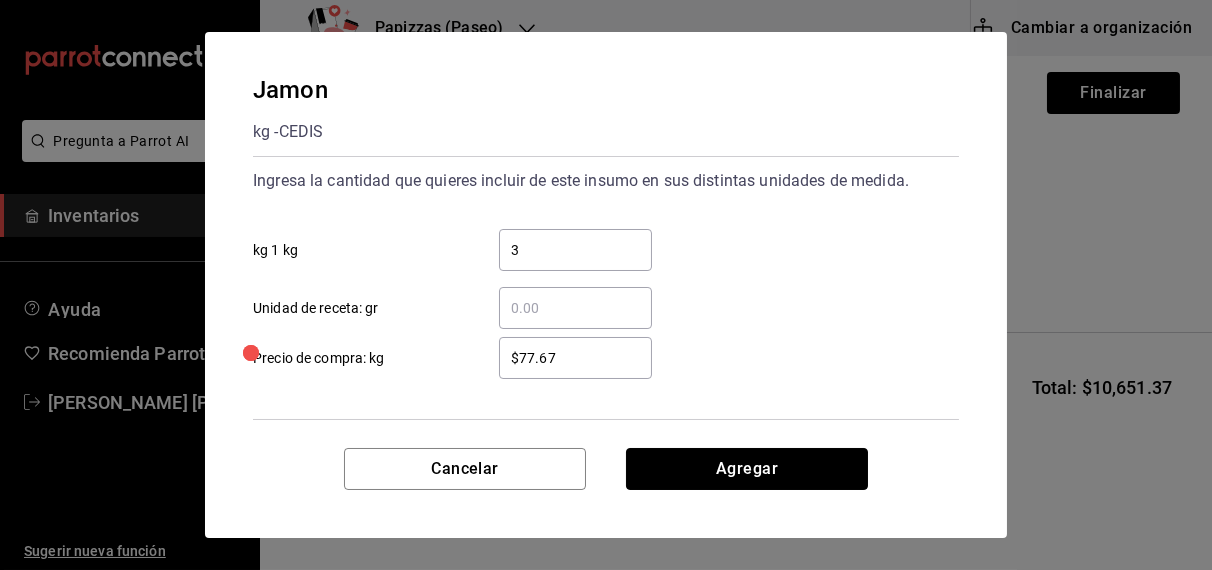 type 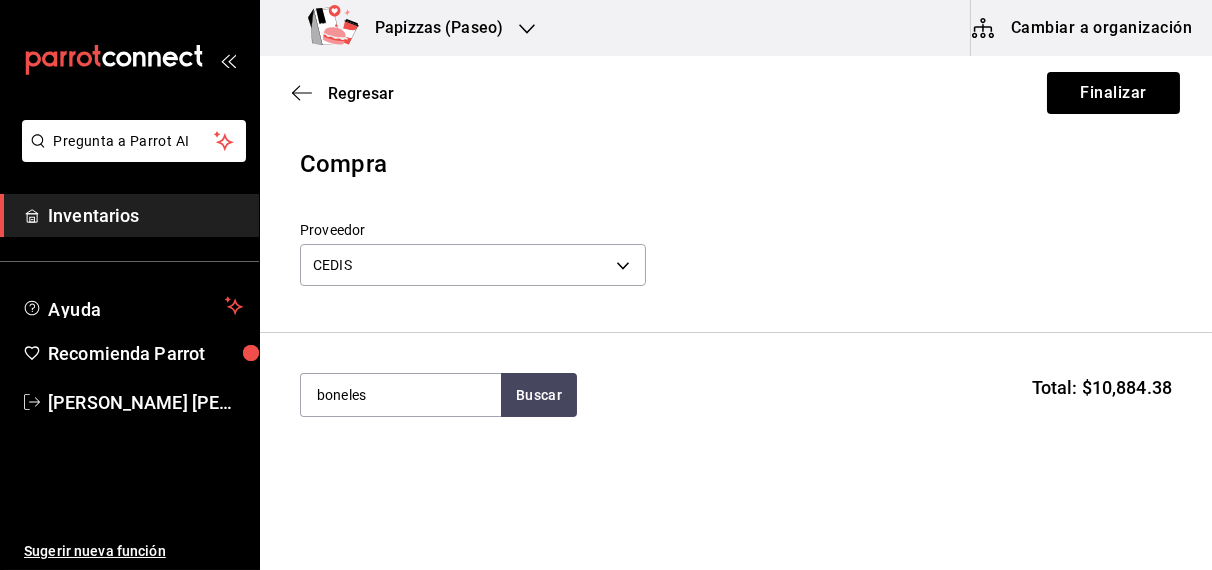 type on "boneles" 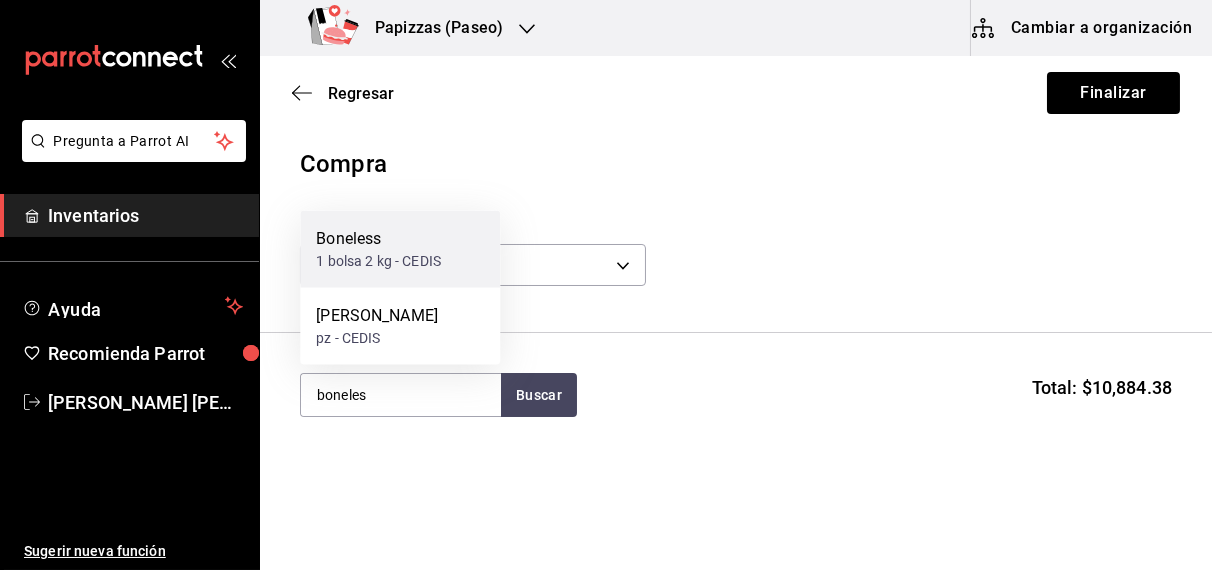 click on "1 bolsa 2 kg - CEDIS" at bounding box center [378, 261] 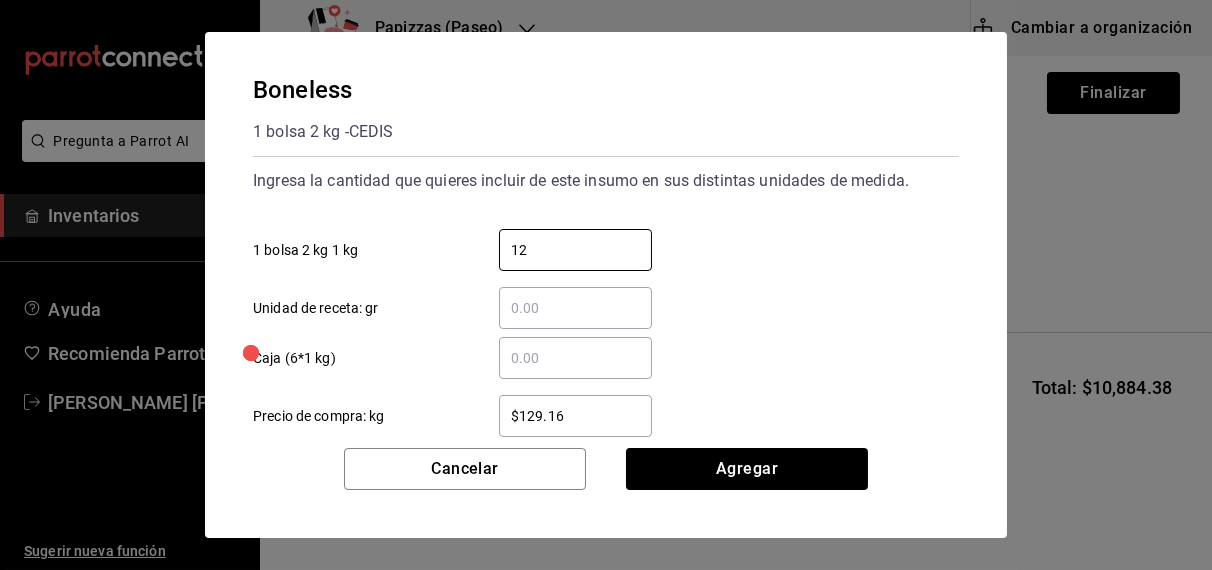 type on "12" 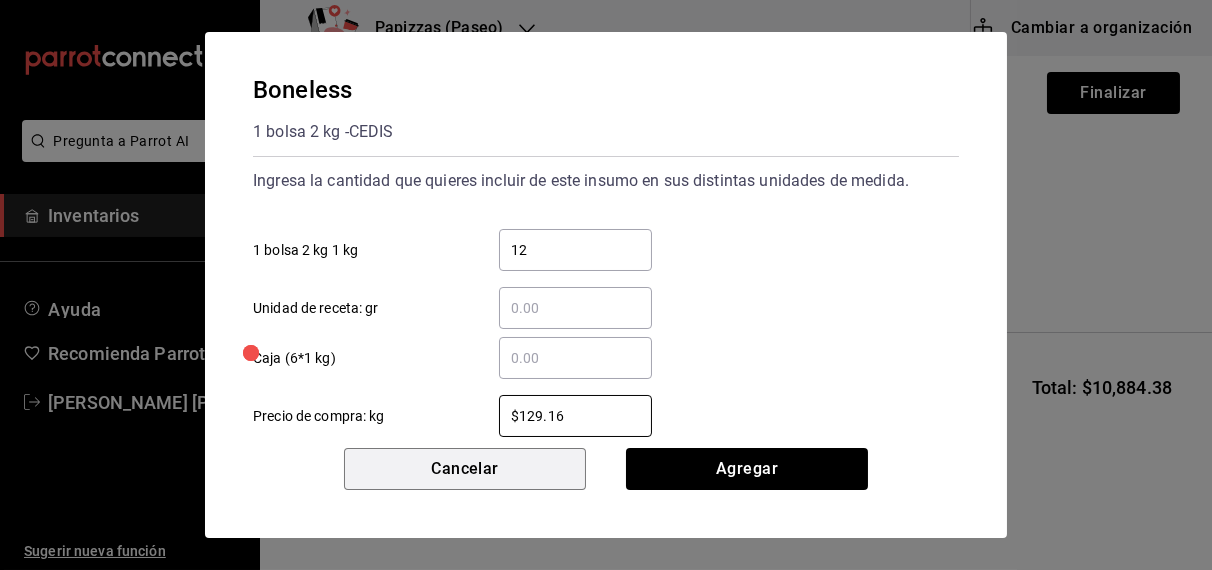 type 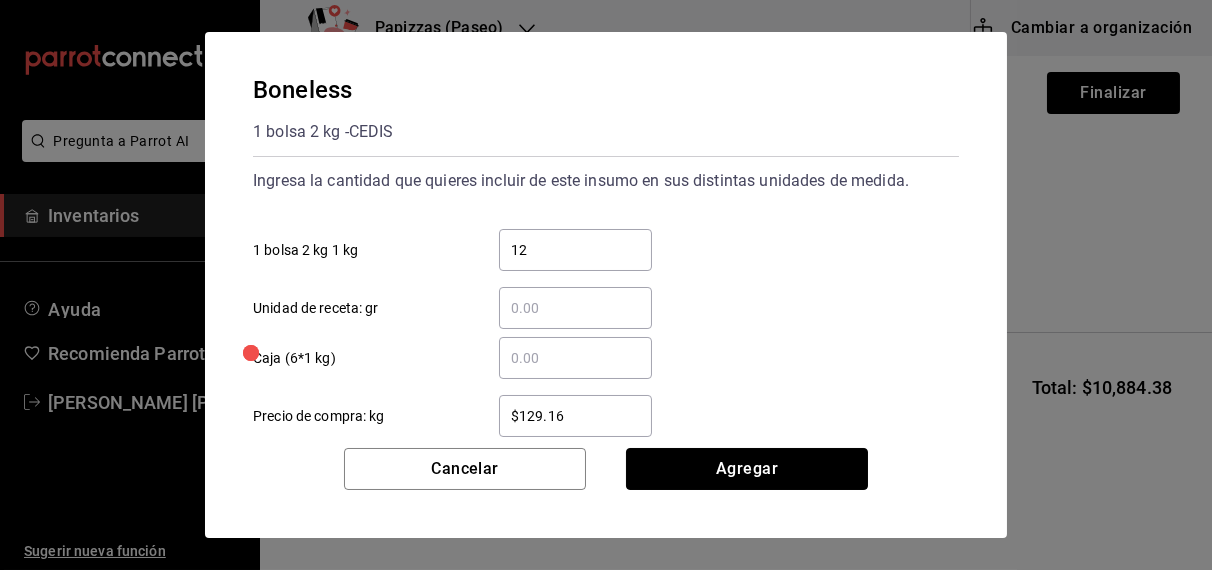 type 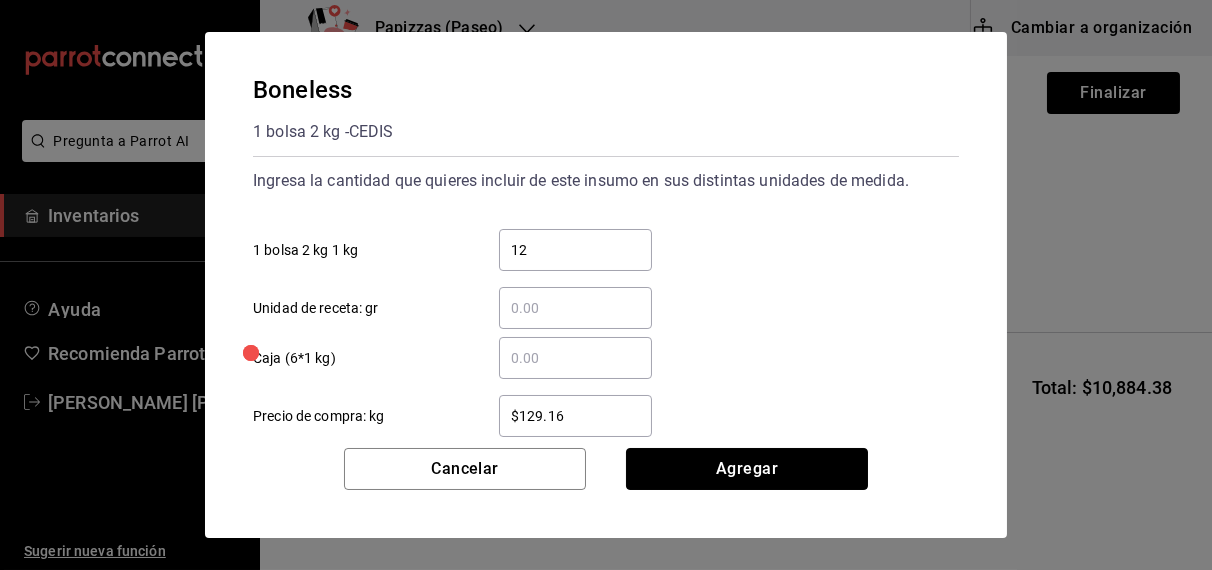 click on "Agregar" at bounding box center (747, 469) 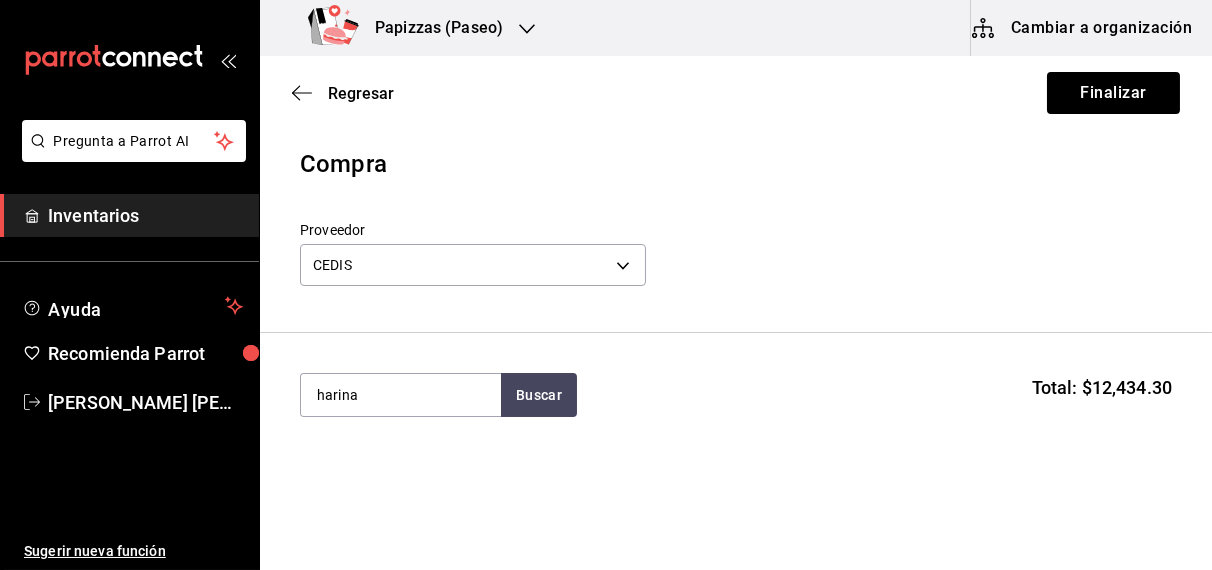 type on "harina" 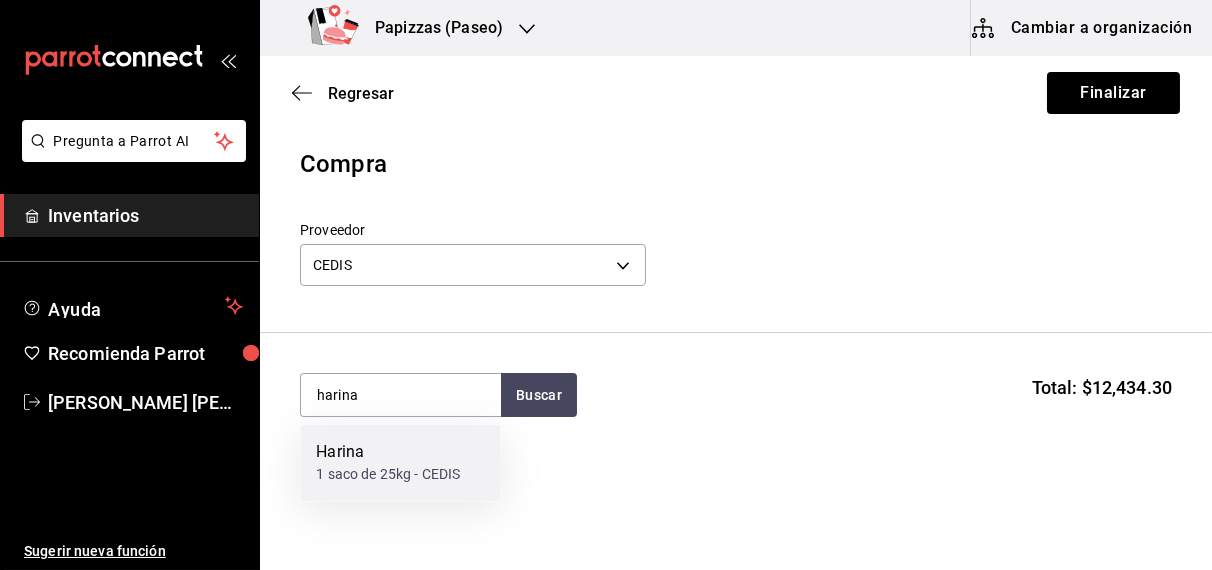 click on "1 saco de 25kg - CEDIS" at bounding box center (388, 475) 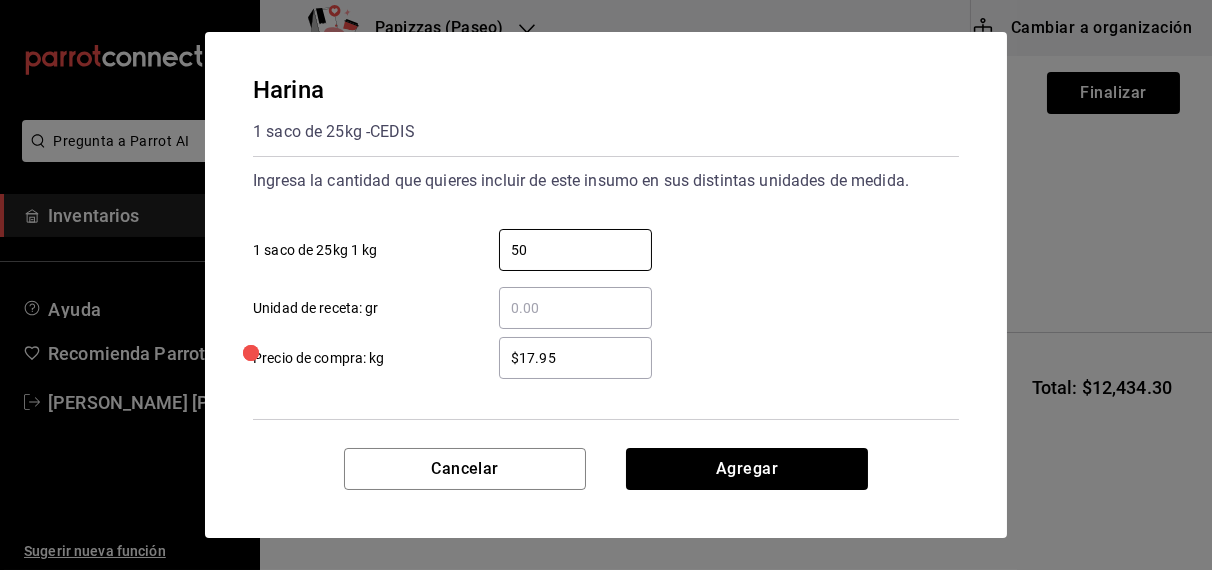 type on "50" 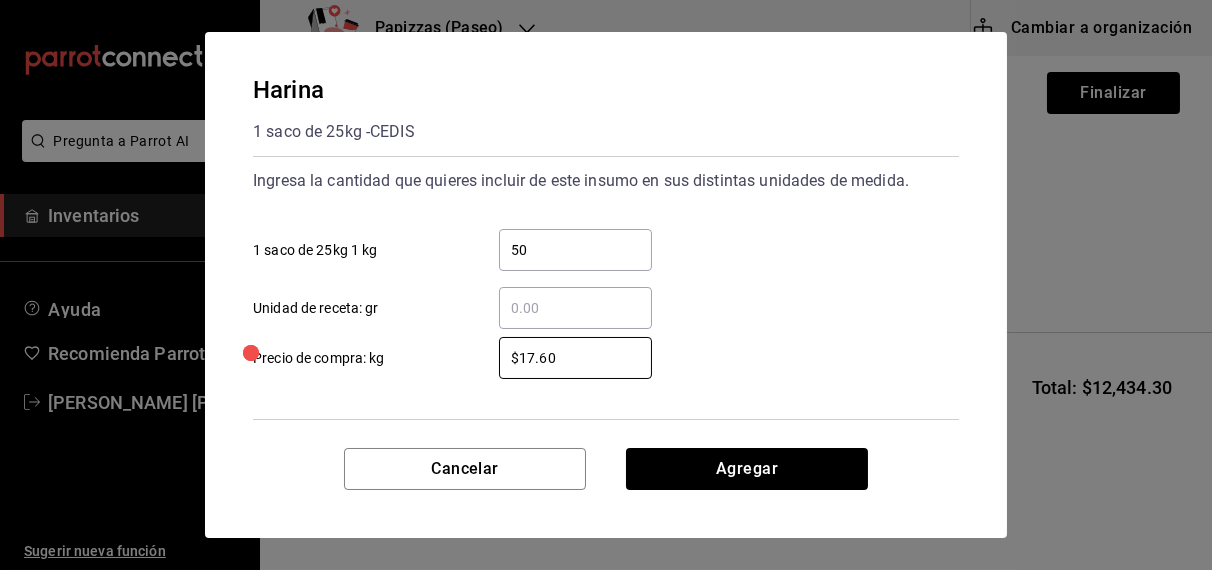 type on "$17.60" 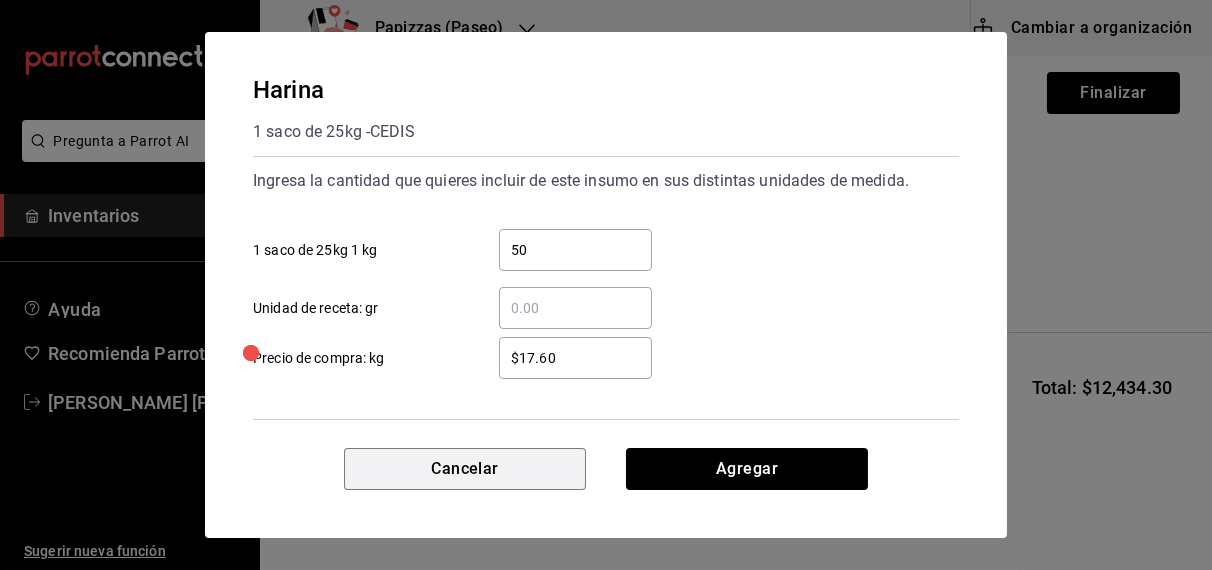 type 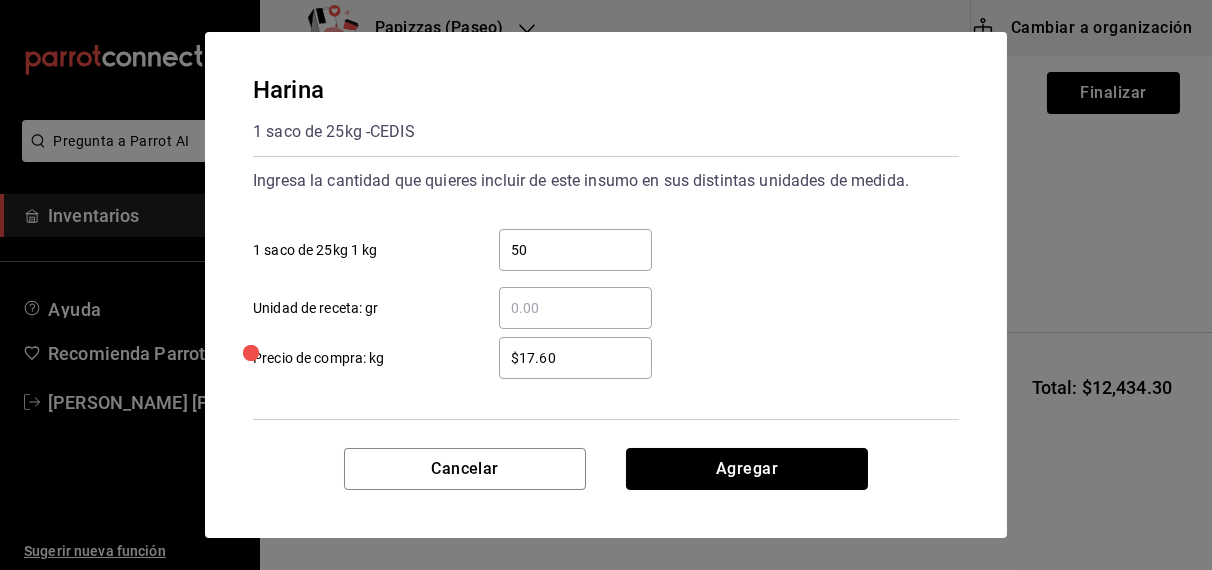 type 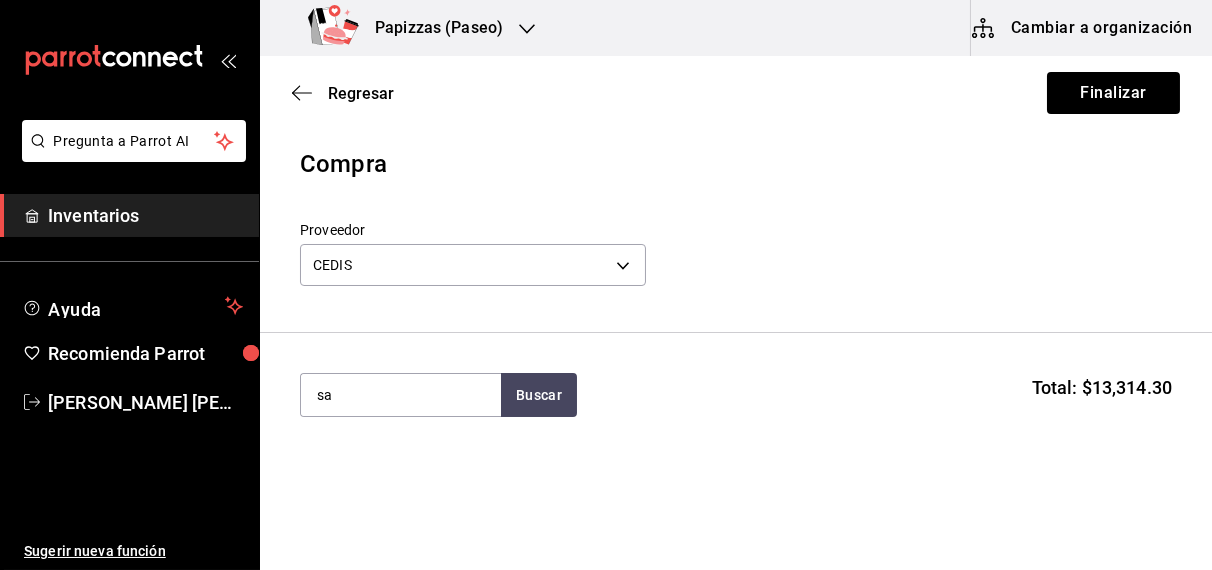 type on "s" 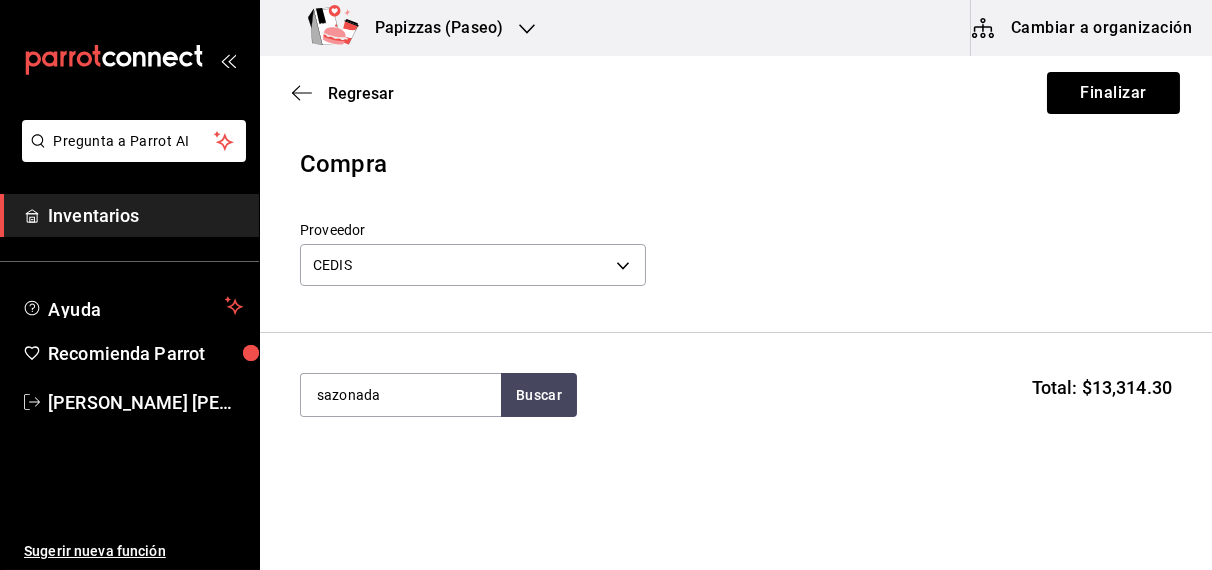 type on "sazonada" 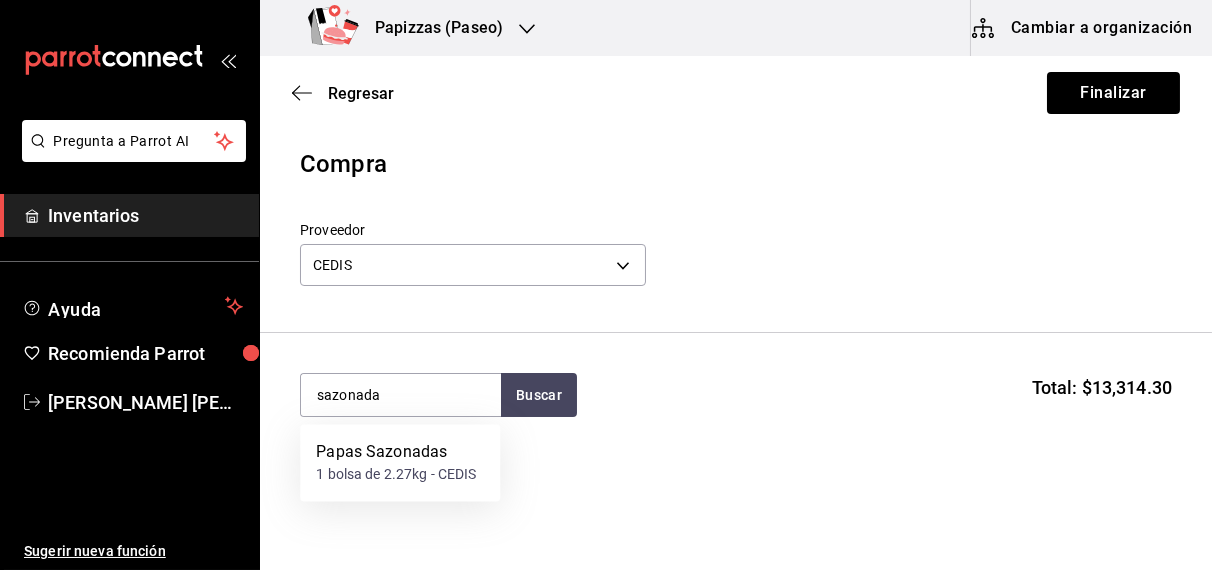 click on "1 bolsa de 2.27kg - CEDIS" at bounding box center (396, 475) 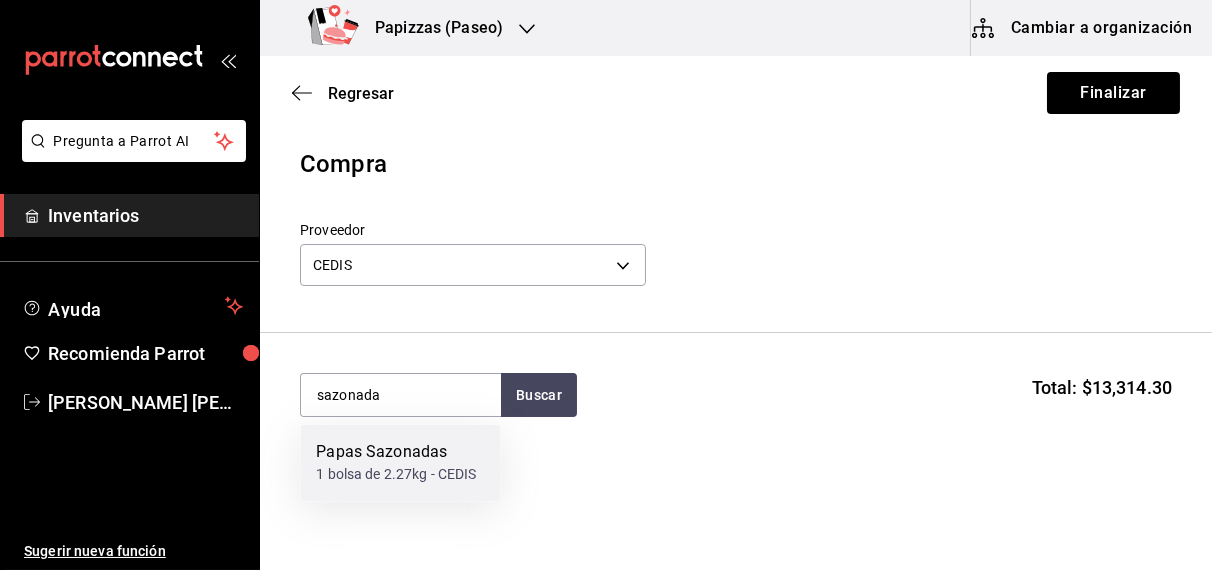 type 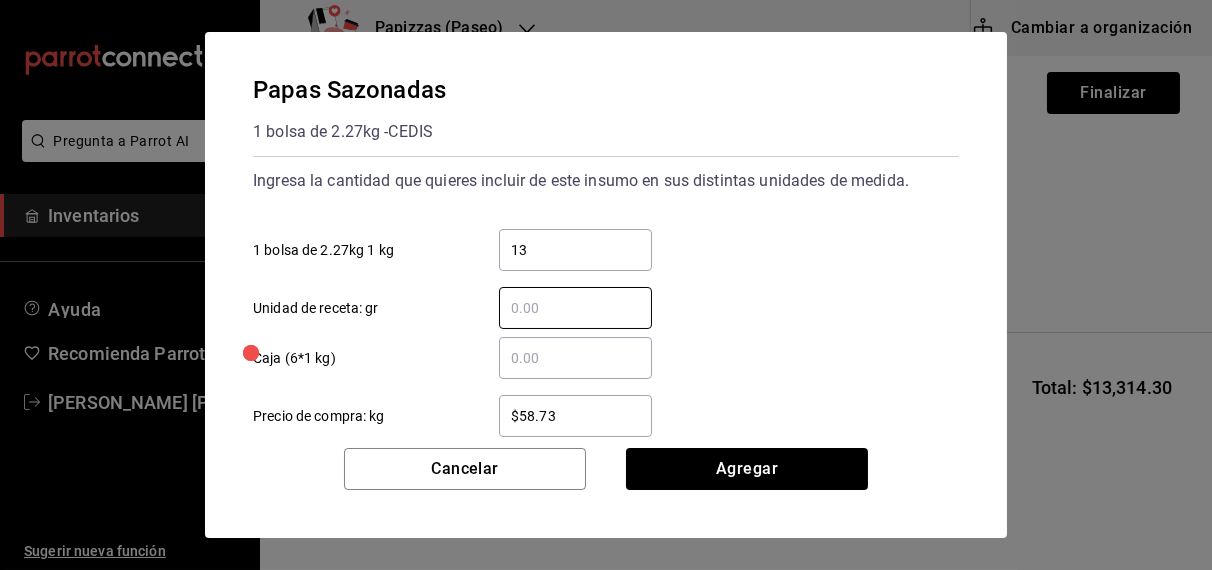 click on "13" at bounding box center (575, 250) 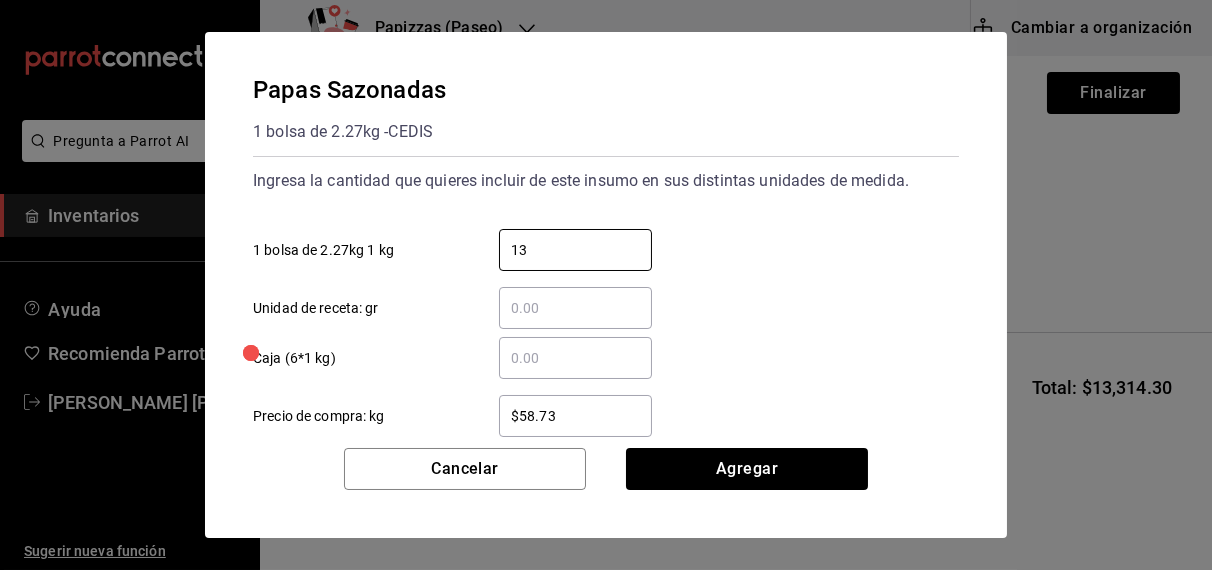 type on "13.62" 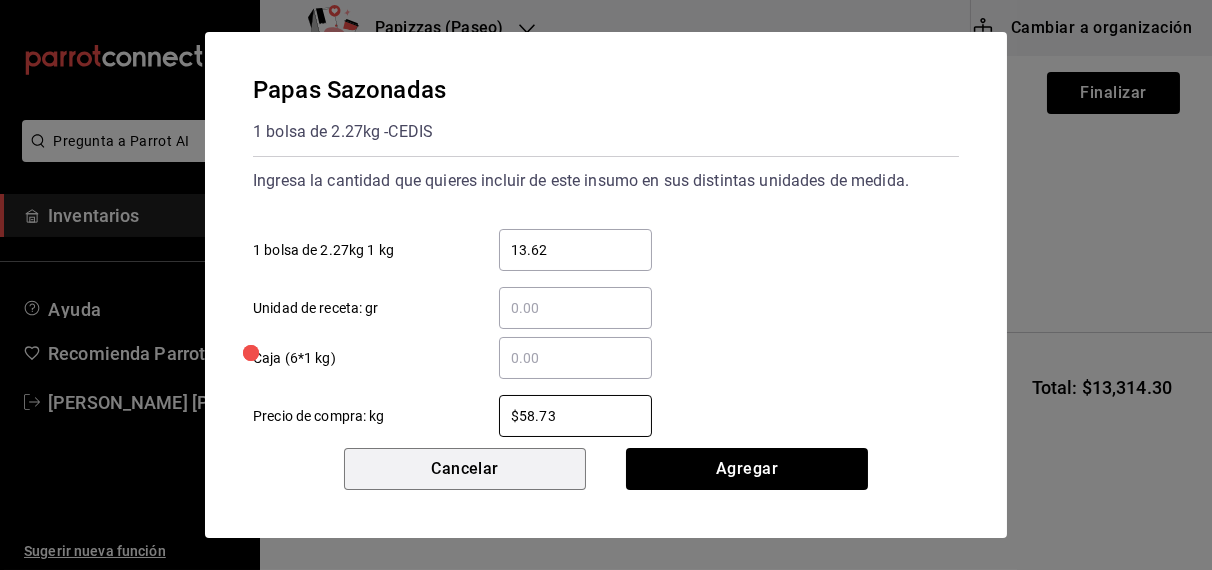 type 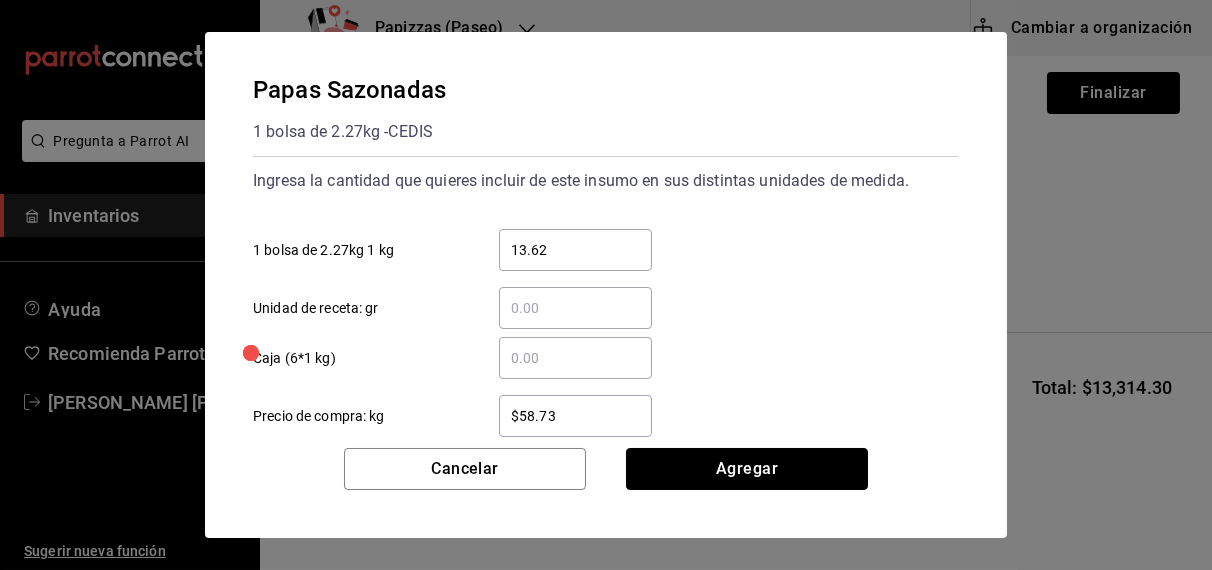 type 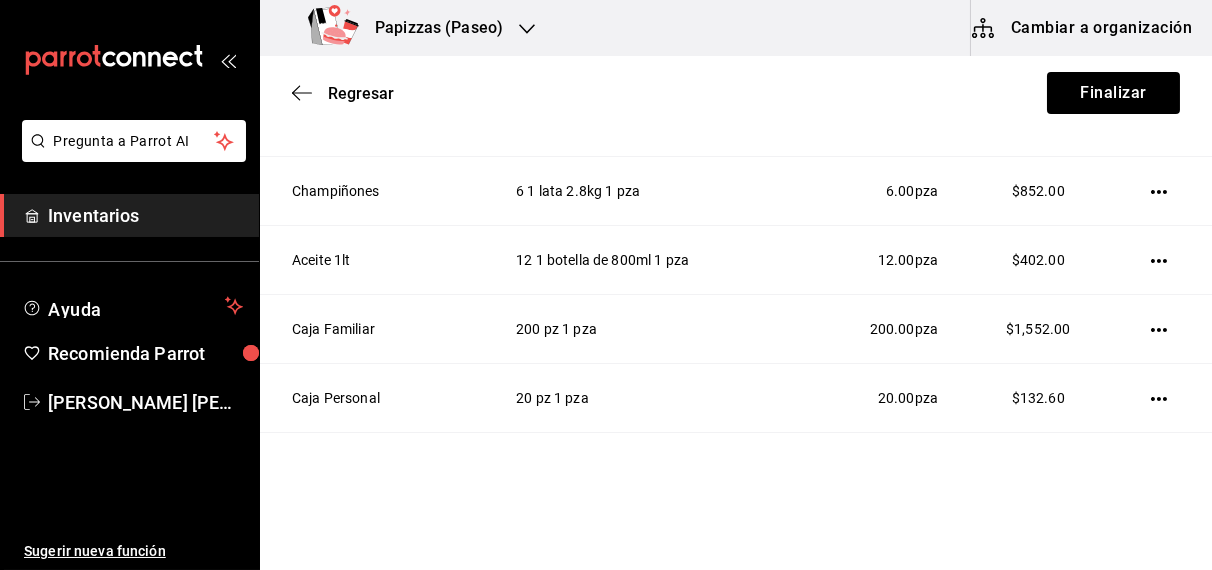 scroll, scrollTop: 468, scrollLeft: 0, axis: vertical 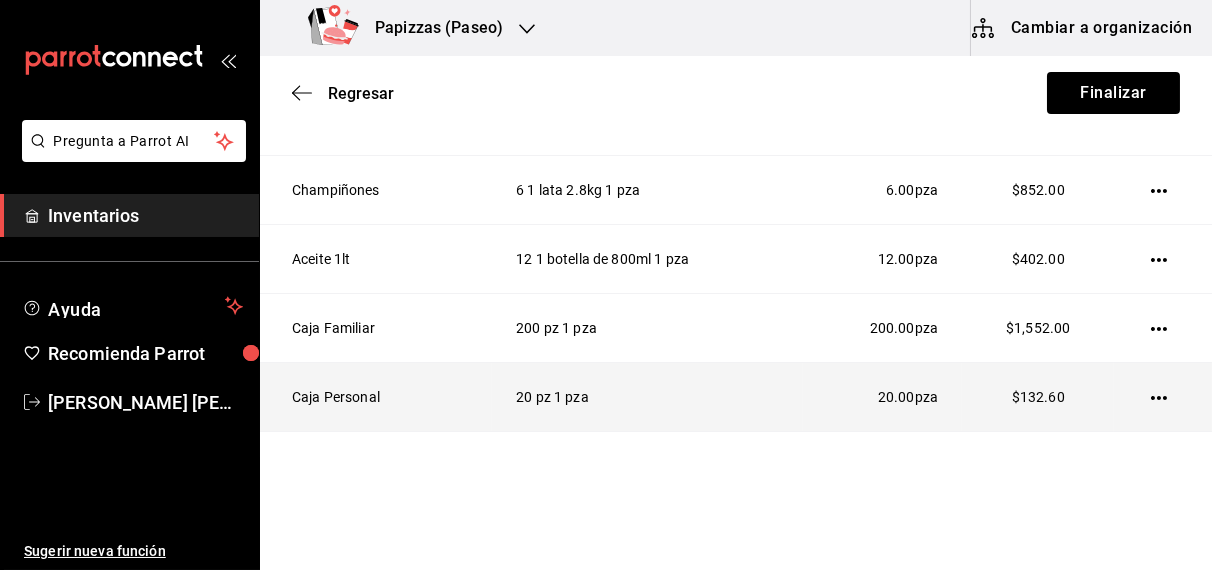 click 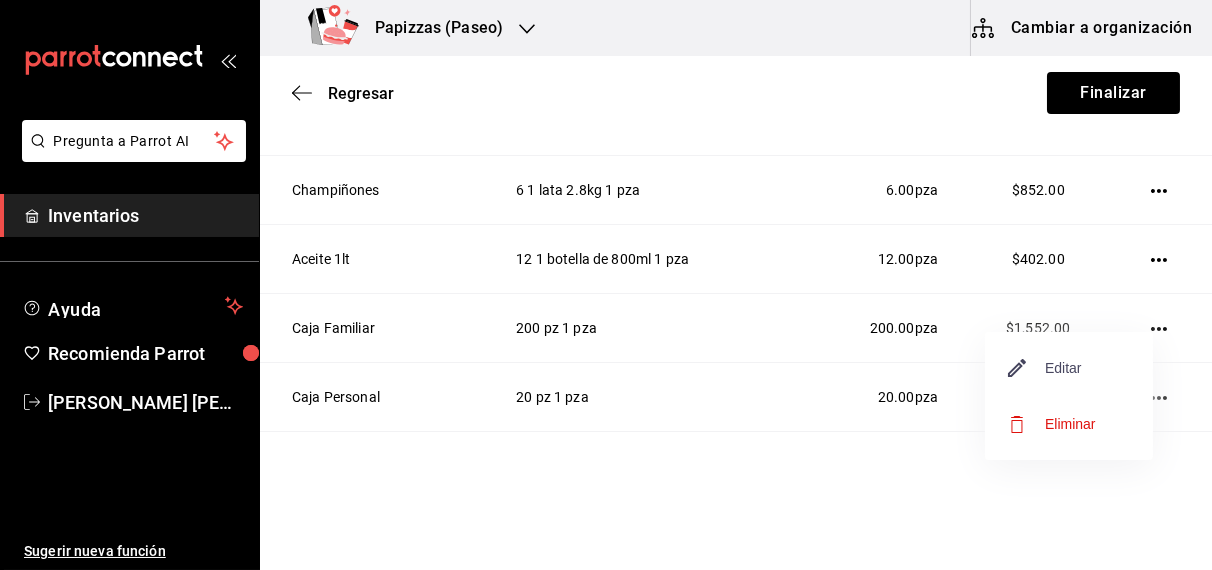 click on "Editar" at bounding box center (1045, 368) 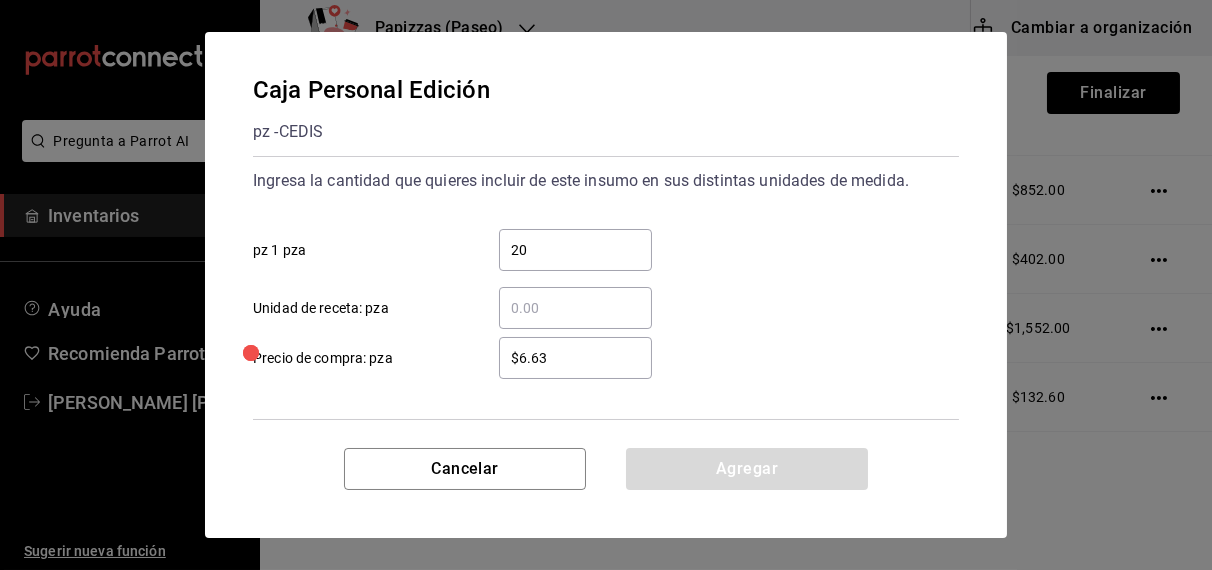 click on "20" at bounding box center (575, 250) 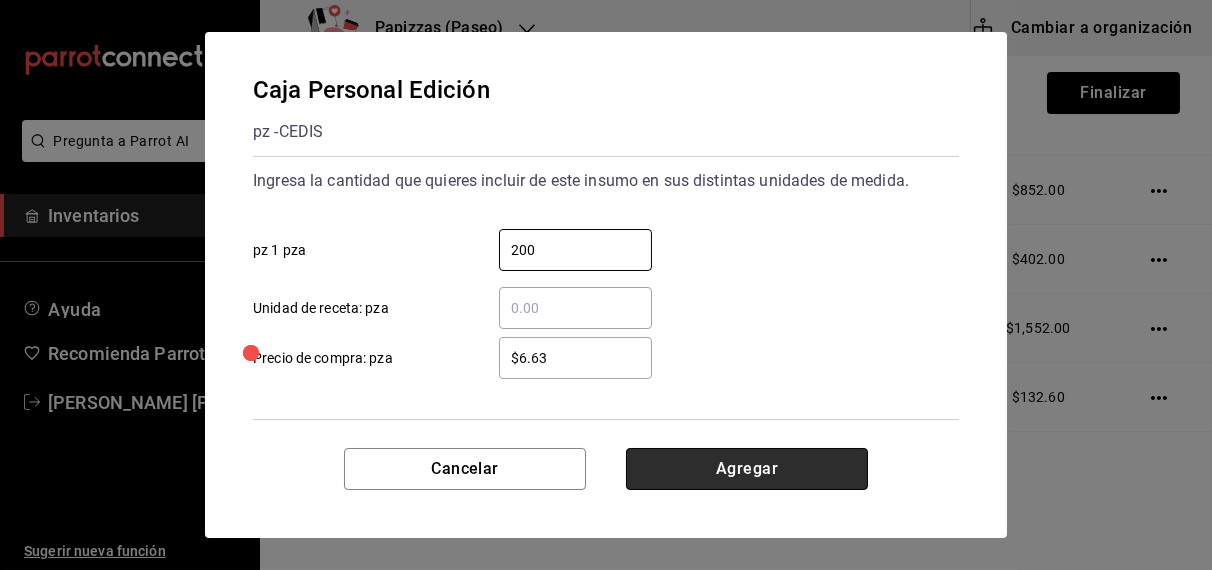 click on "Agregar" at bounding box center [747, 469] 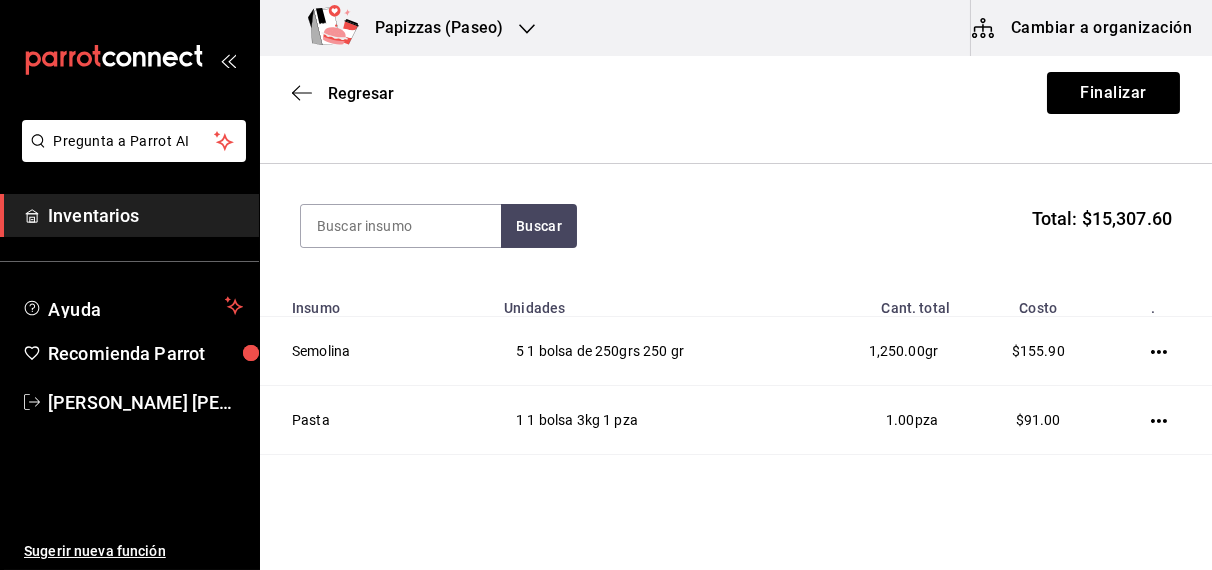 scroll, scrollTop: 0, scrollLeft: 0, axis: both 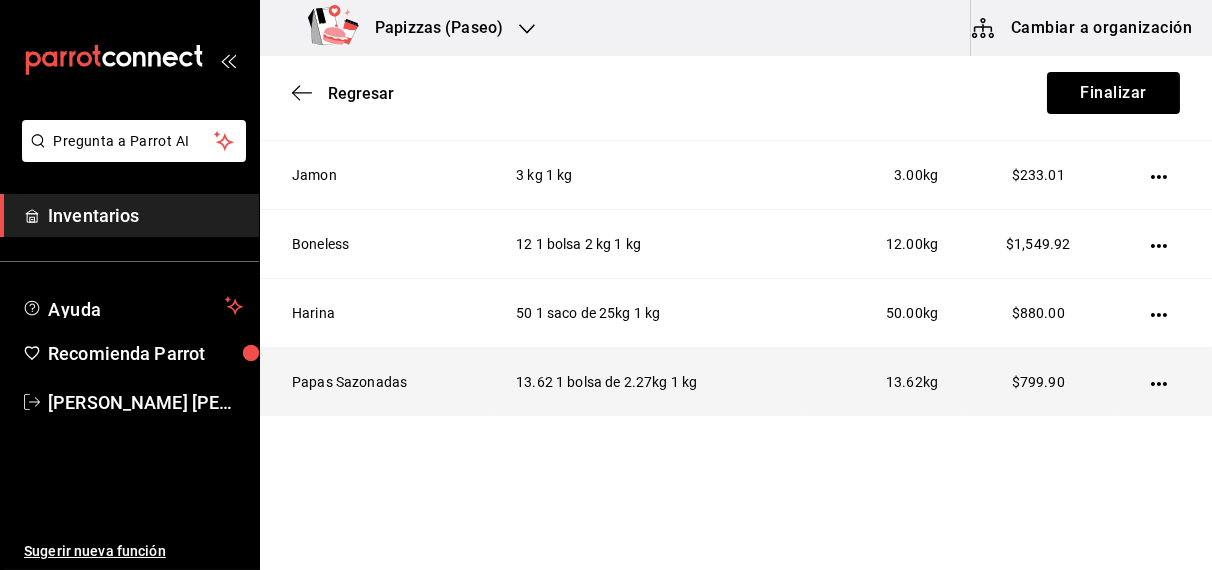click 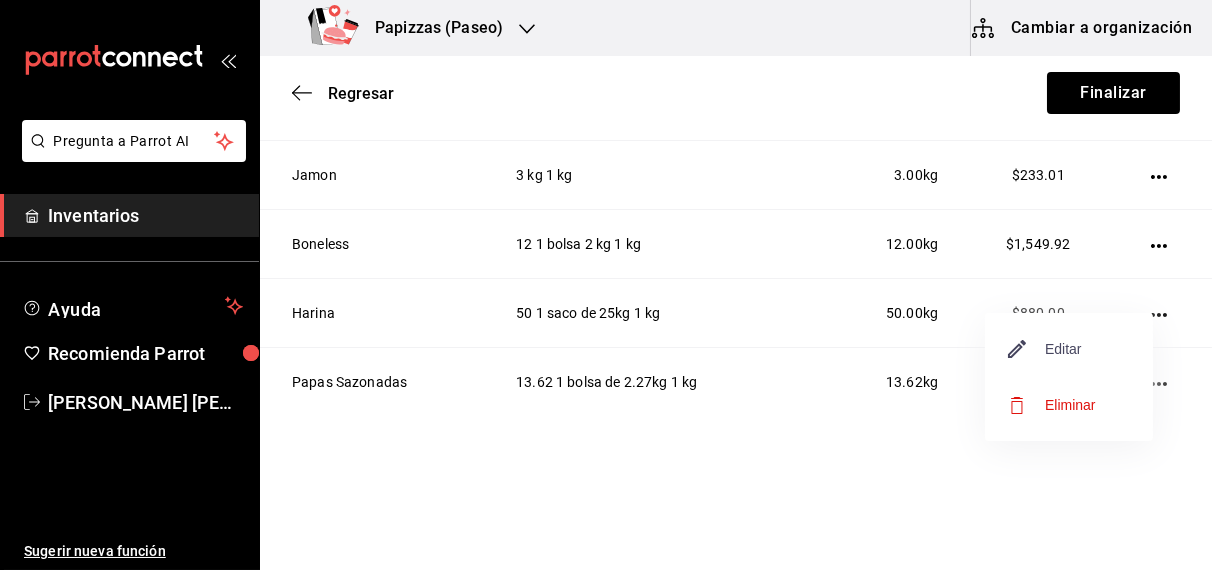 click on "Editar" at bounding box center (1045, 349) 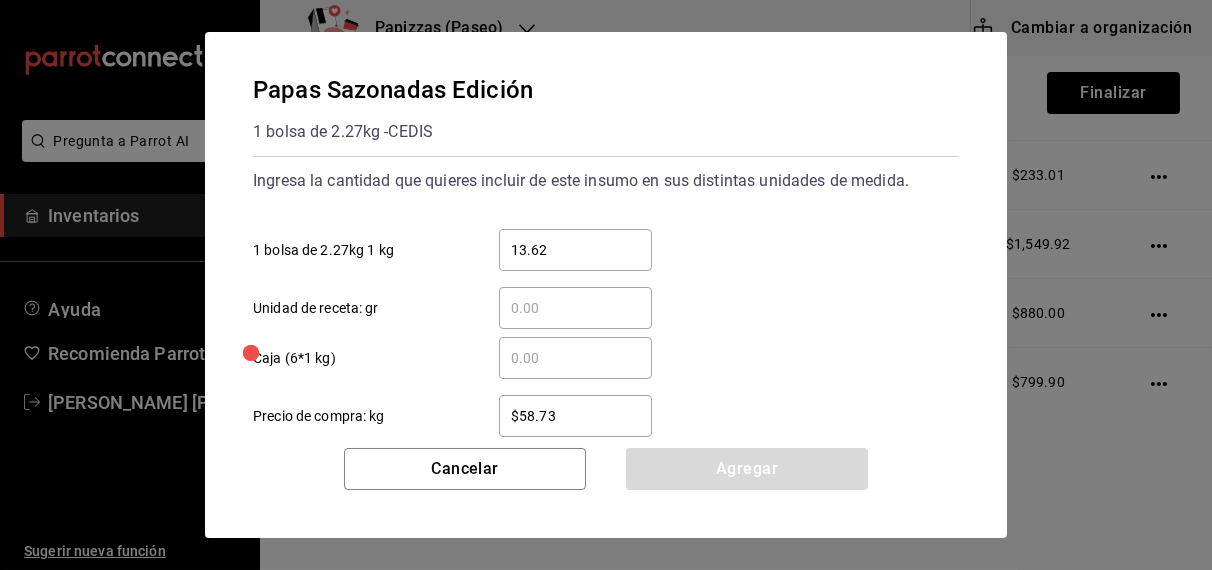 click on "13.62" at bounding box center [575, 250] 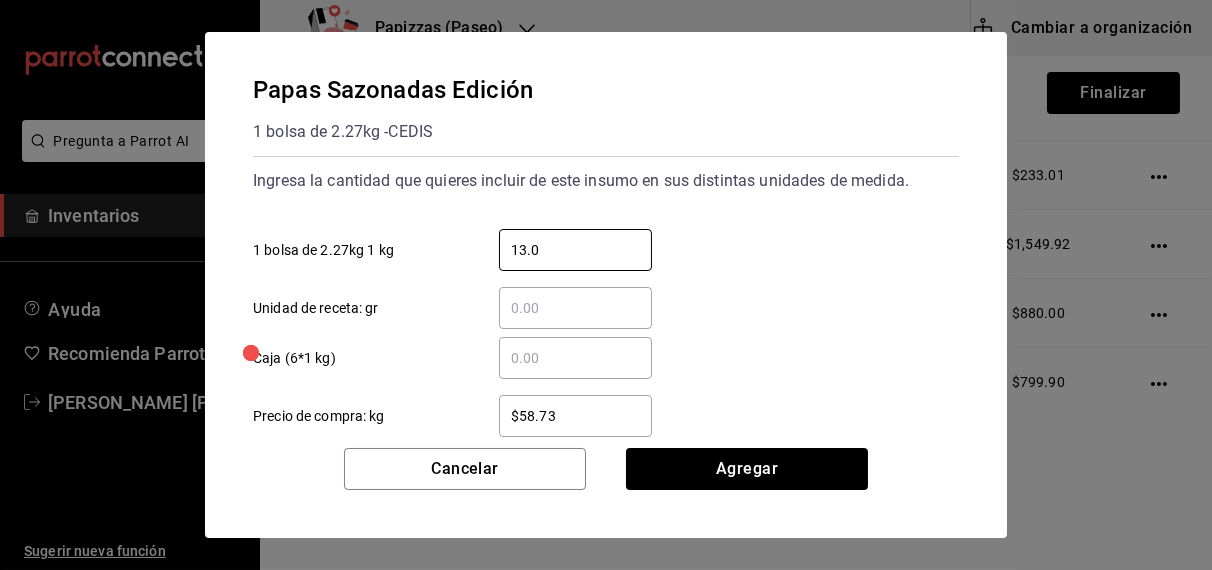 type on "13.00" 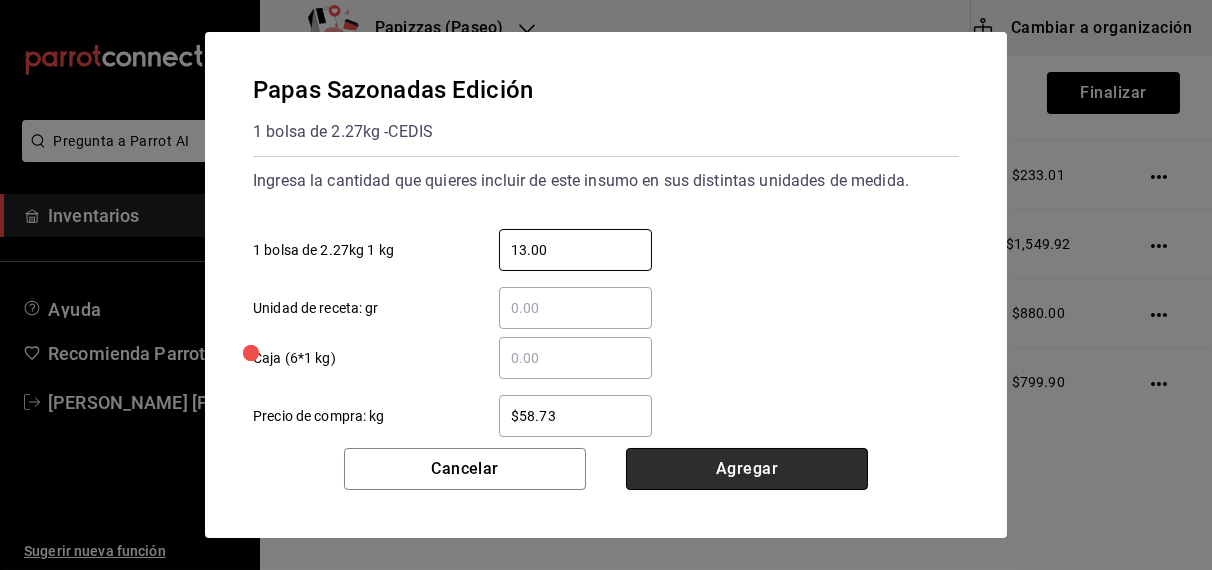 click on "Agregar" at bounding box center (747, 469) 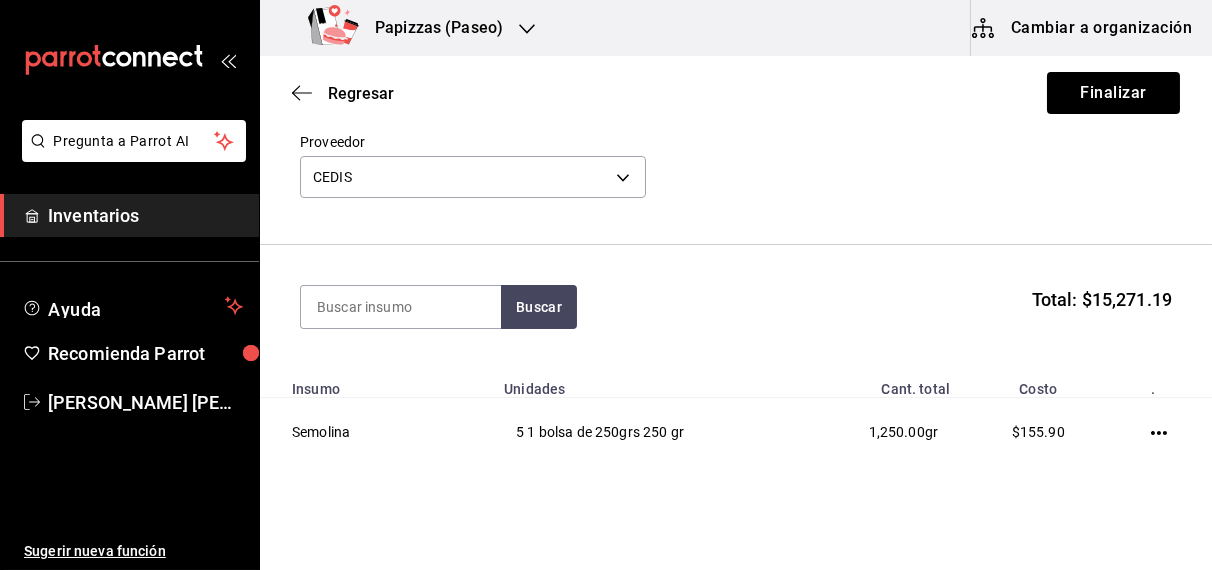 scroll, scrollTop: 56, scrollLeft: 0, axis: vertical 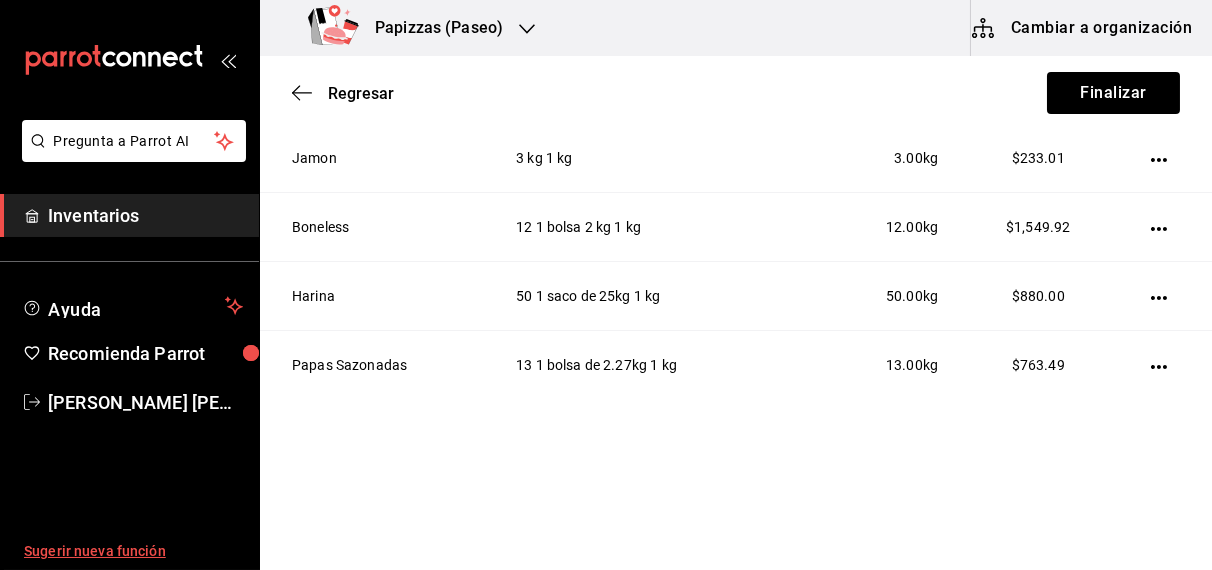 click 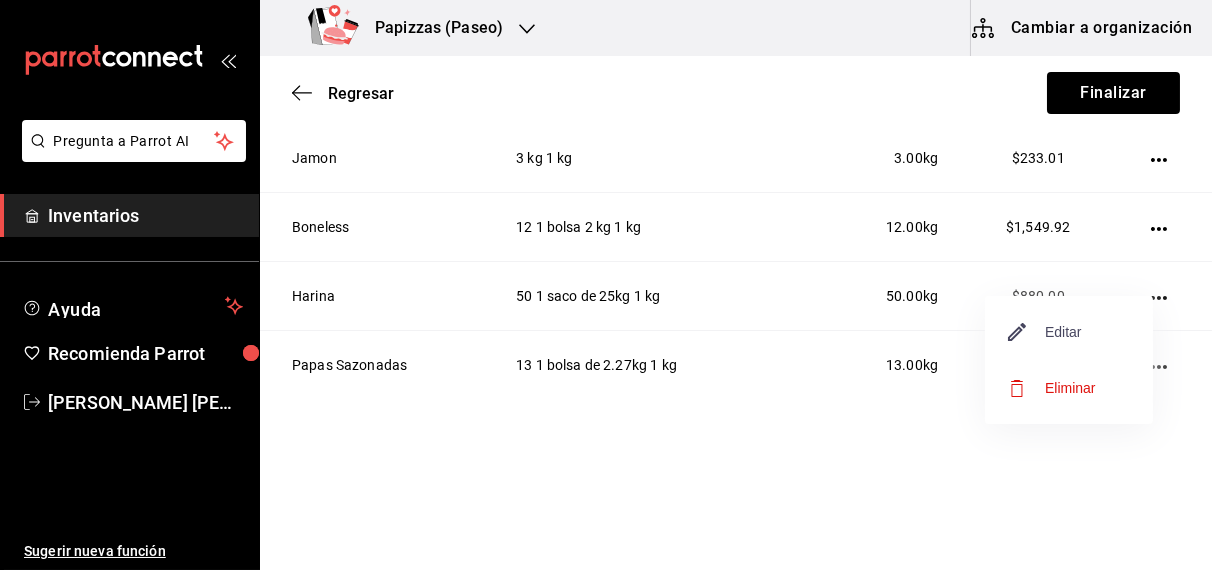 click on "Editar" at bounding box center [1045, 332] 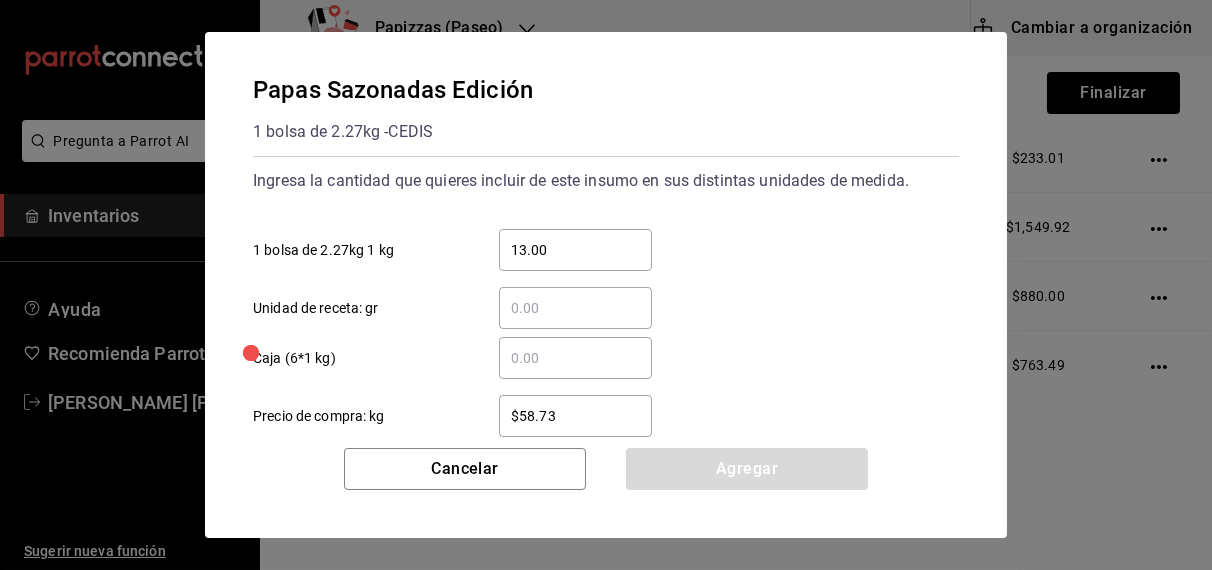 click on "13.00" at bounding box center (575, 250) 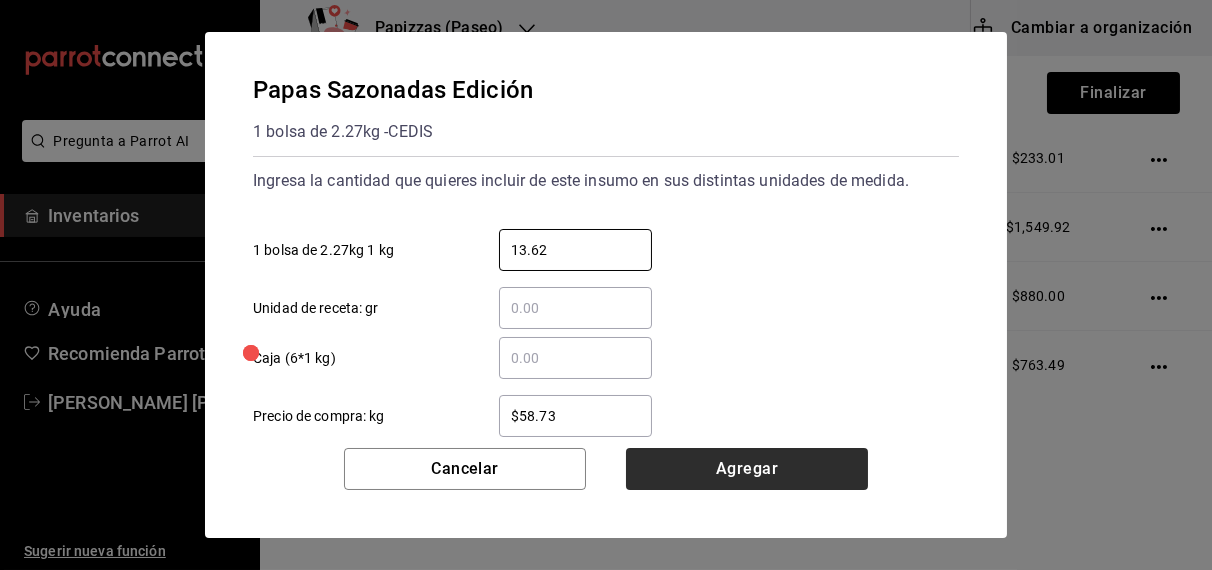 type on "13.62" 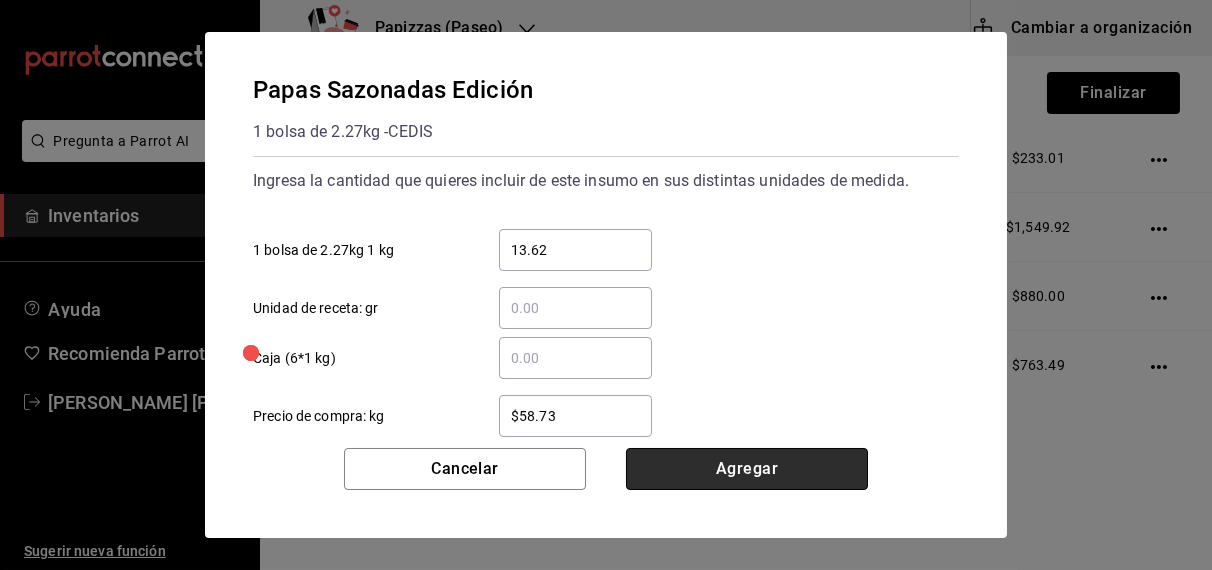 click on "Agregar" at bounding box center (747, 469) 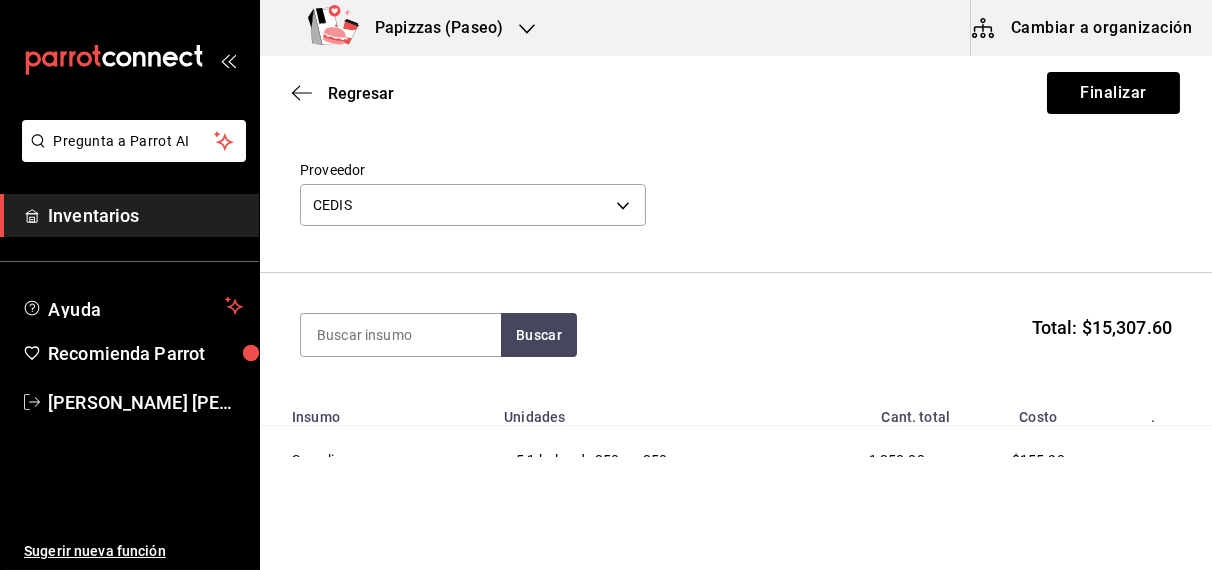 scroll, scrollTop: 59, scrollLeft: 0, axis: vertical 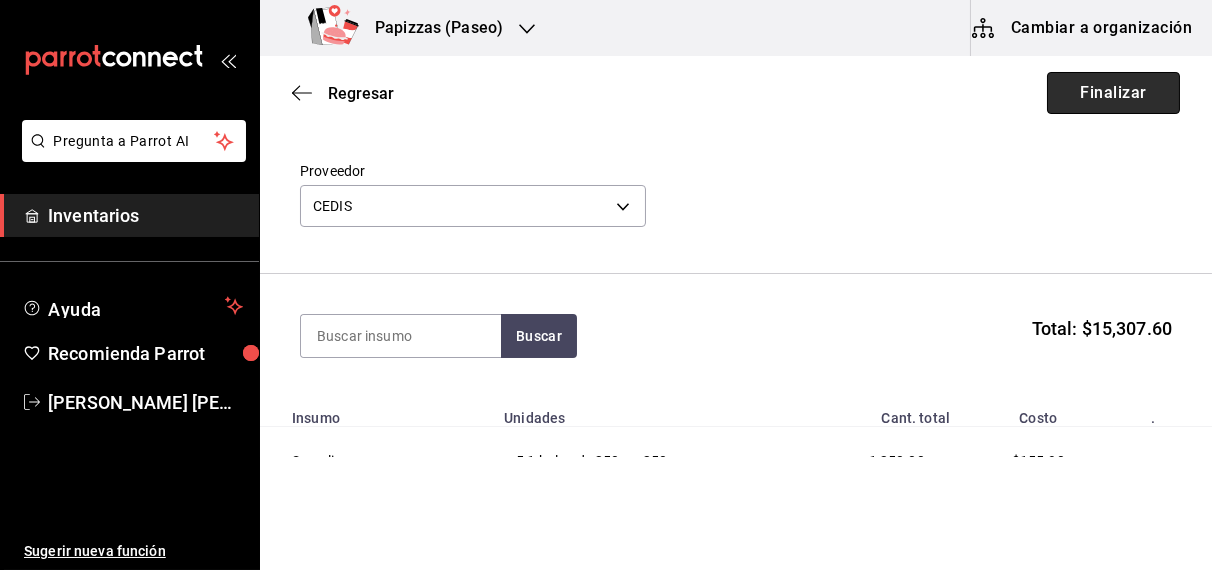 click on "Finalizar" at bounding box center (1113, 93) 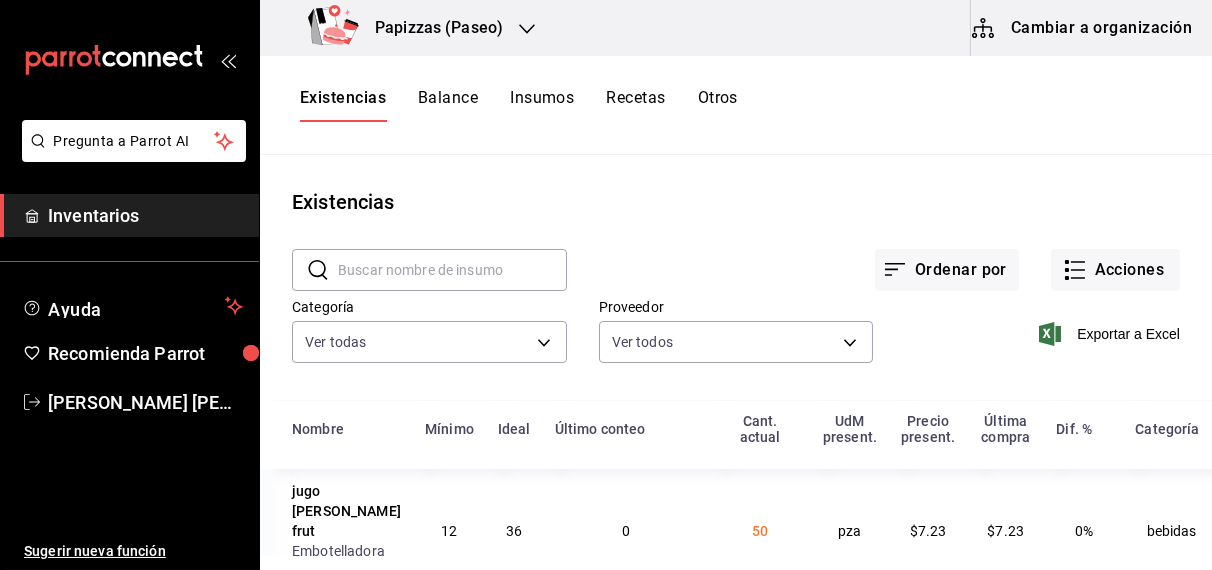 scroll, scrollTop: 41, scrollLeft: 0, axis: vertical 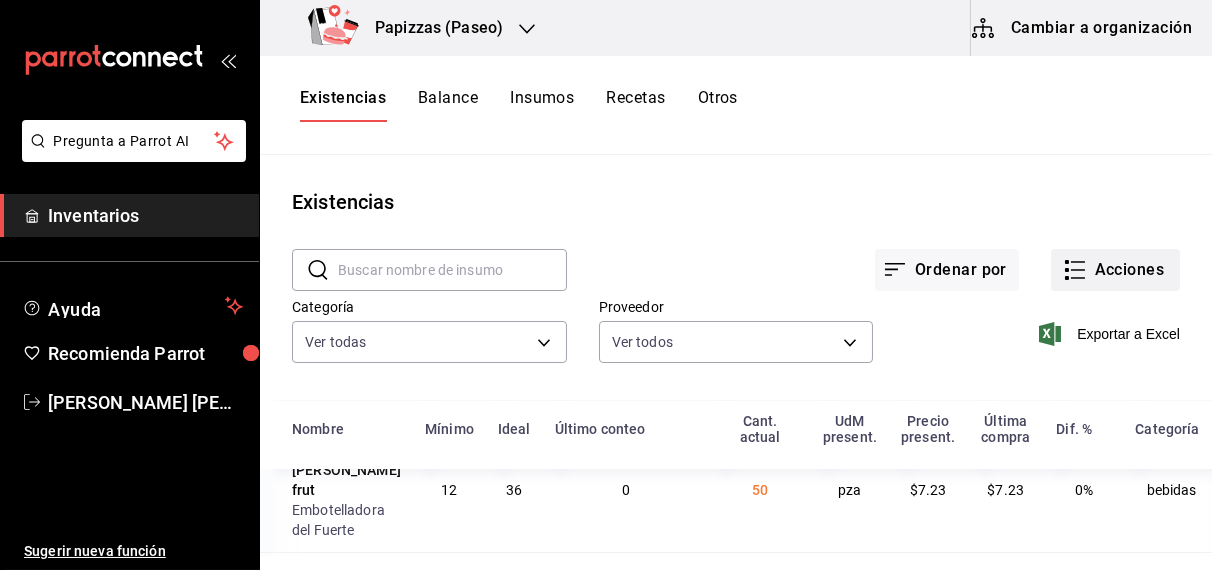 click on "Acciones" at bounding box center (1115, 270) 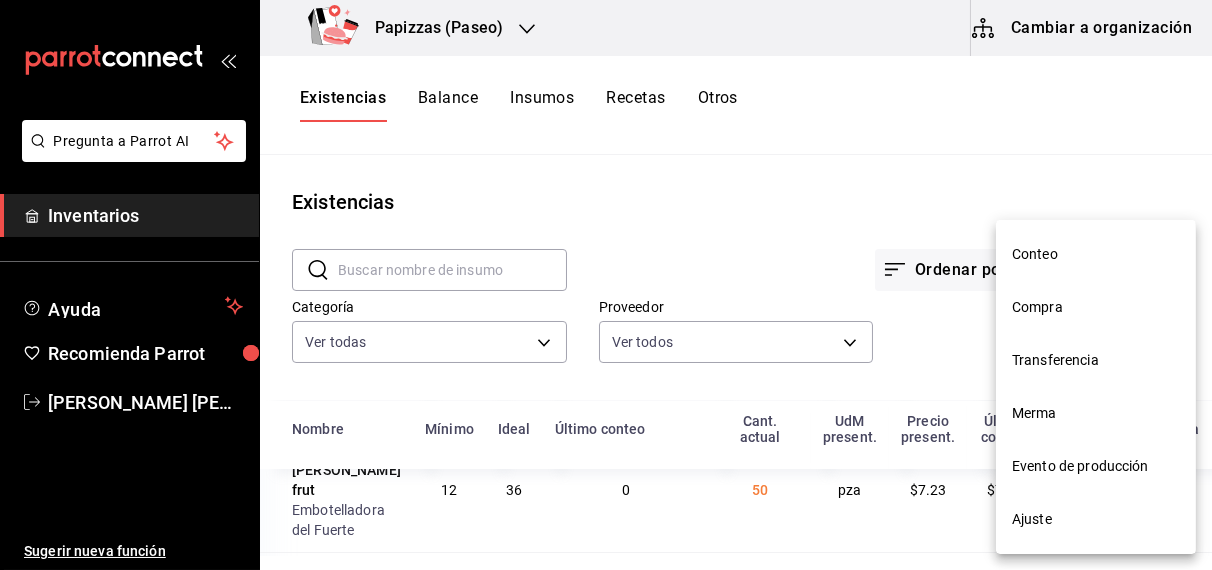 click on "Compra" at bounding box center [1096, 307] 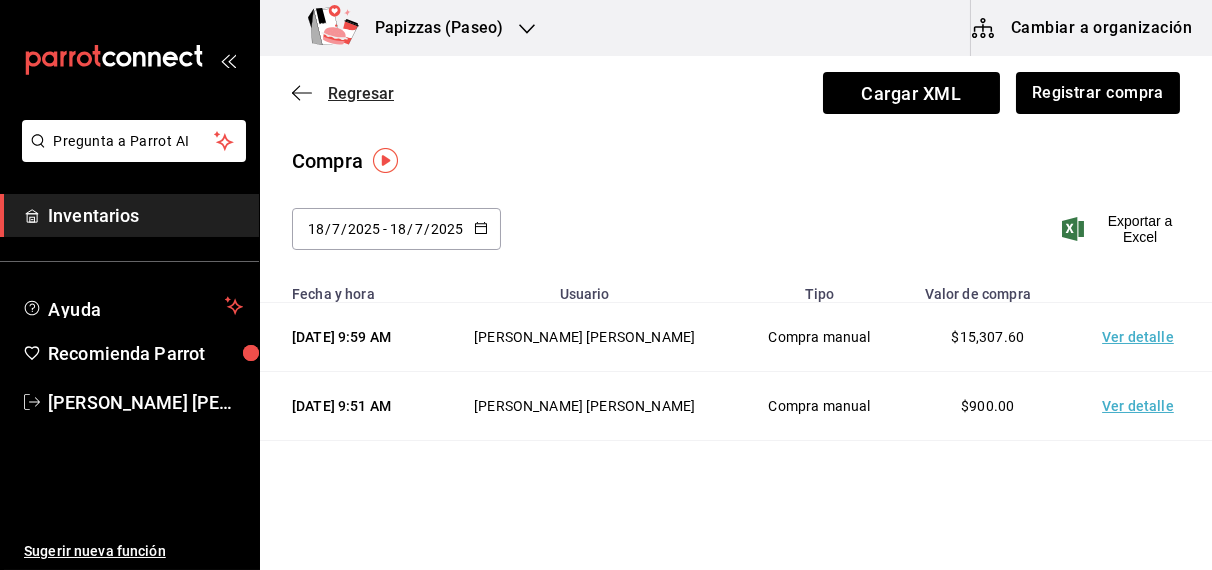 click on "Regresar" at bounding box center (361, 93) 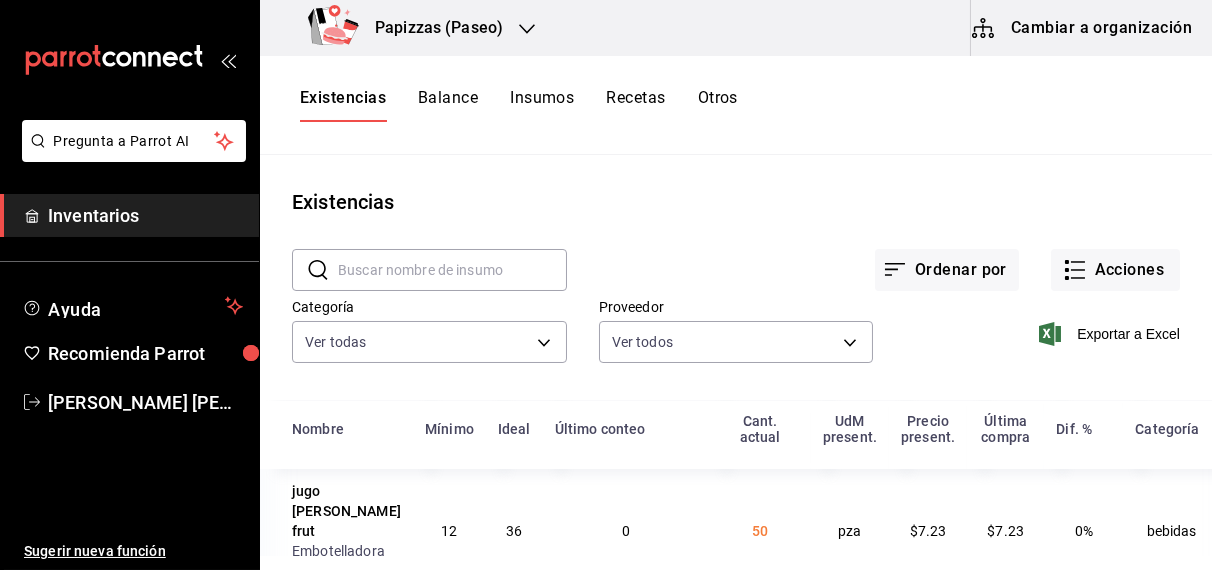 click on "Otros" at bounding box center (718, 105) 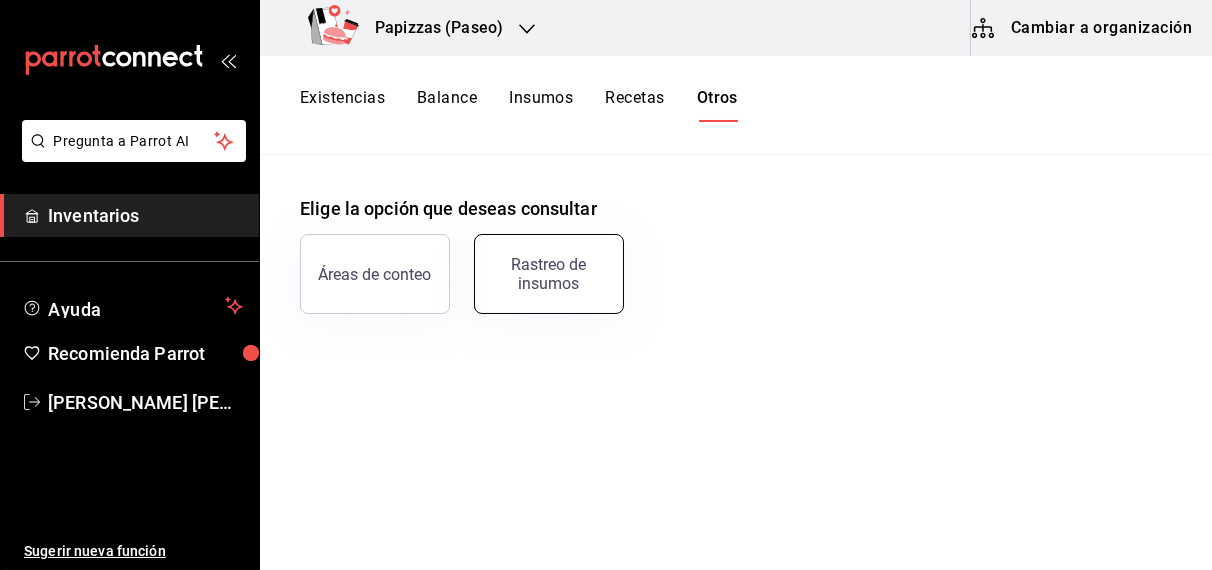 click on "Rastreo de insumos" at bounding box center (549, 274) 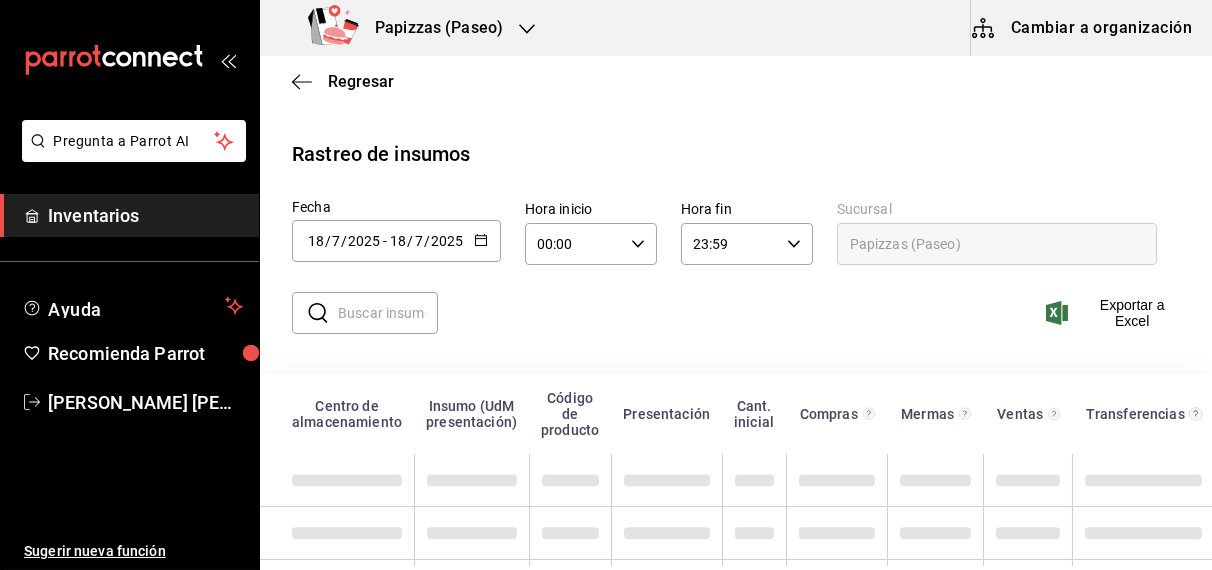 click 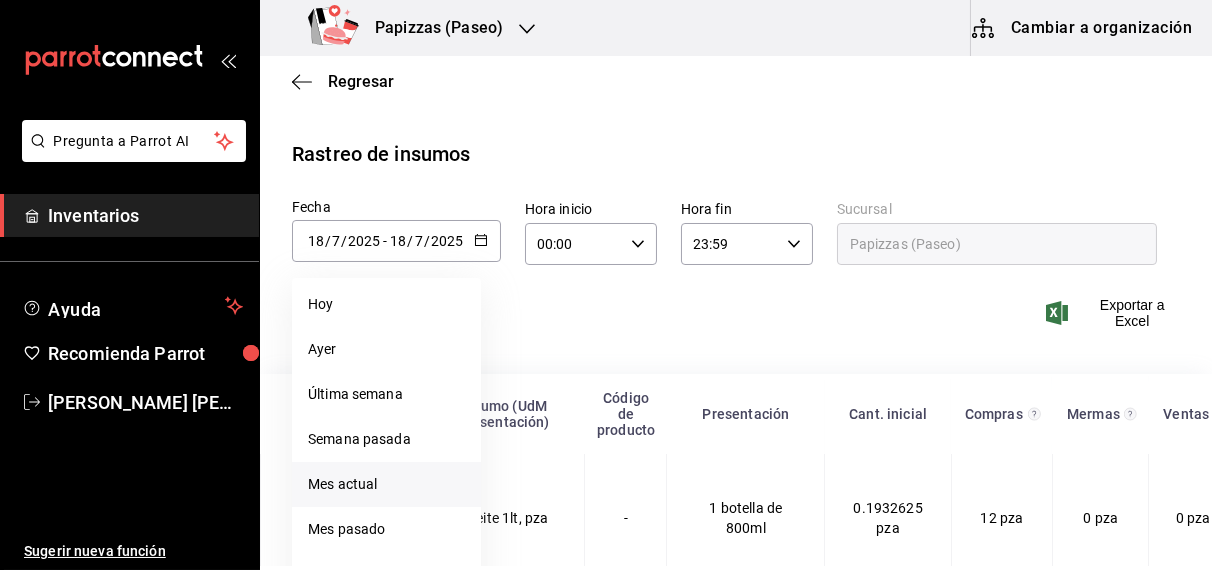 click on "Mes actual" at bounding box center (386, 484) 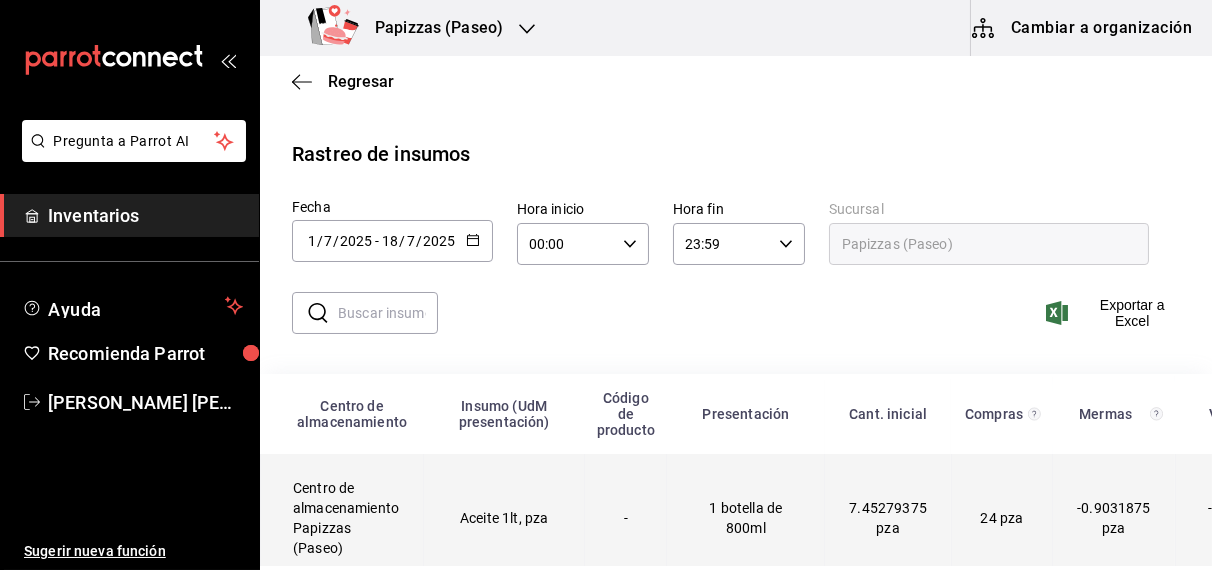 click on "Aceite 1lt, pza" at bounding box center (504, 518) 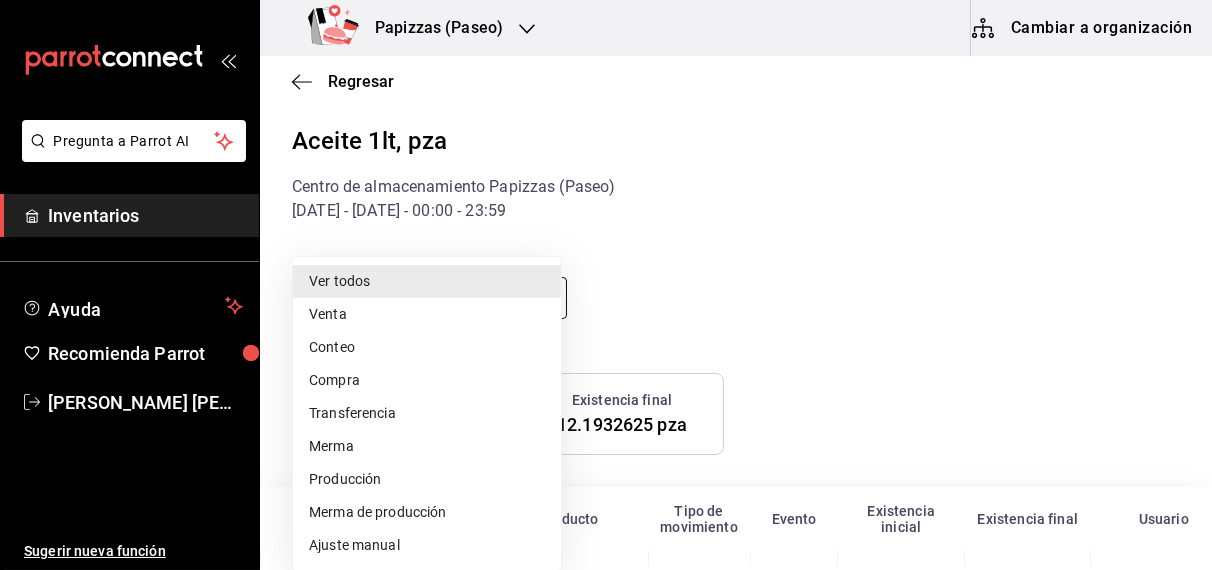 click on "Pregunta a Parrot AI Inventarios   Ayuda Recomienda Parrot   [PERSON_NAME] [PERSON_NAME]   Sugerir nueva función   Papizzas (Paseo) Cambiar a organización Regresar Aceite 1lt, pza Centro de almacenamiento Papizzas (Paseo) [DATE] - [DATE] - 00:00 - 23:59 Movimientos Ver todos default Existencia inicial 7.45279375 pza Existencia final 12.1932625 pza Fecha y hora Cantidad (UdM) presentación Producto Tipo de movimiento Evento Existencia inicial Existencia final Usuario [DATE] 12:15 PM -0.01328125 pza Mexicana Personal Venta 010725-P-0002 Salida 7.45279375 pza 7.4395125 pza [PERSON_NAME] Layja [PERSON_NAME] [DATE] 12:25 PM -0.01328125 pza Peperoni Personal Venta 010725-P-0003 Salida 7.4395125 pza 7.42623125 pza [PERSON_NAME] Layja [PERSON_NAME] [DATE] 12:41 PM -0.0265625 pza Peperoni Venta 010725-P-0004 Salida 7.42623125 pza 7.39966875 pza [PERSON_NAME] Layja [PERSON_NAME] [DATE] 1:42 PM -0.01328125 pza Peperoni Personal Venta 010725-P-0005 Salida 7.39966875 pza 7.3863875 pza -0.0265625 pza" at bounding box center (606, 283) 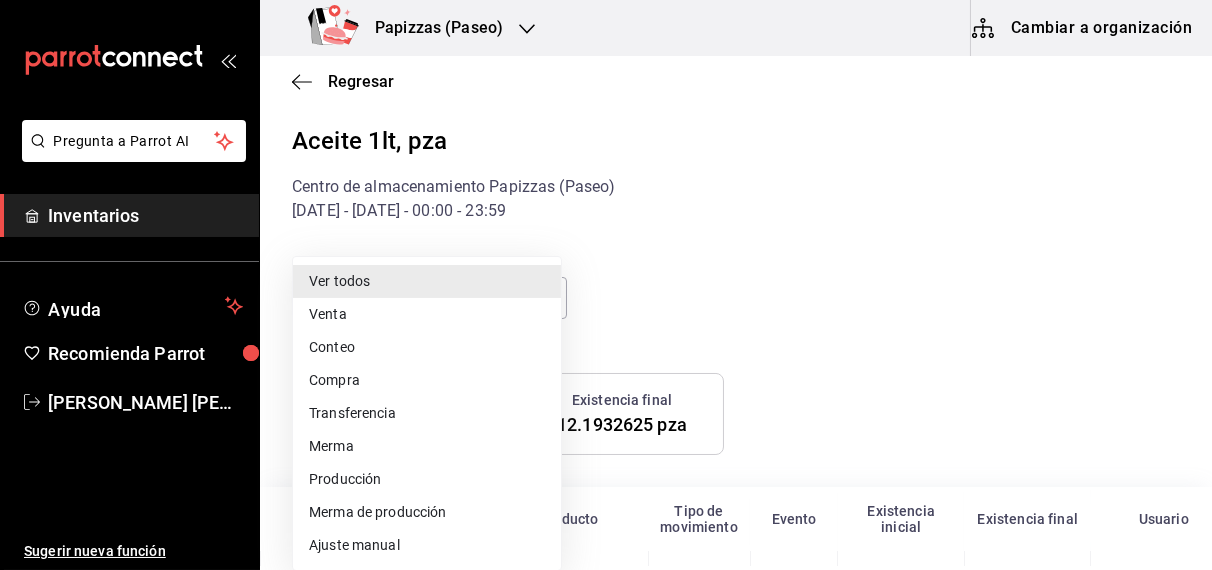 click on "Ajuste manual" at bounding box center (427, 545) 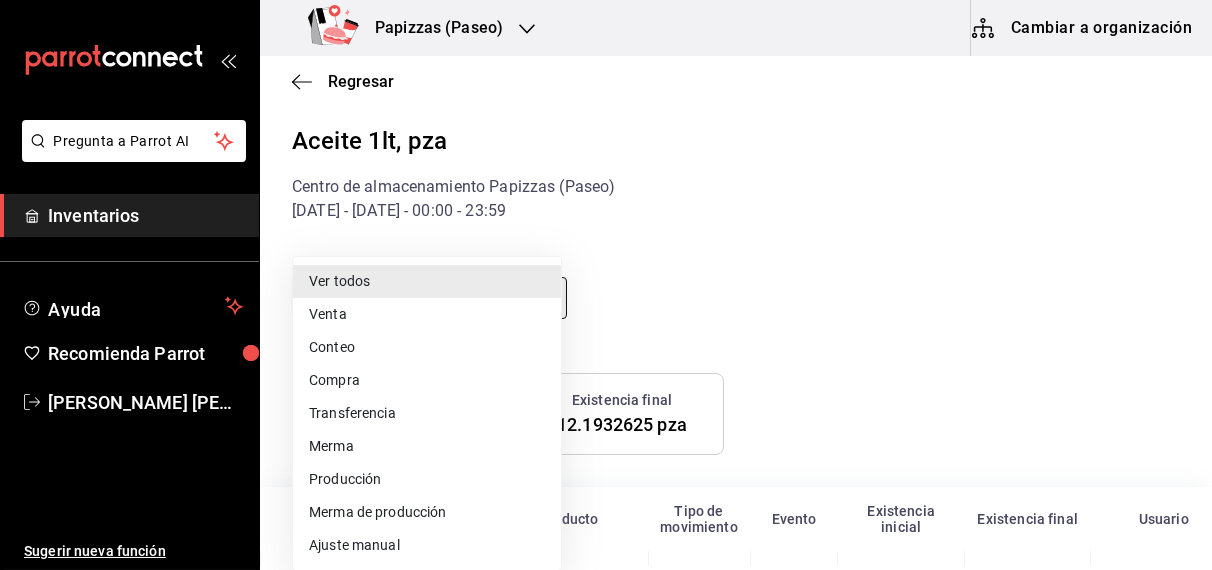 type on "MANUAL_ADJUSTMENT" 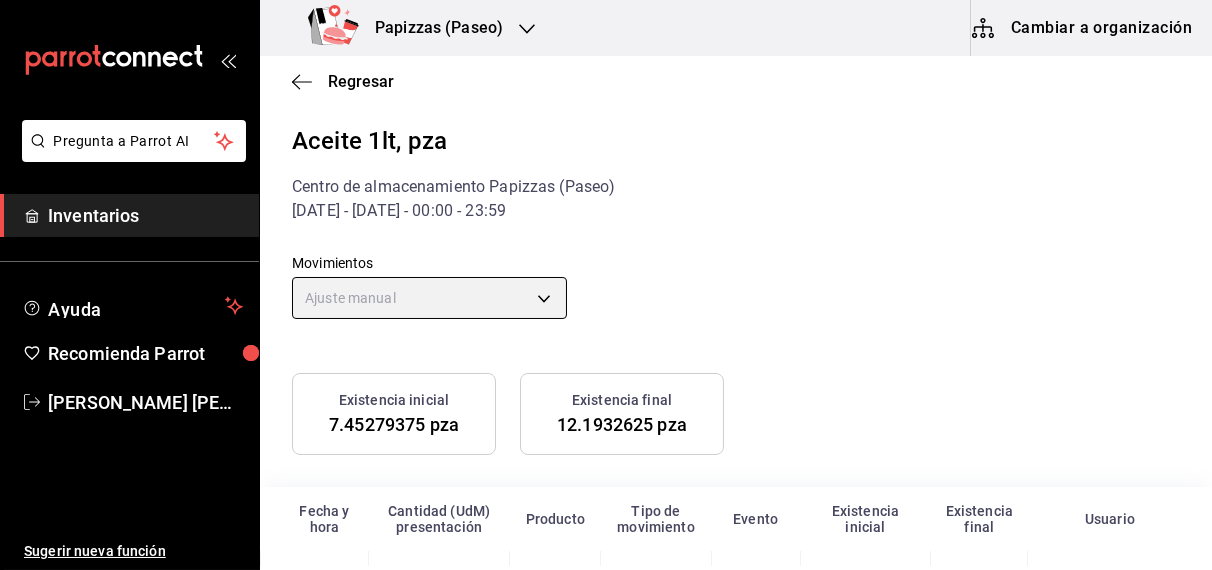 scroll, scrollTop: 121, scrollLeft: 0, axis: vertical 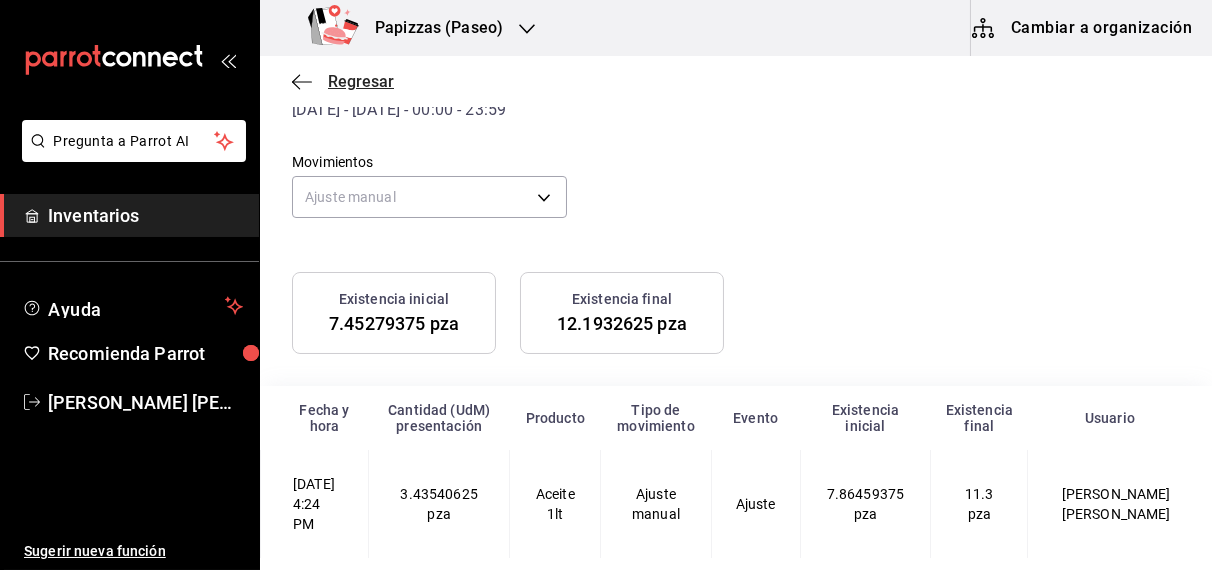 click on "Regresar" at bounding box center (361, 81) 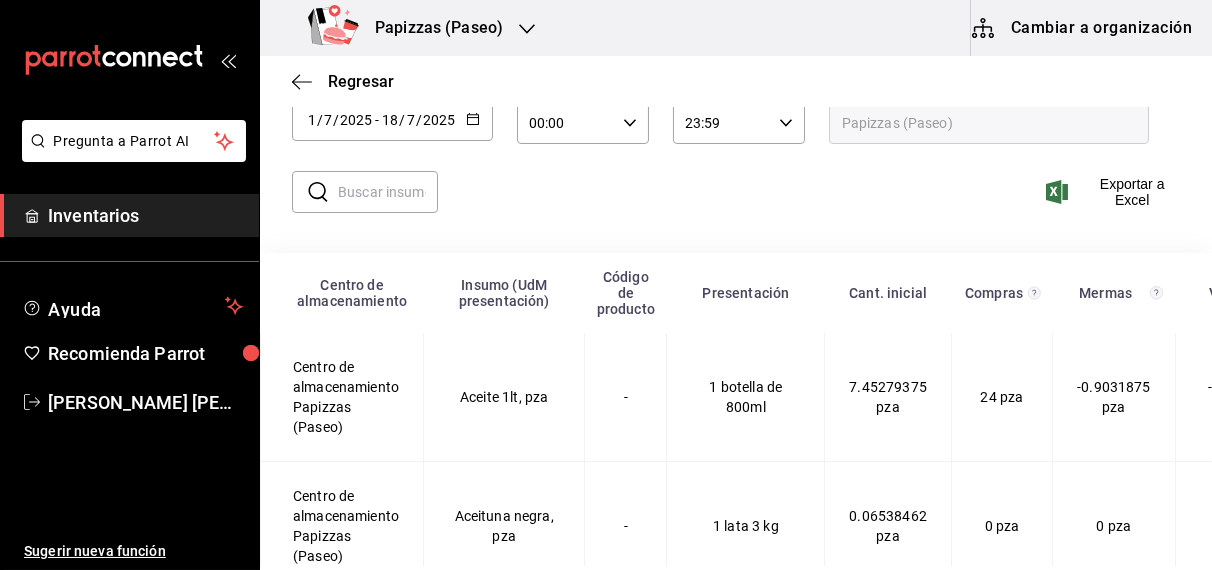scroll, scrollTop: 0, scrollLeft: 0, axis: both 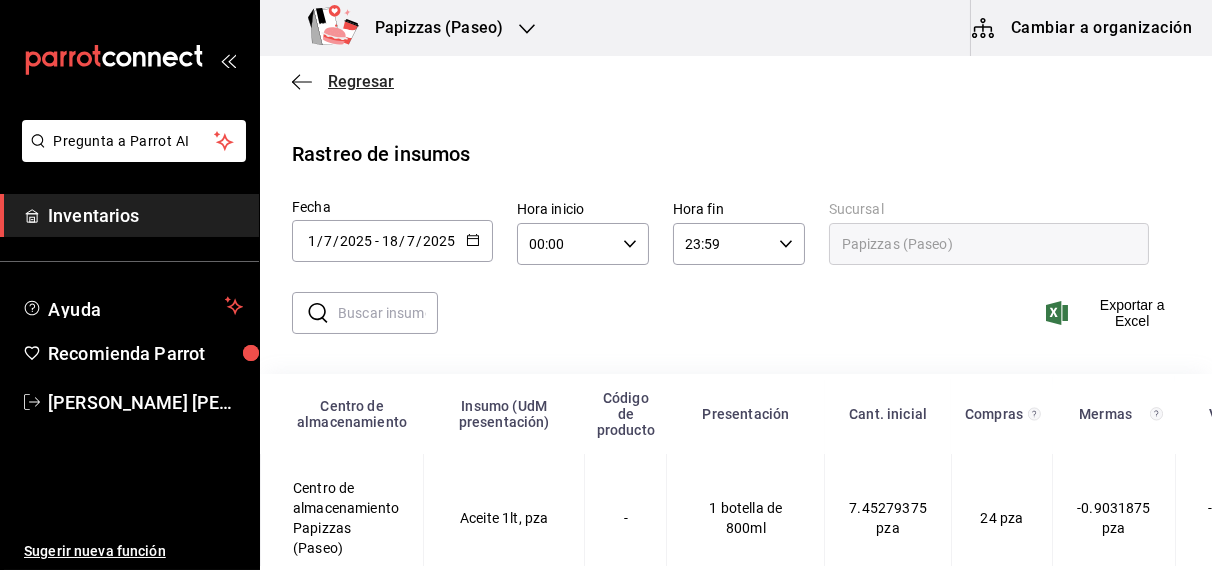 click on "Regresar" at bounding box center (361, 81) 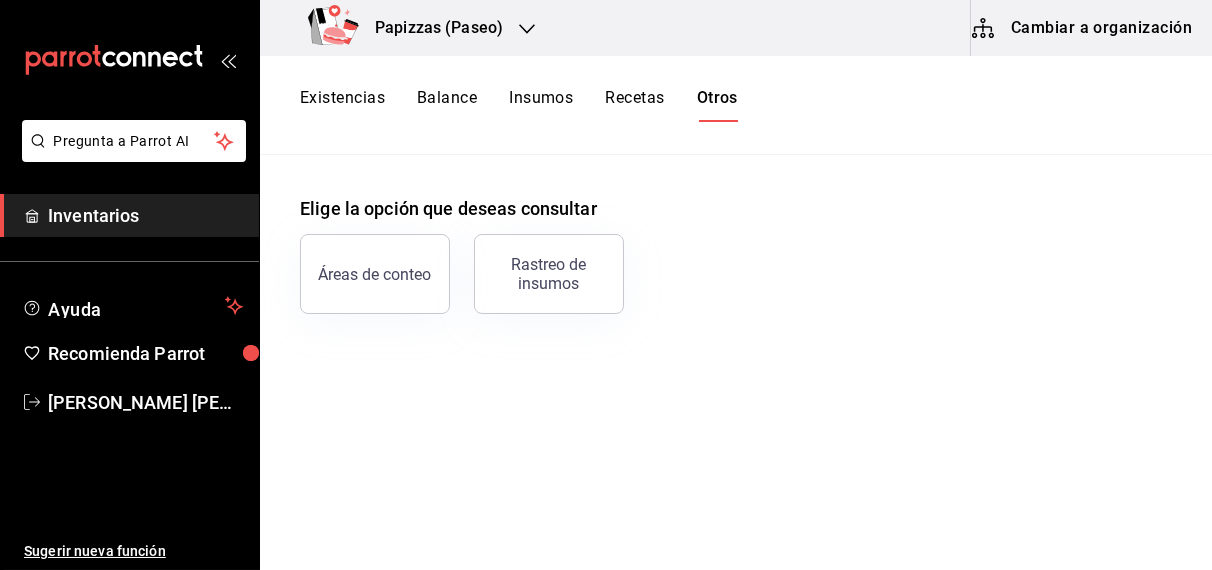 click on "Existencias" at bounding box center [342, 105] 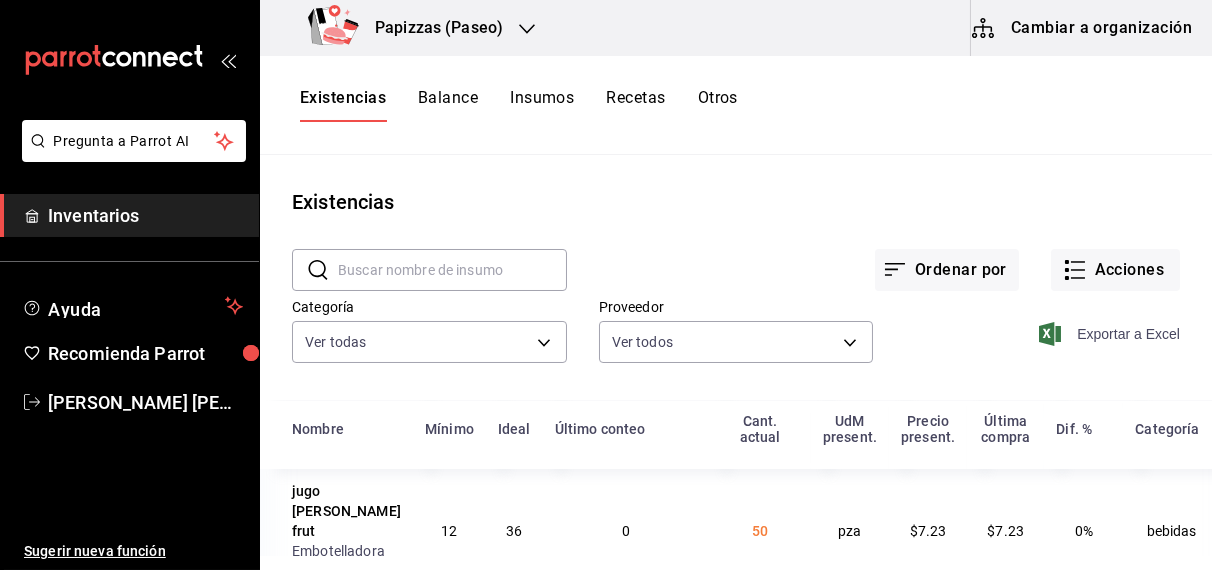 click on "Exportar a Excel" at bounding box center (1111, 334) 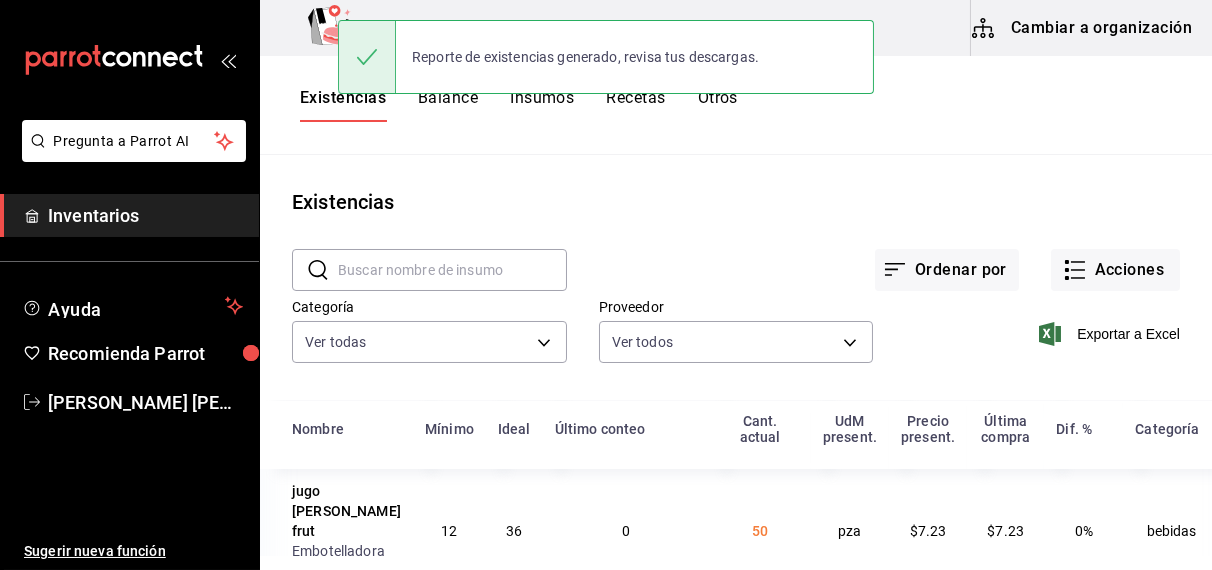 click on "Balance" at bounding box center (448, 105) 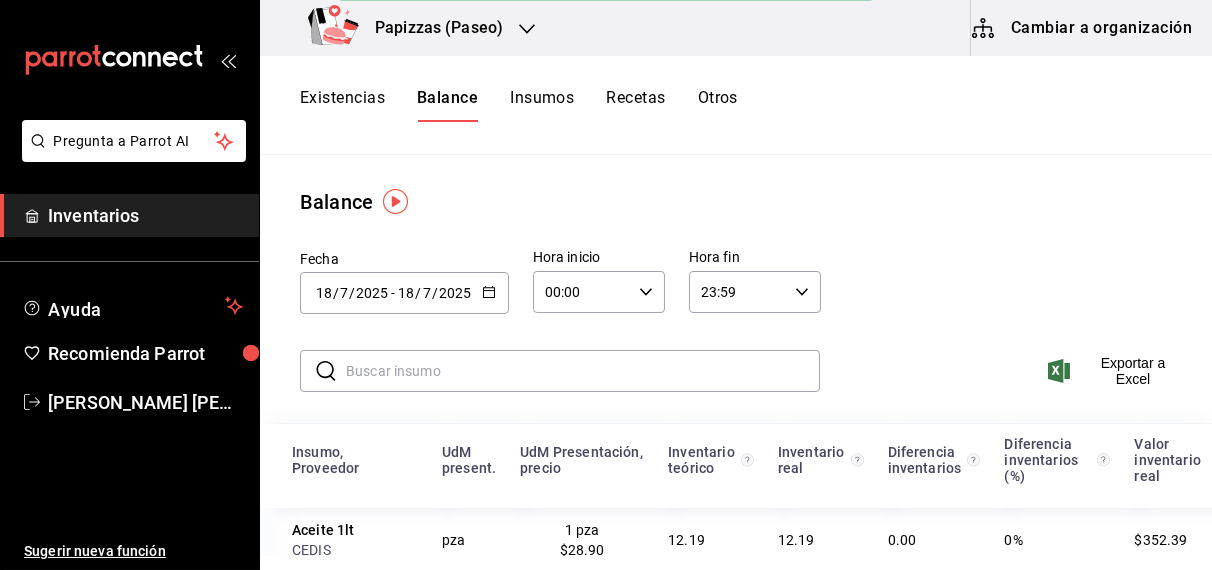click 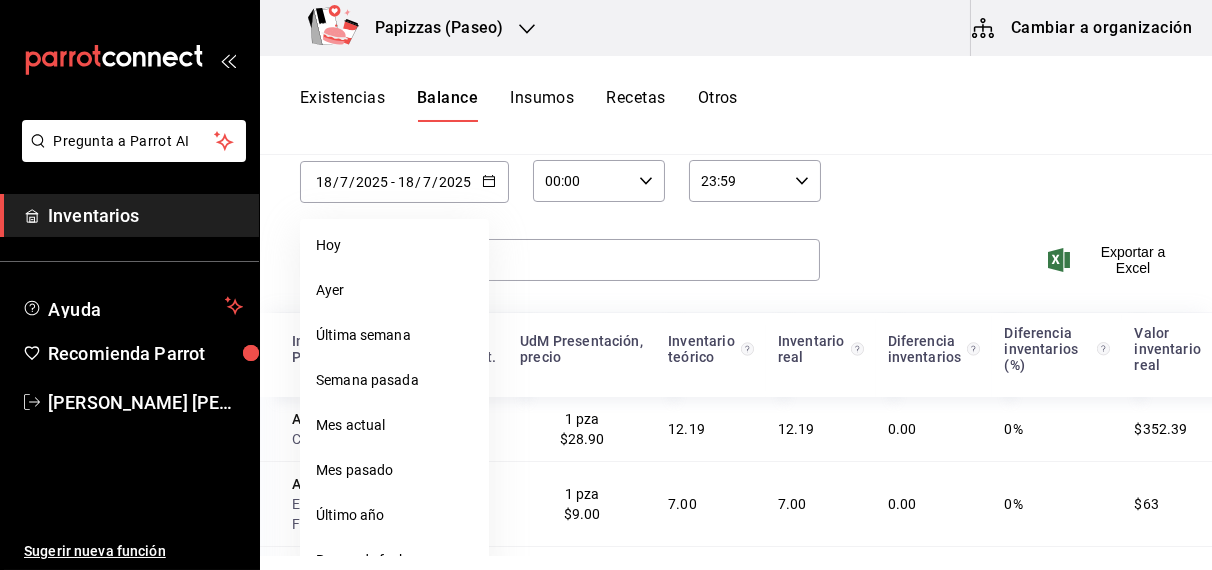 scroll, scrollTop: 168, scrollLeft: 0, axis: vertical 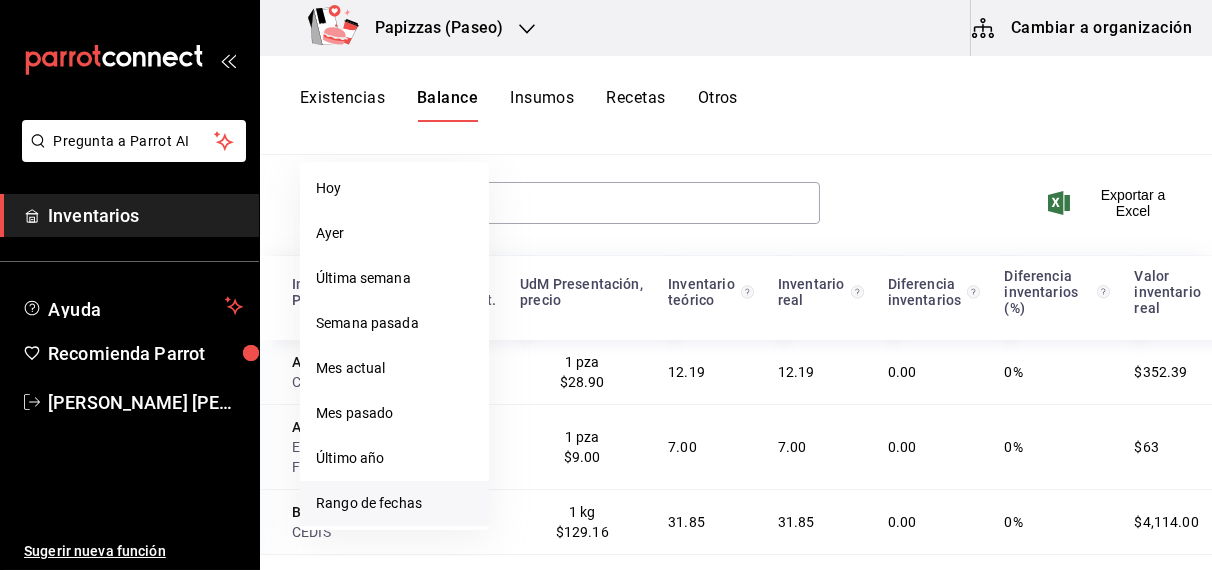 click on "Rango de fechas" at bounding box center [394, 503] 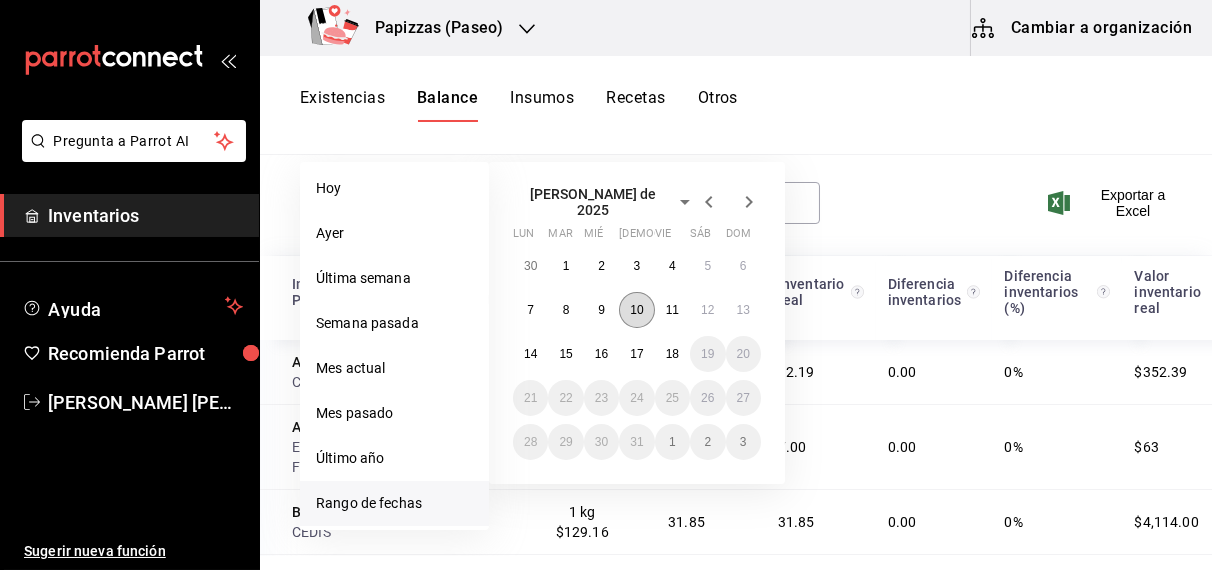 click on "10" at bounding box center [636, 310] 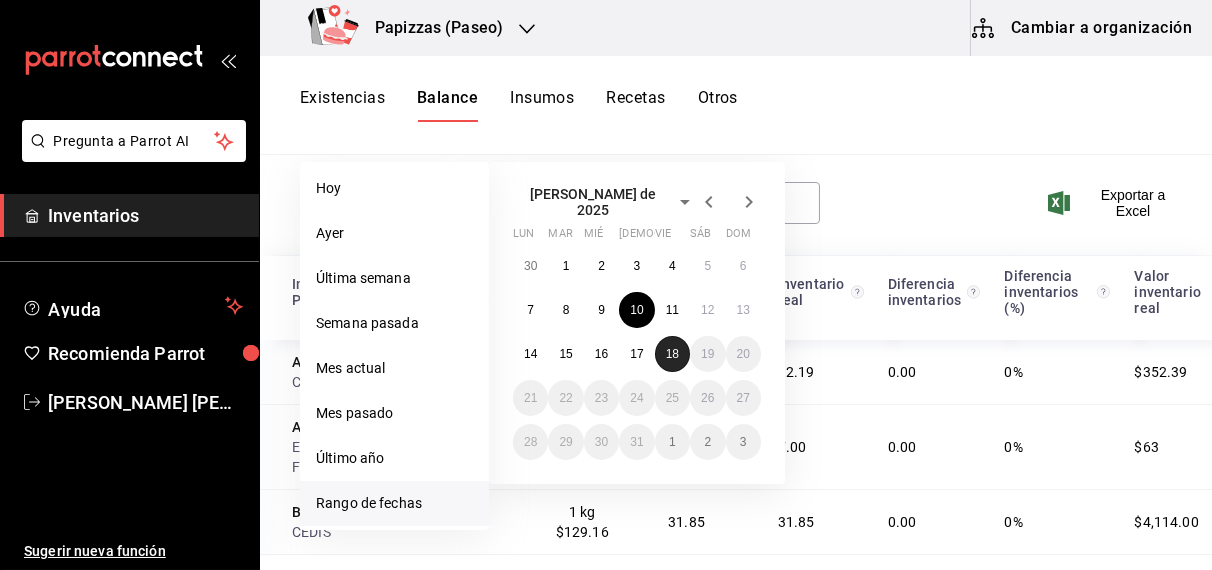 click on "18" at bounding box center [672, 354] 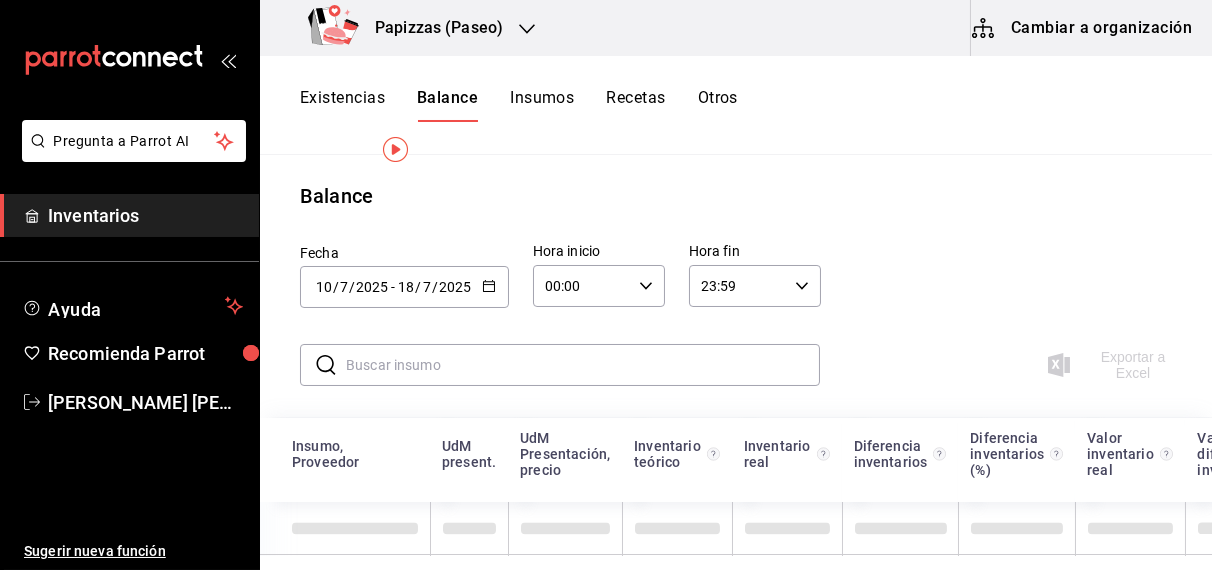 scroll, scrollTop: 0, scrollLeft: 0, axis: both 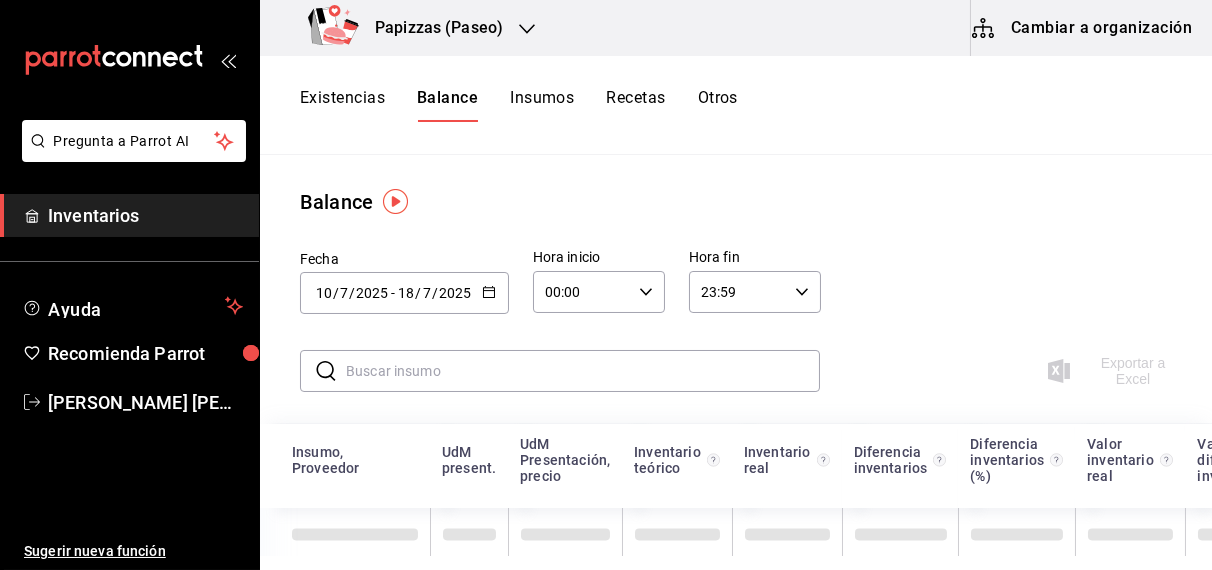 click 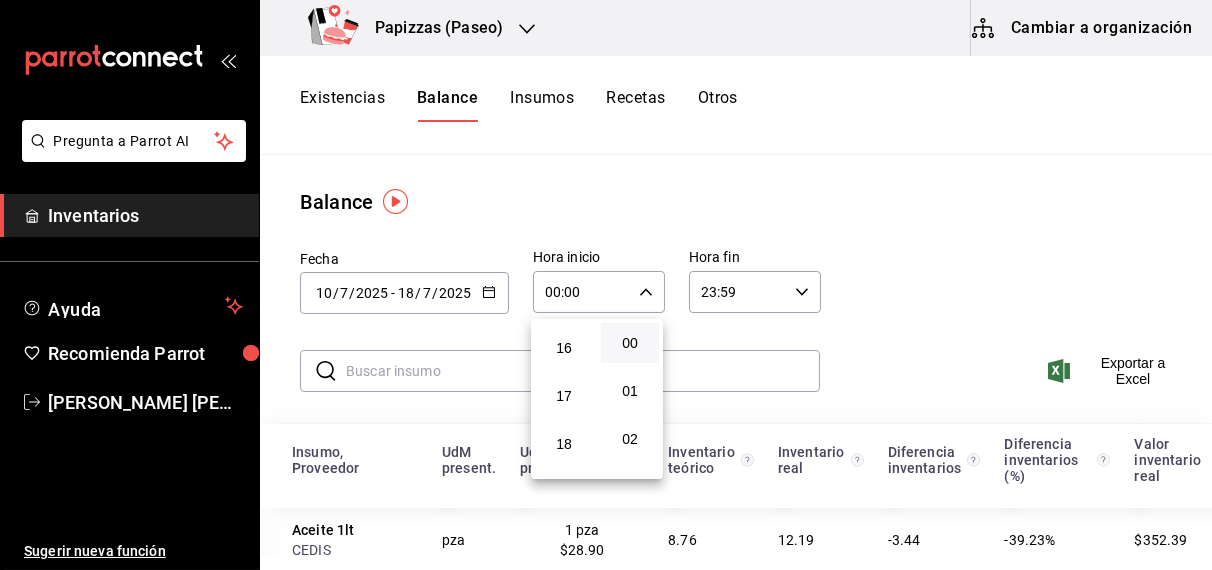 scroll, scrollTop: 755, scrollLeft: 0, axis: vertical 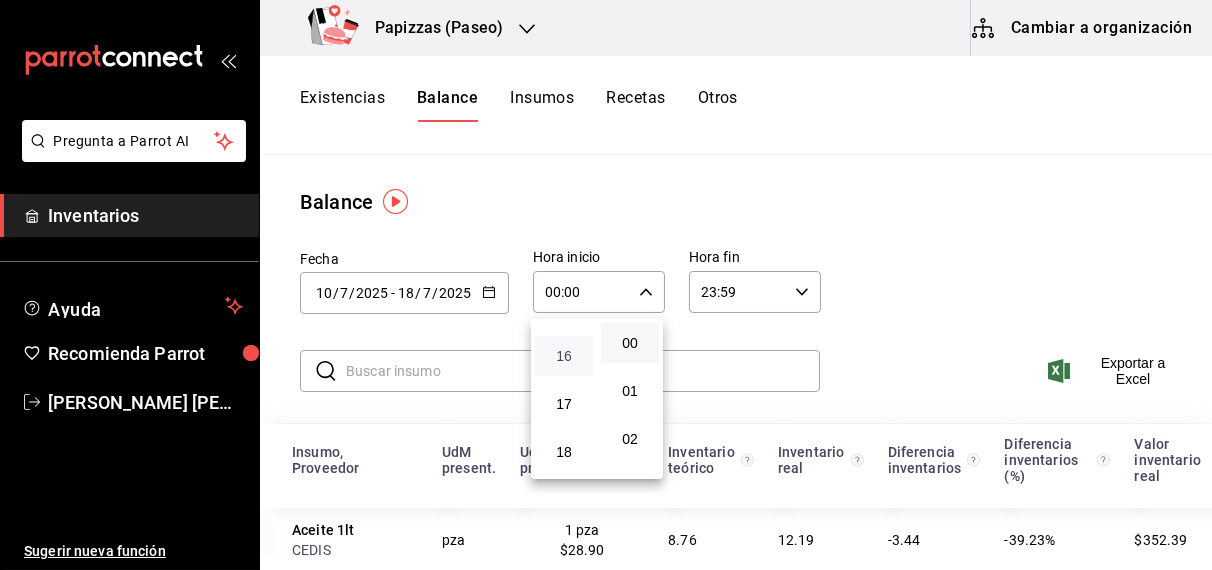click on "16" at bounding box center (564, 356) 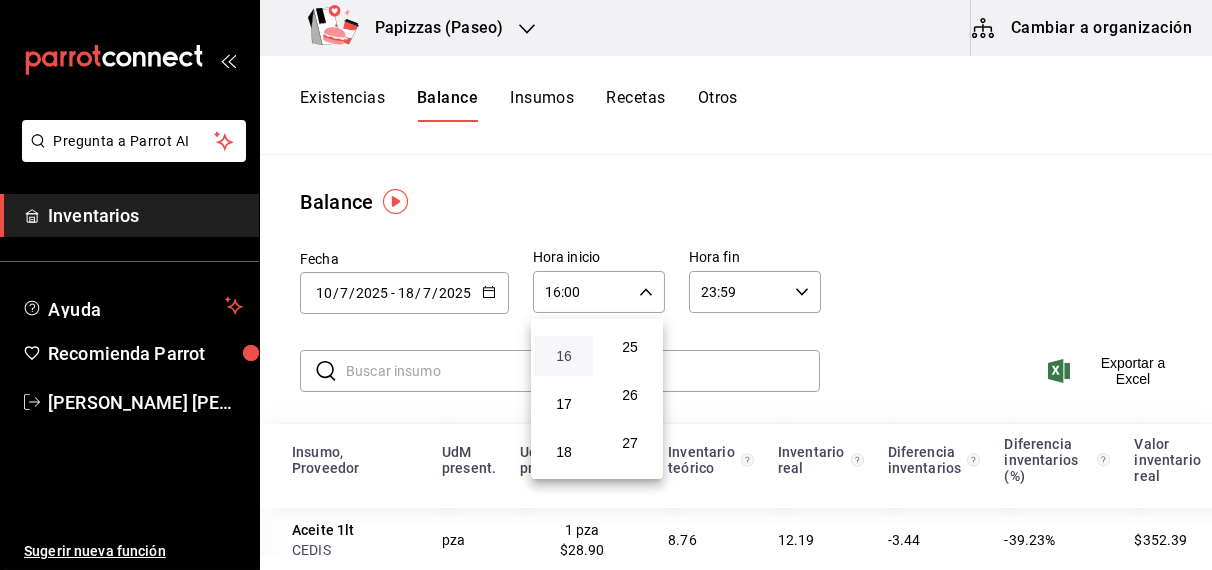scroll, scrollTop: 1182, scrollLeft: 0, axis: vertical 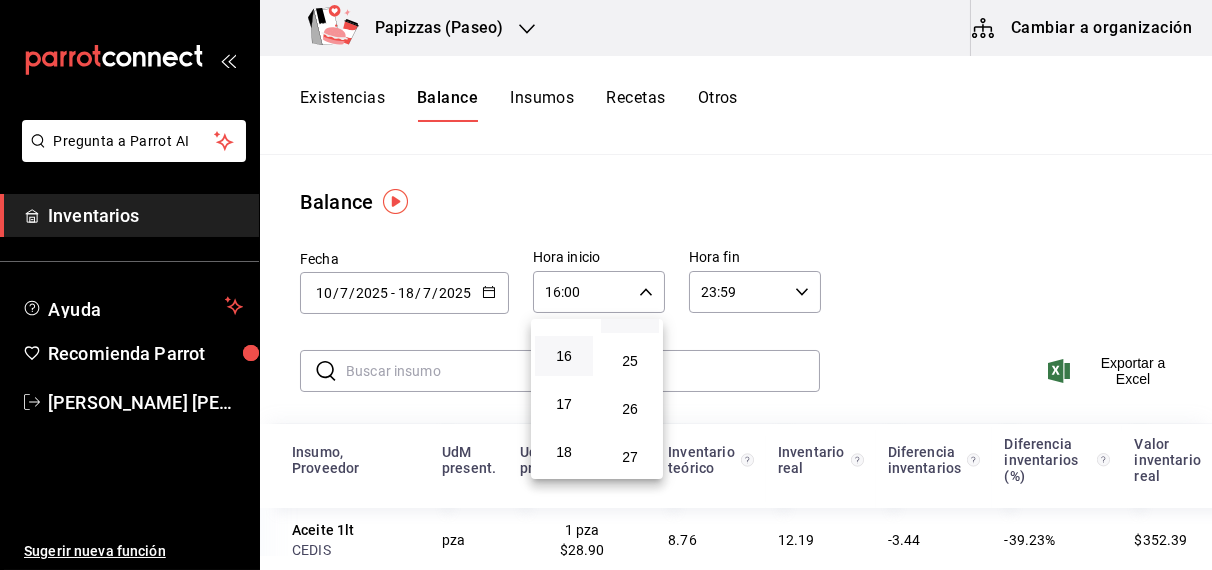 click on "24" at bounding box center (630, 313) 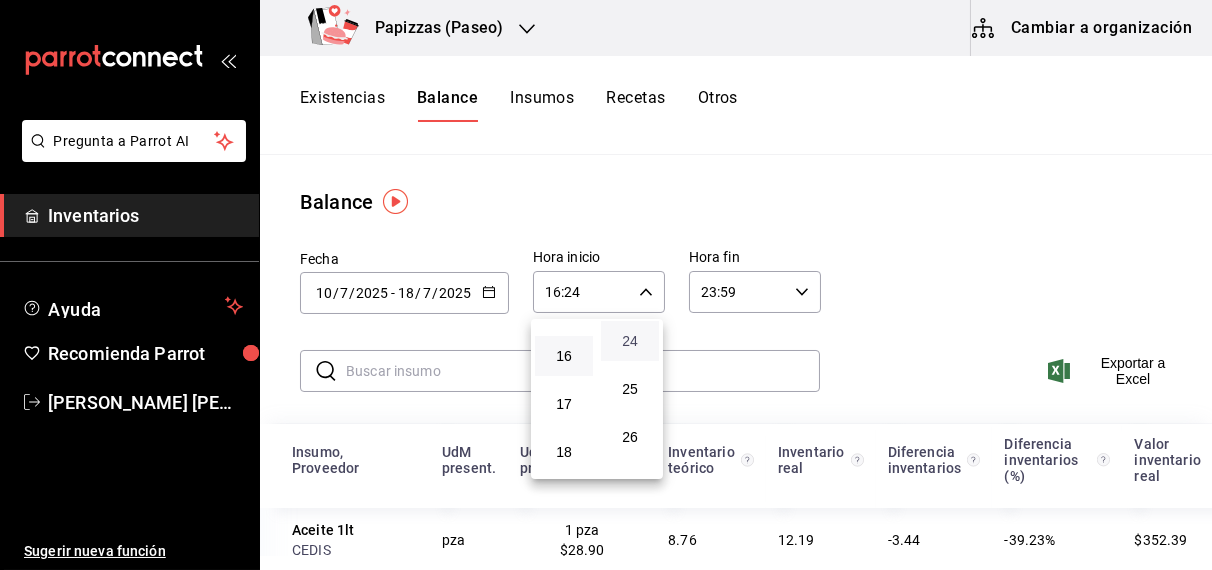 scroll, scrollTop: 1149, scrollLeft: 0, axis: vertical 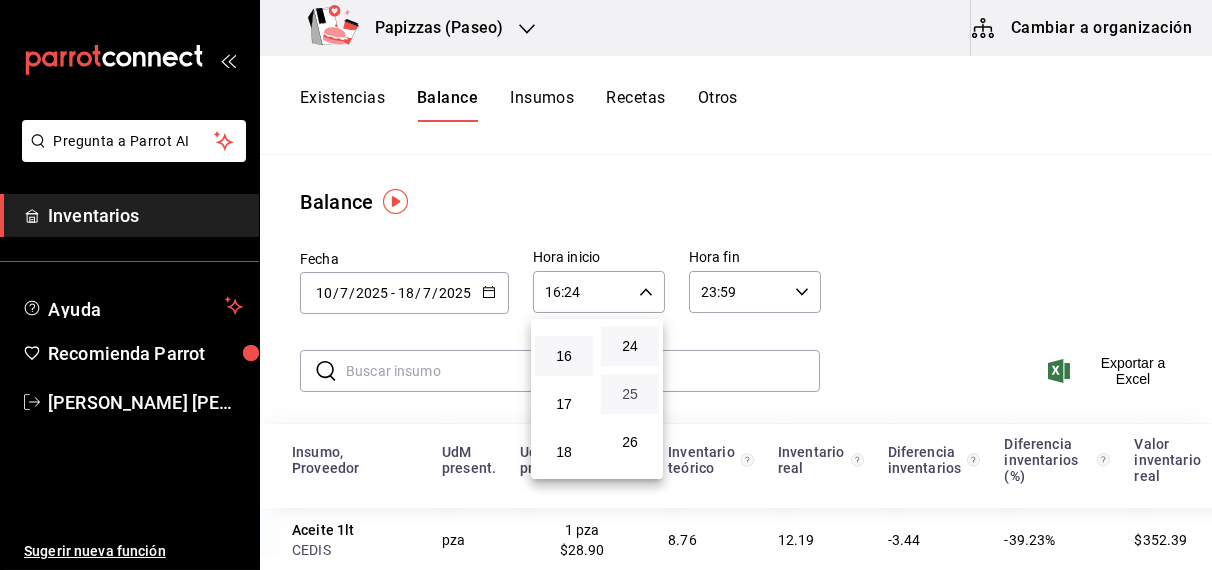 click on "25" at bounding box center (630, 394) 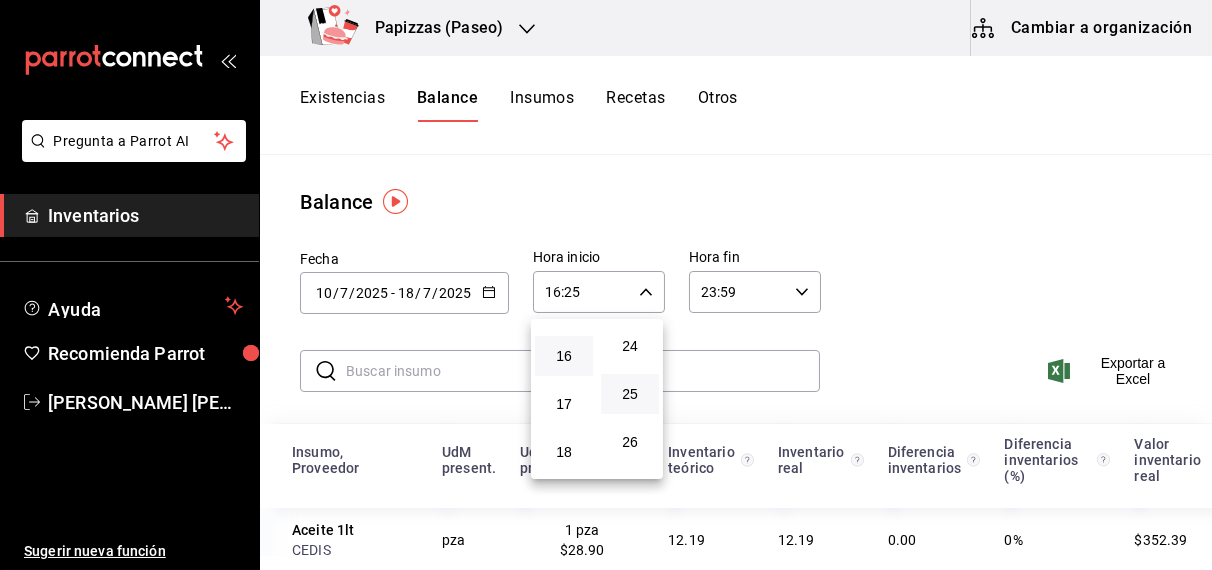 click at bounding box center (606, 285) 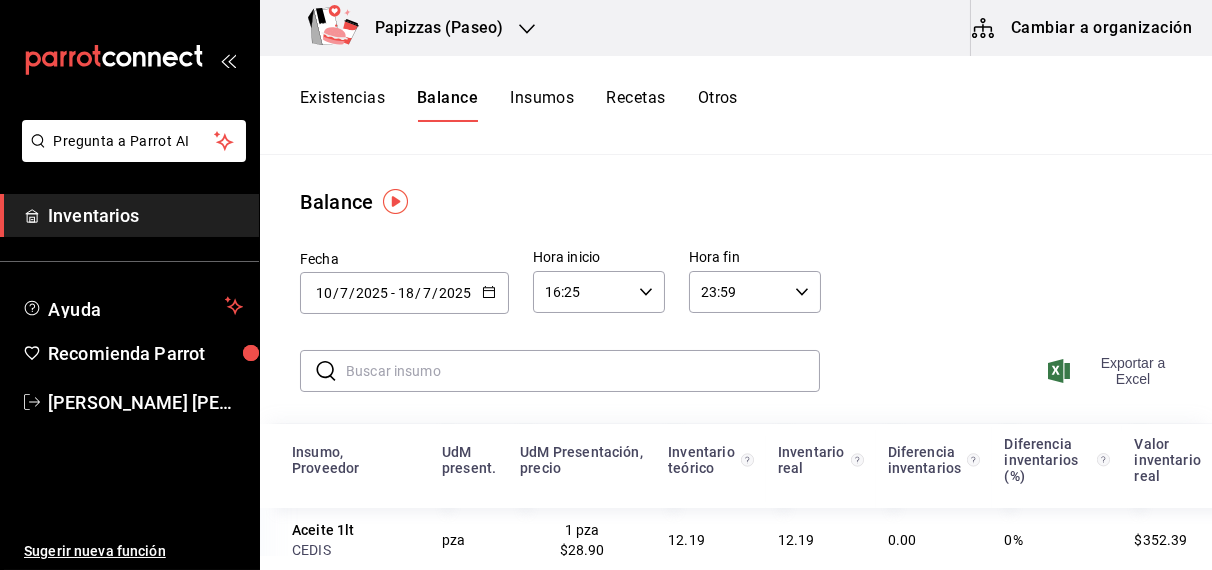 click on "Exportar a Excel" at bounding box center (1116, 371) 